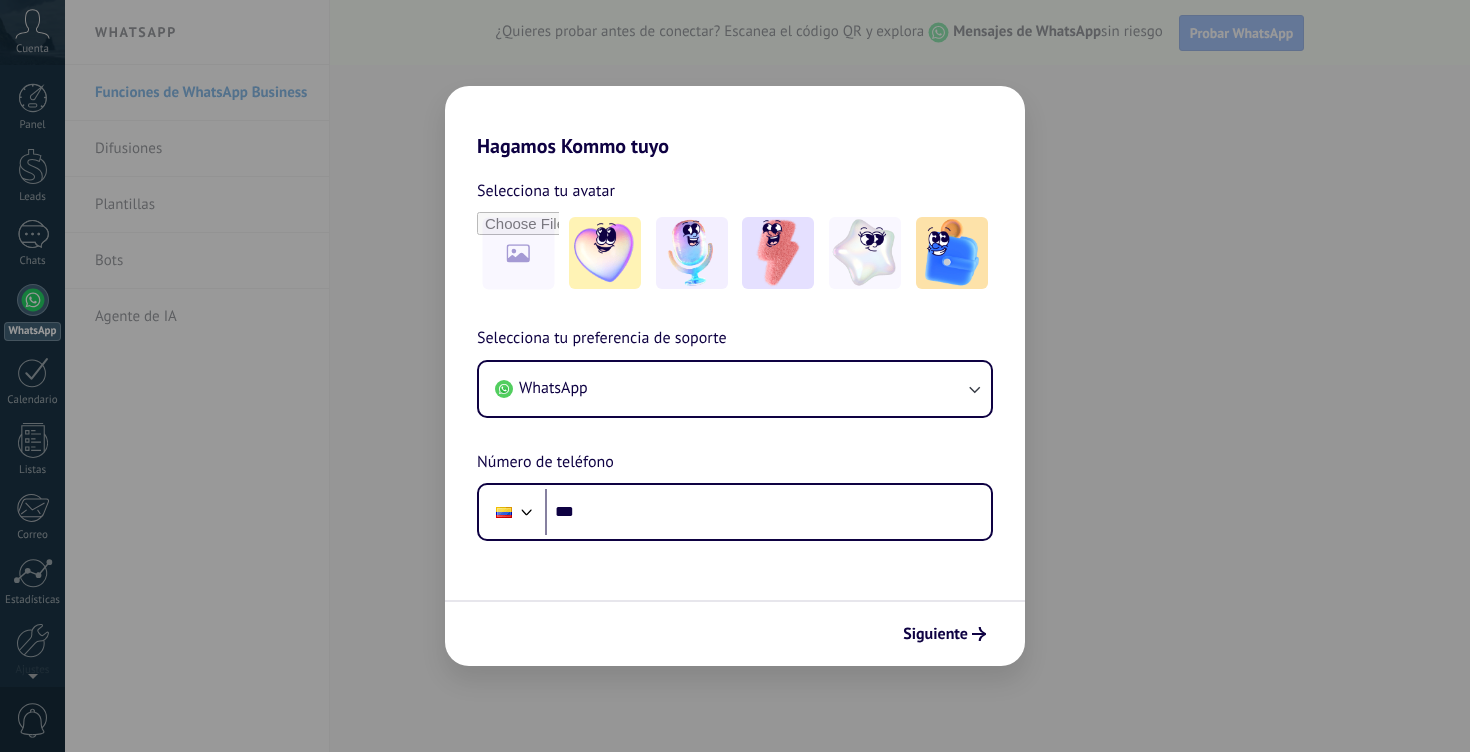scroll, scrollTop: 0, scrollLeft: 0, axis: both 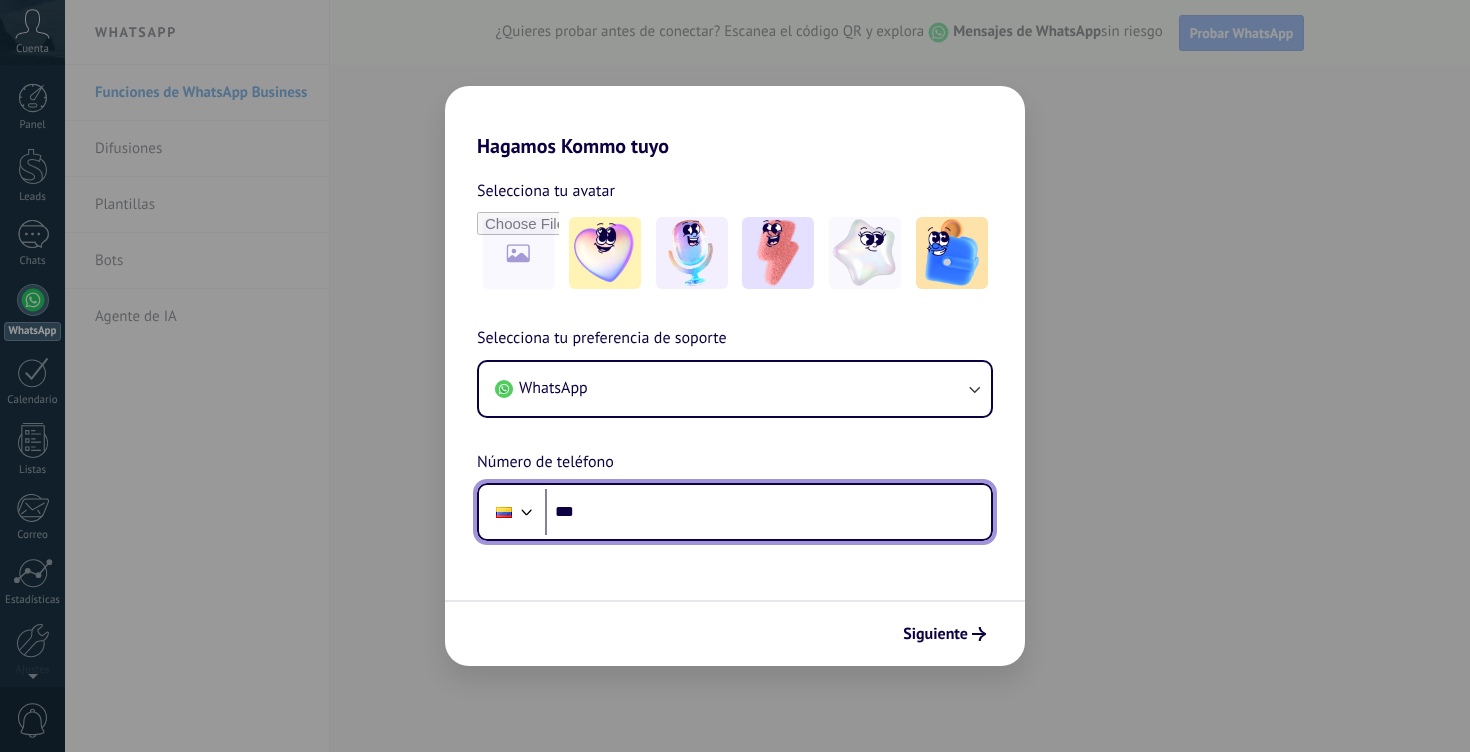 click on "***" at bounding box center [768, 512] 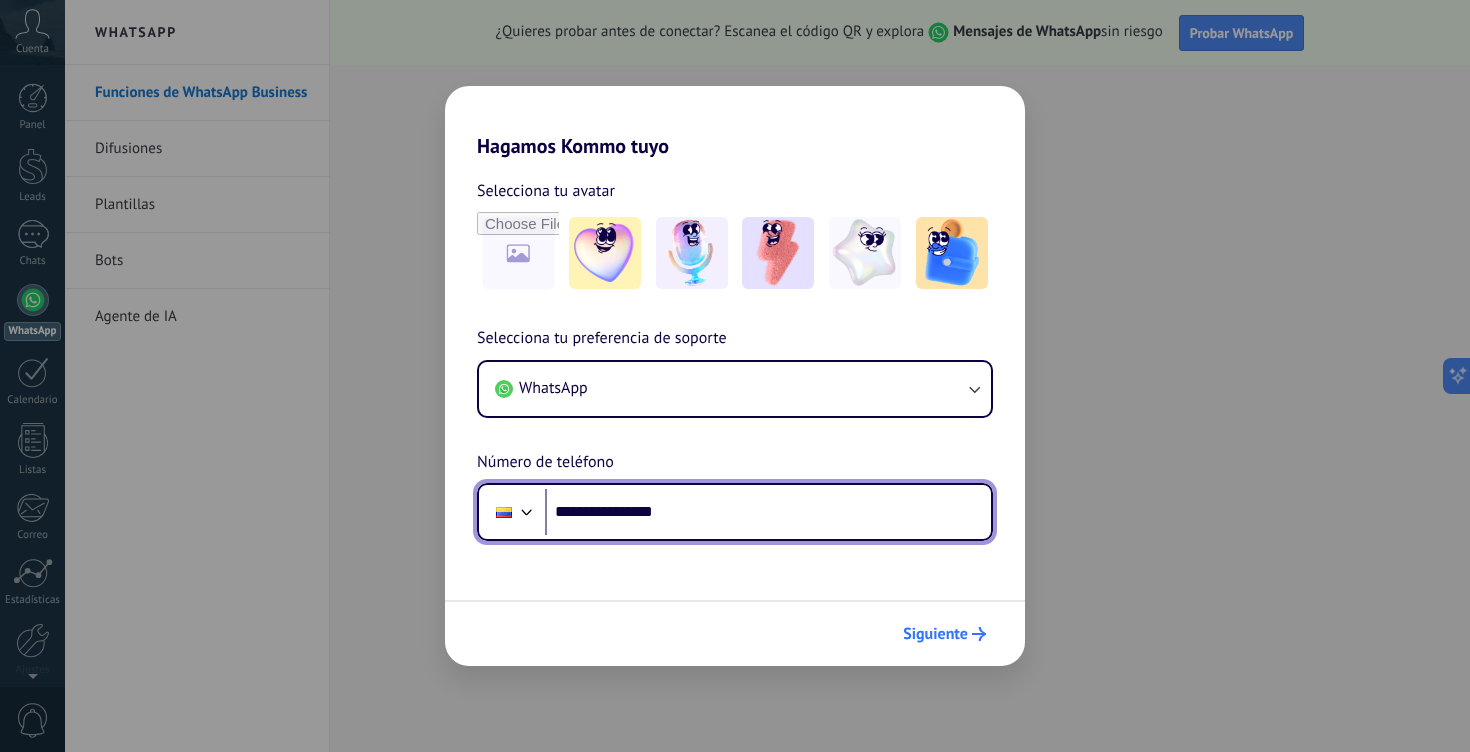 type on "**********" 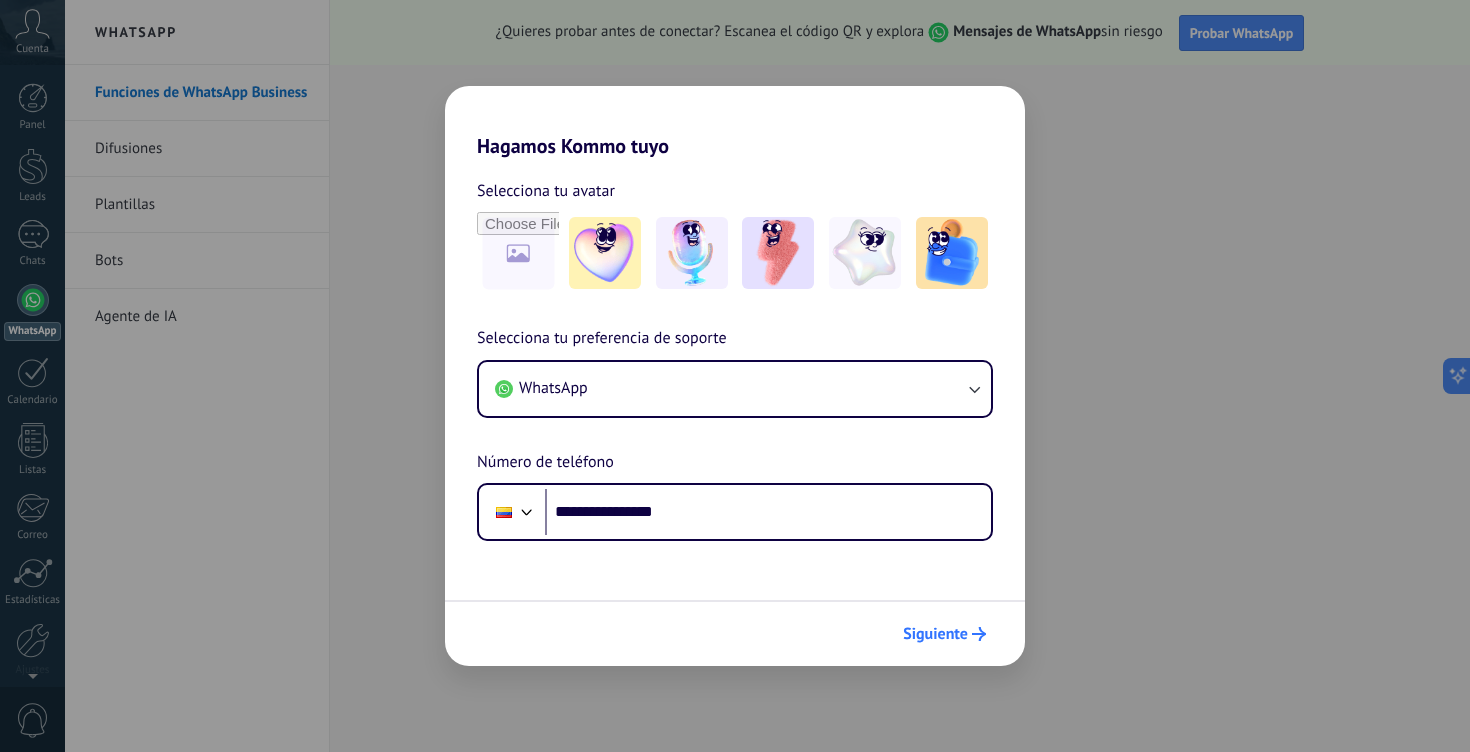 click on "Siguiente" at bounding box center [944, 634] 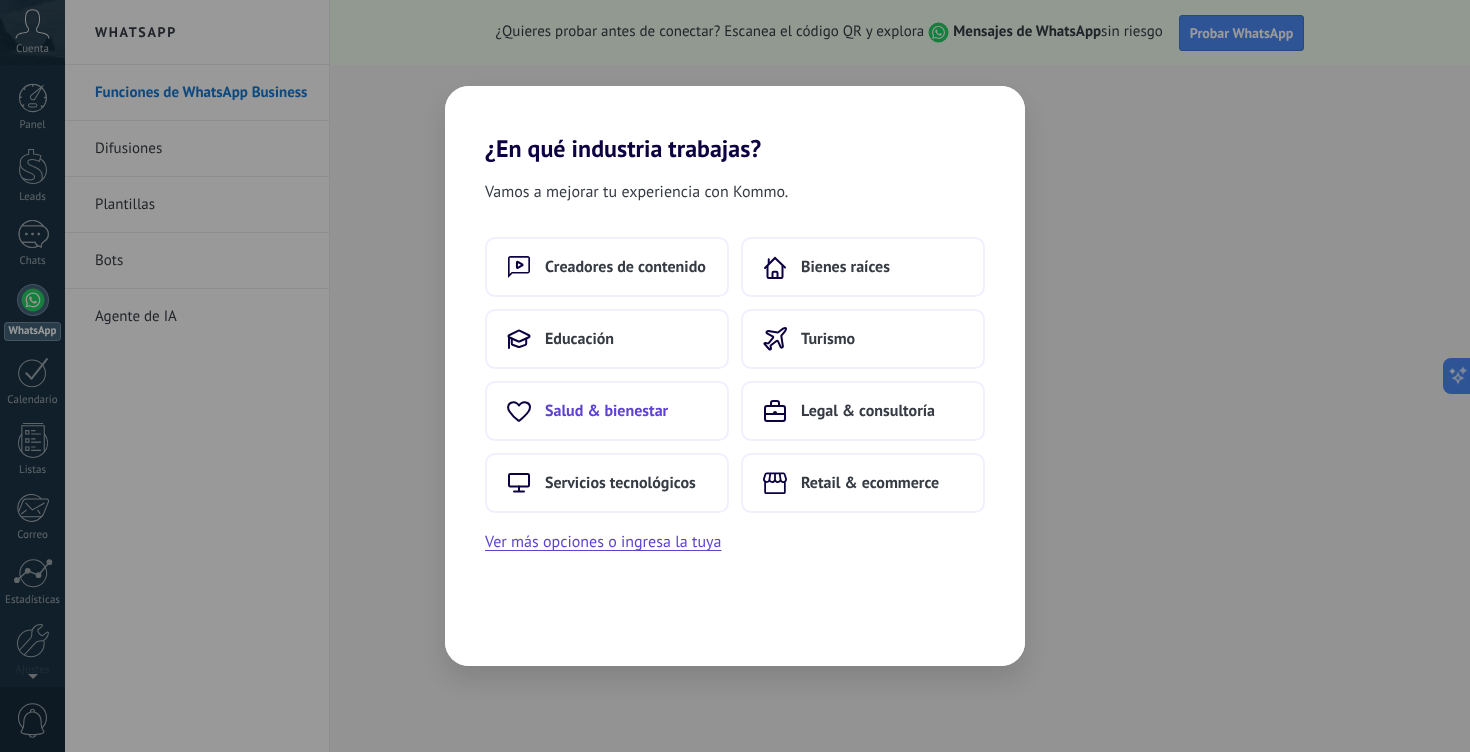 click on "Salud & bienestar" at bounding box center (606, 411) 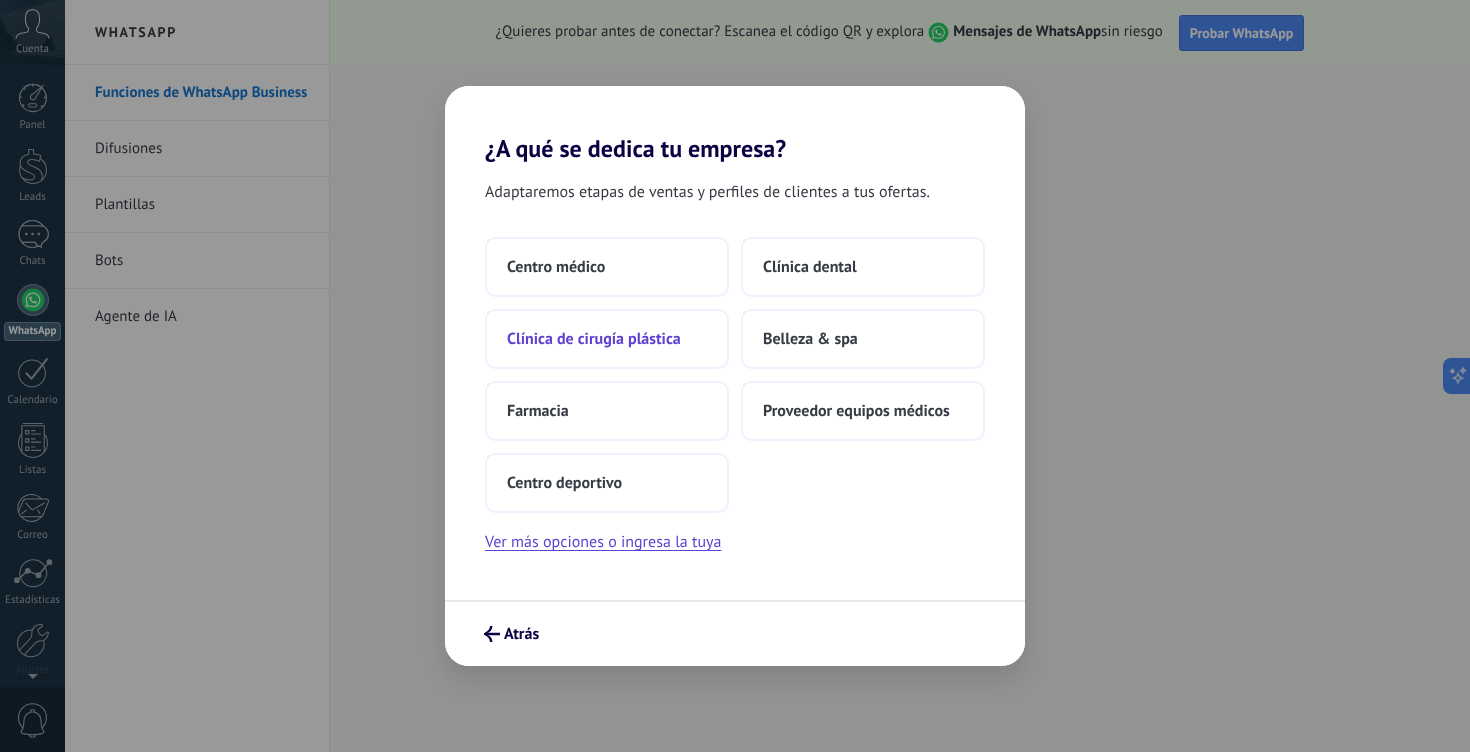 click on "Clínica de cirugía plástica" at bounding box center [594, 339] 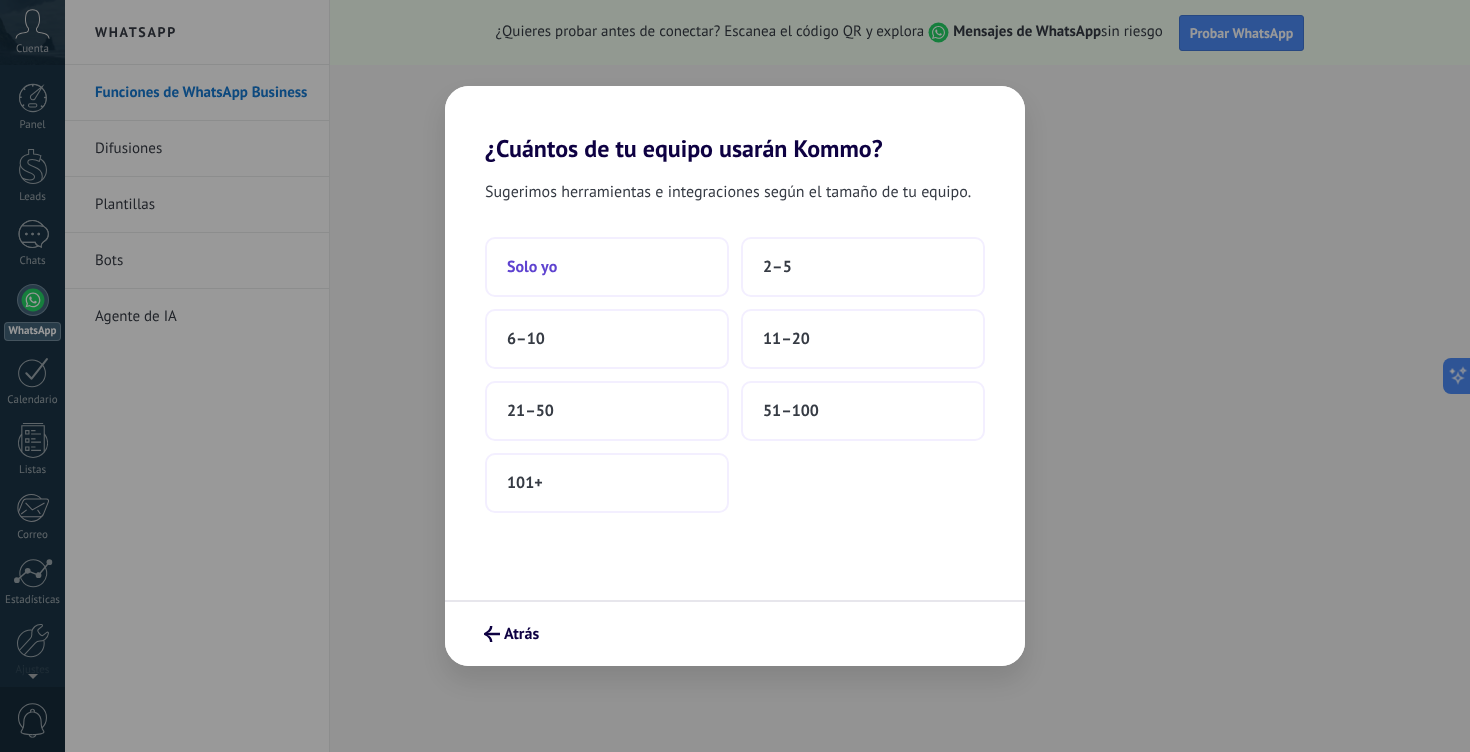 click on "Solo yo" at bounding box center [607, 267] 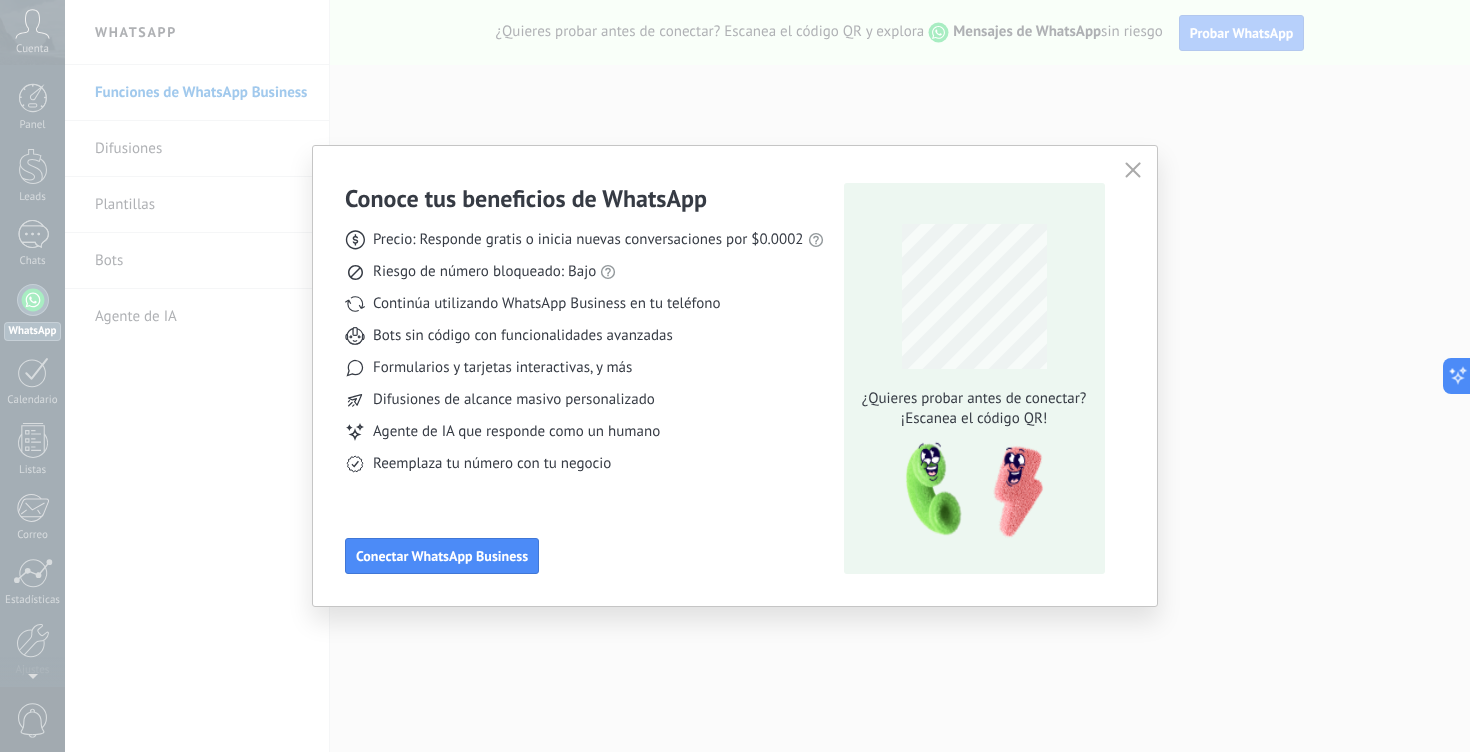click 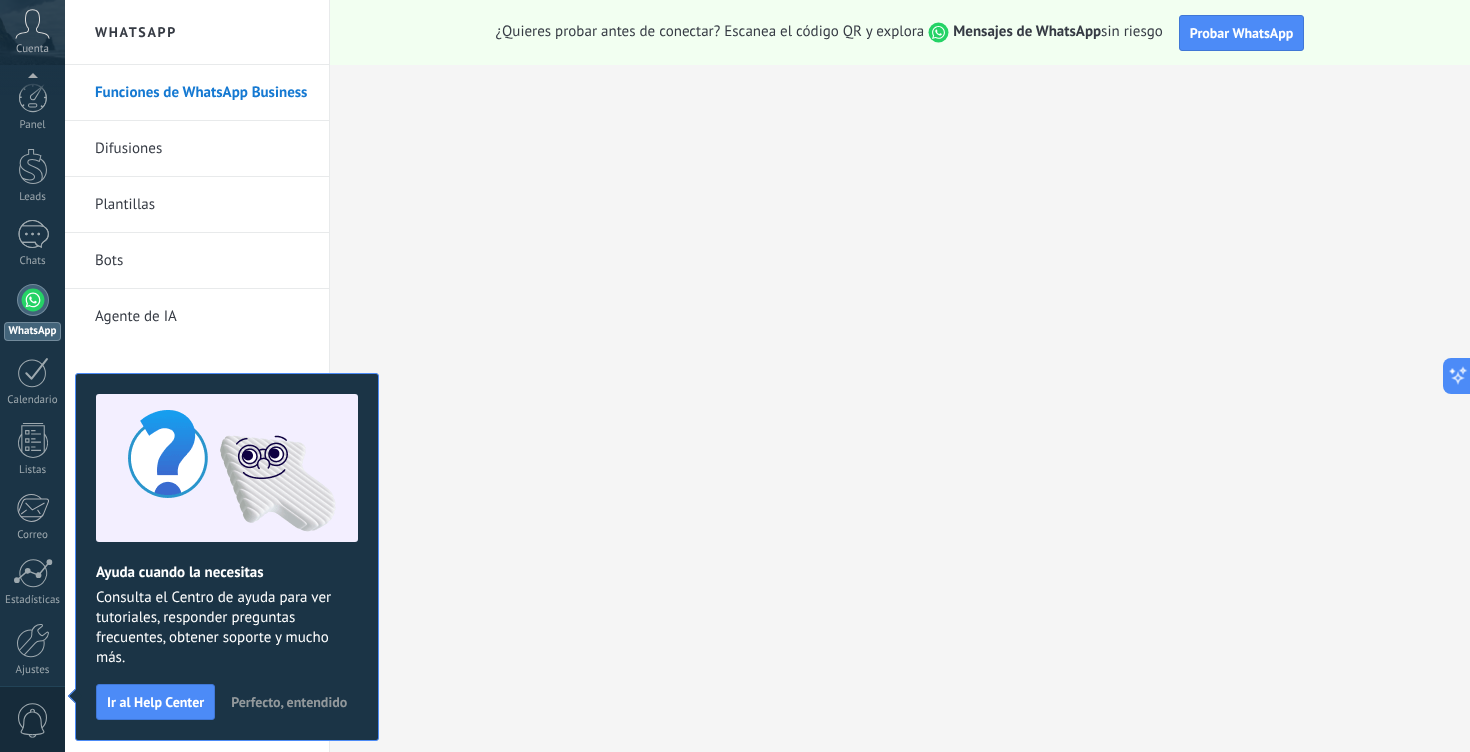 scroll, scrollTop: 80, scrollLeft: 0, axis: vertical 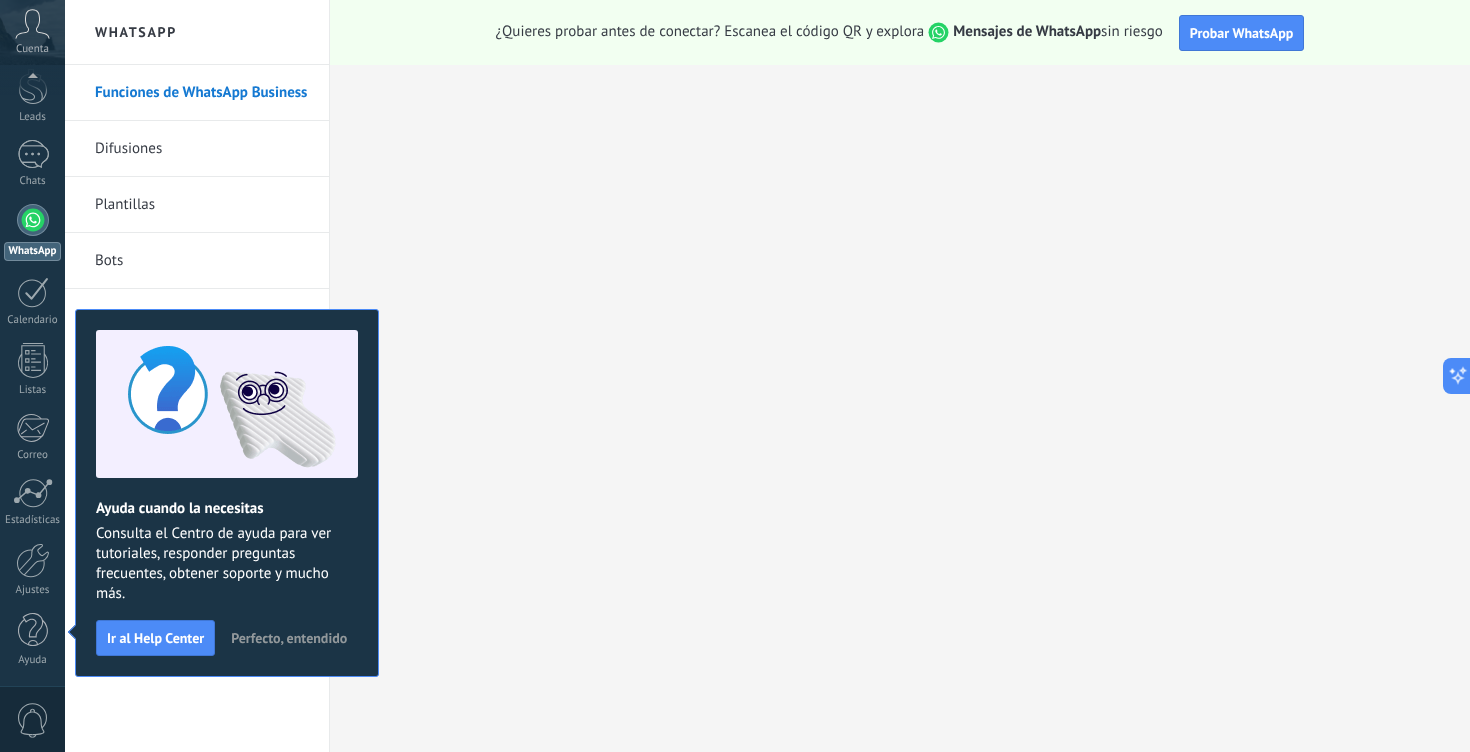 click on "Plantillas" at bounding box center (202, 205) 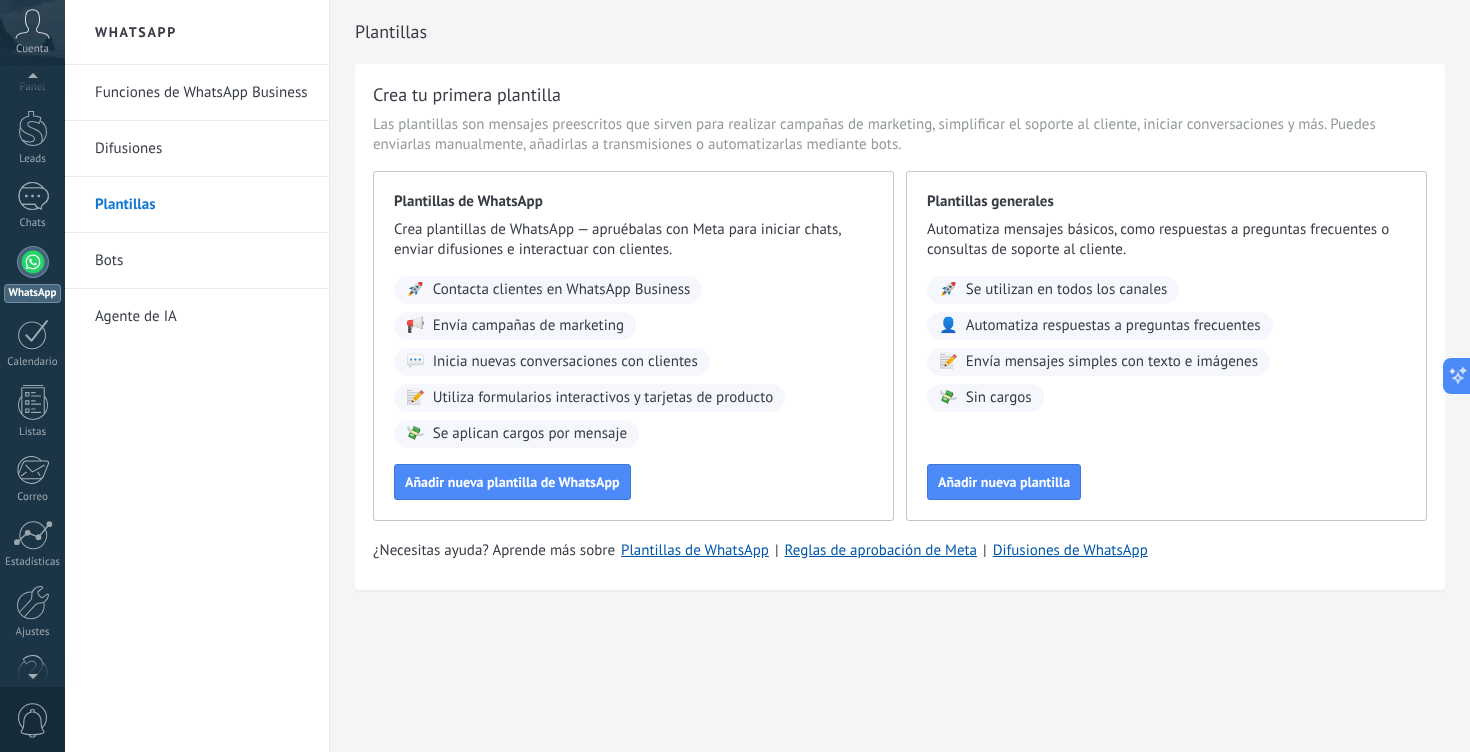 scroll, scrollTop: 0, scrollLeft: 0, axis: both 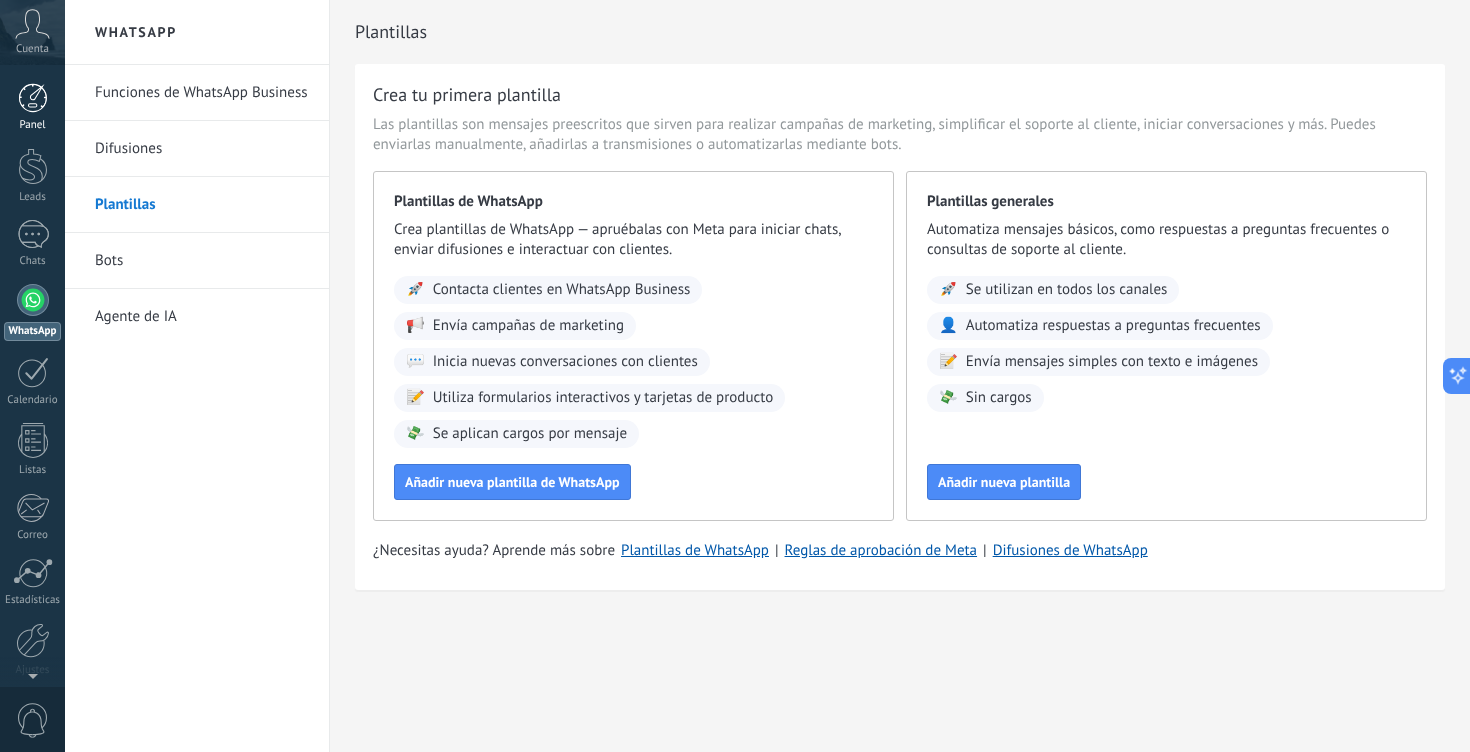 click at bounding box center [33, 98] 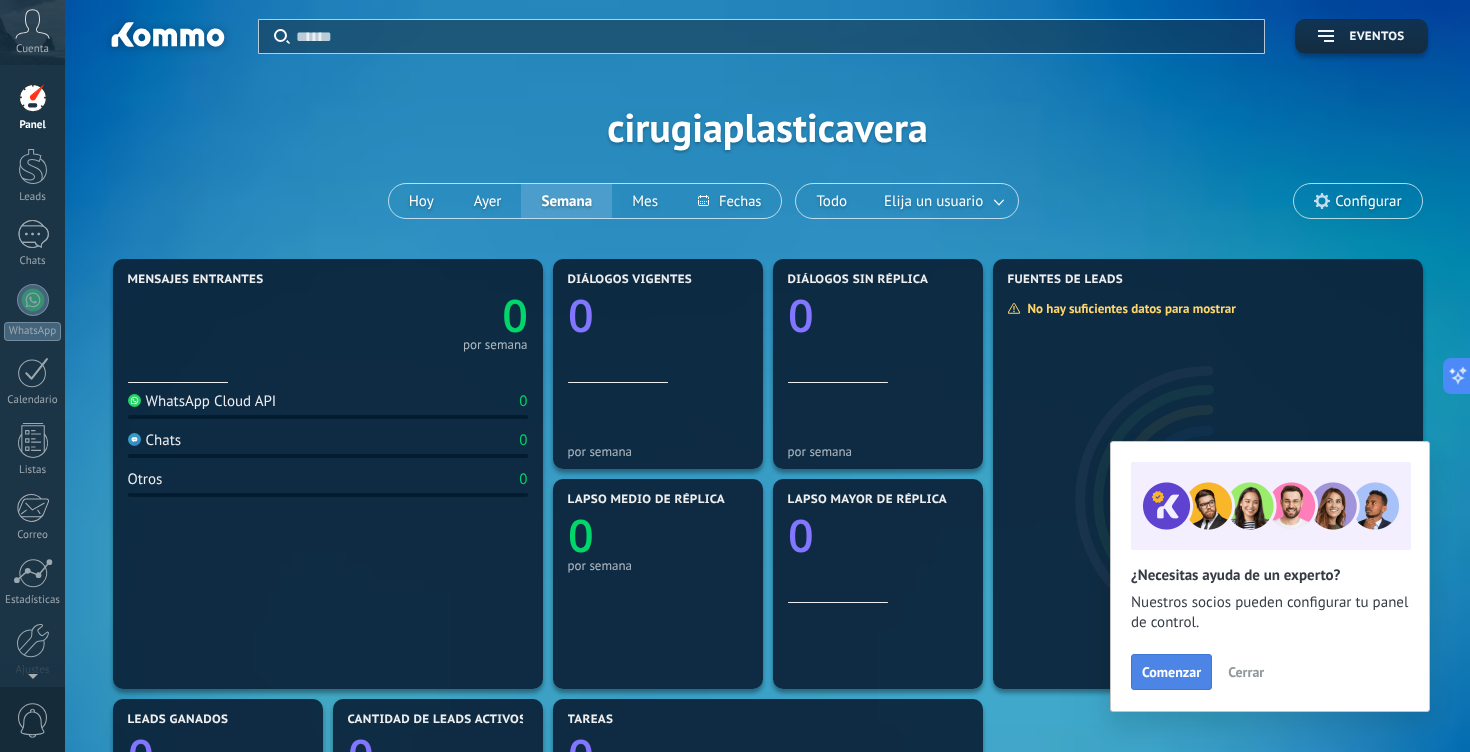 click on "Comenzar" at bounding box center [1171, 672] 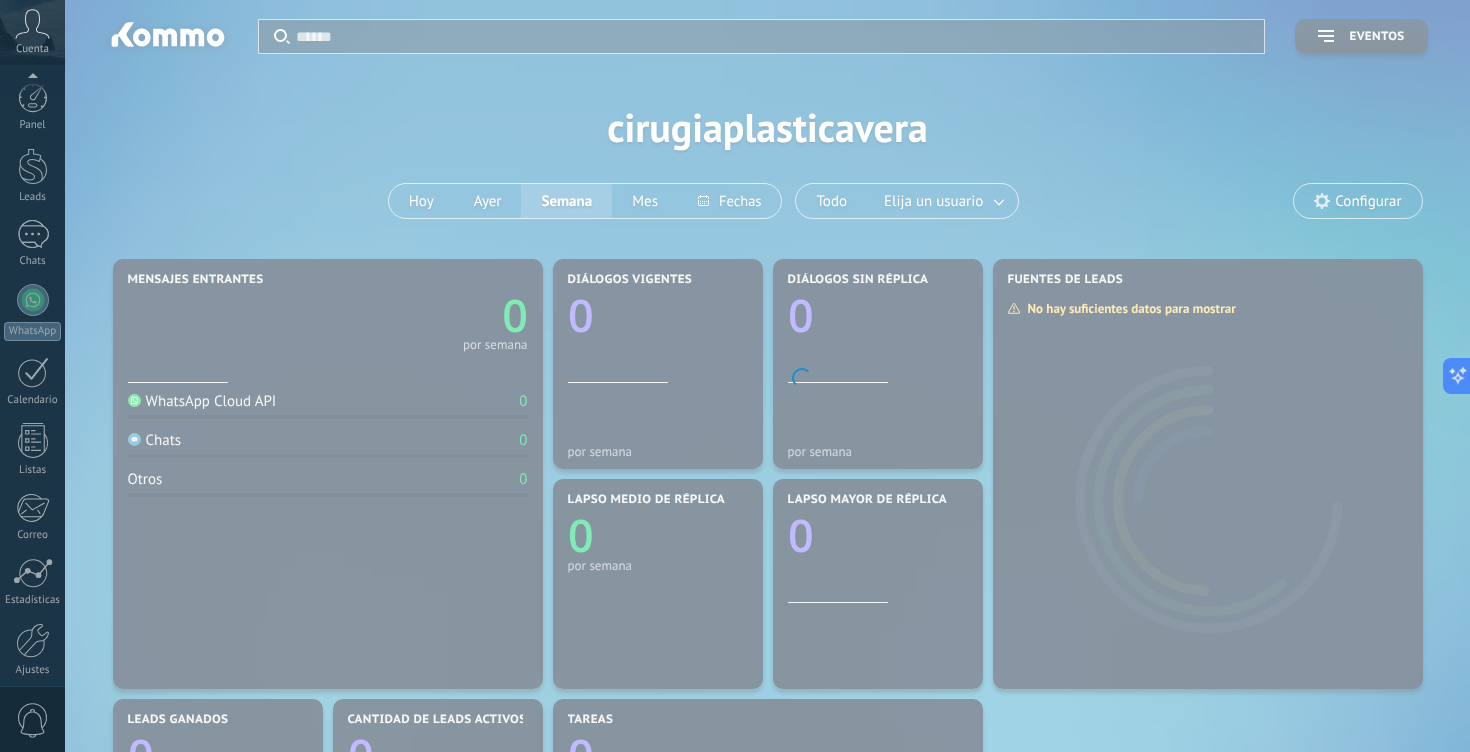 scroll, scrollTop: 80, scrollLeft: 0, axis: vertical 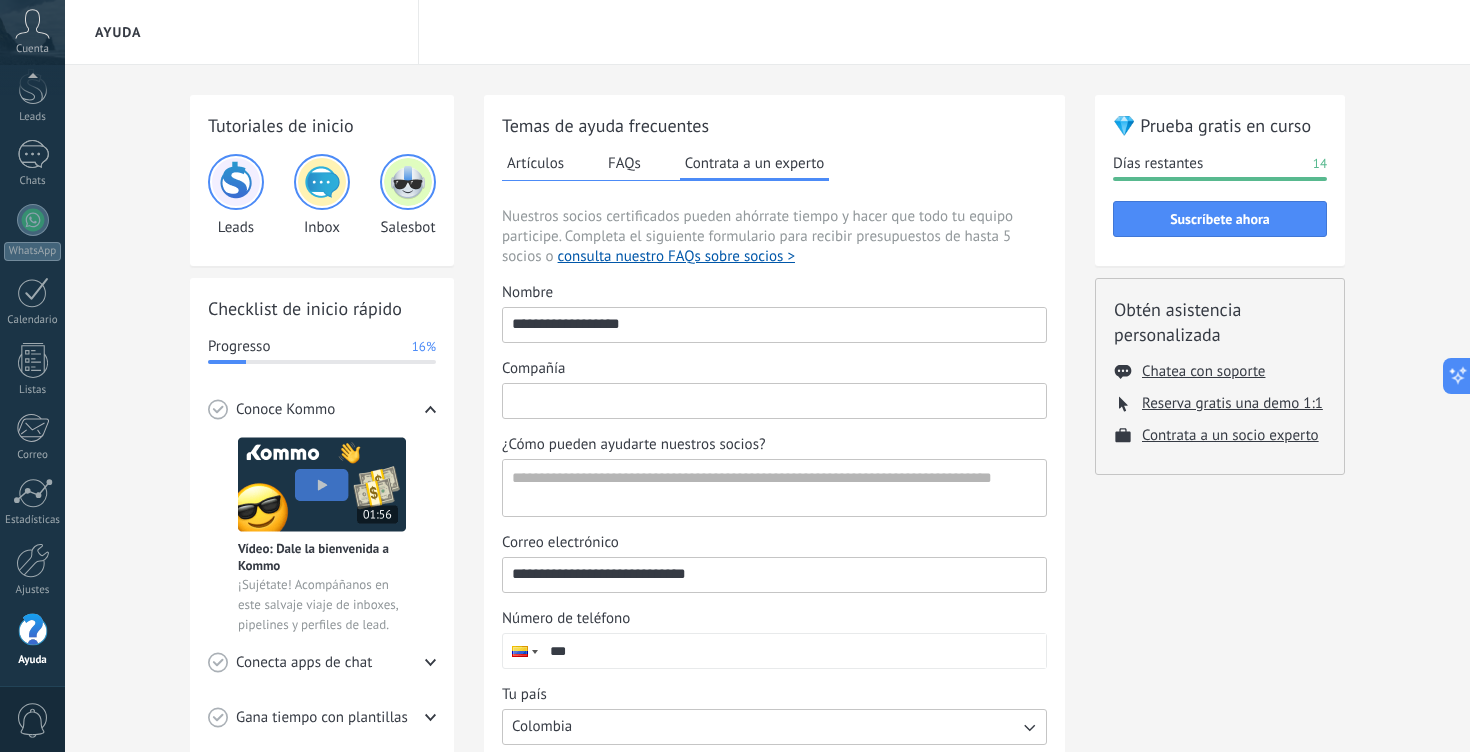 click on "Compañía" at bounding box center (774, 400) 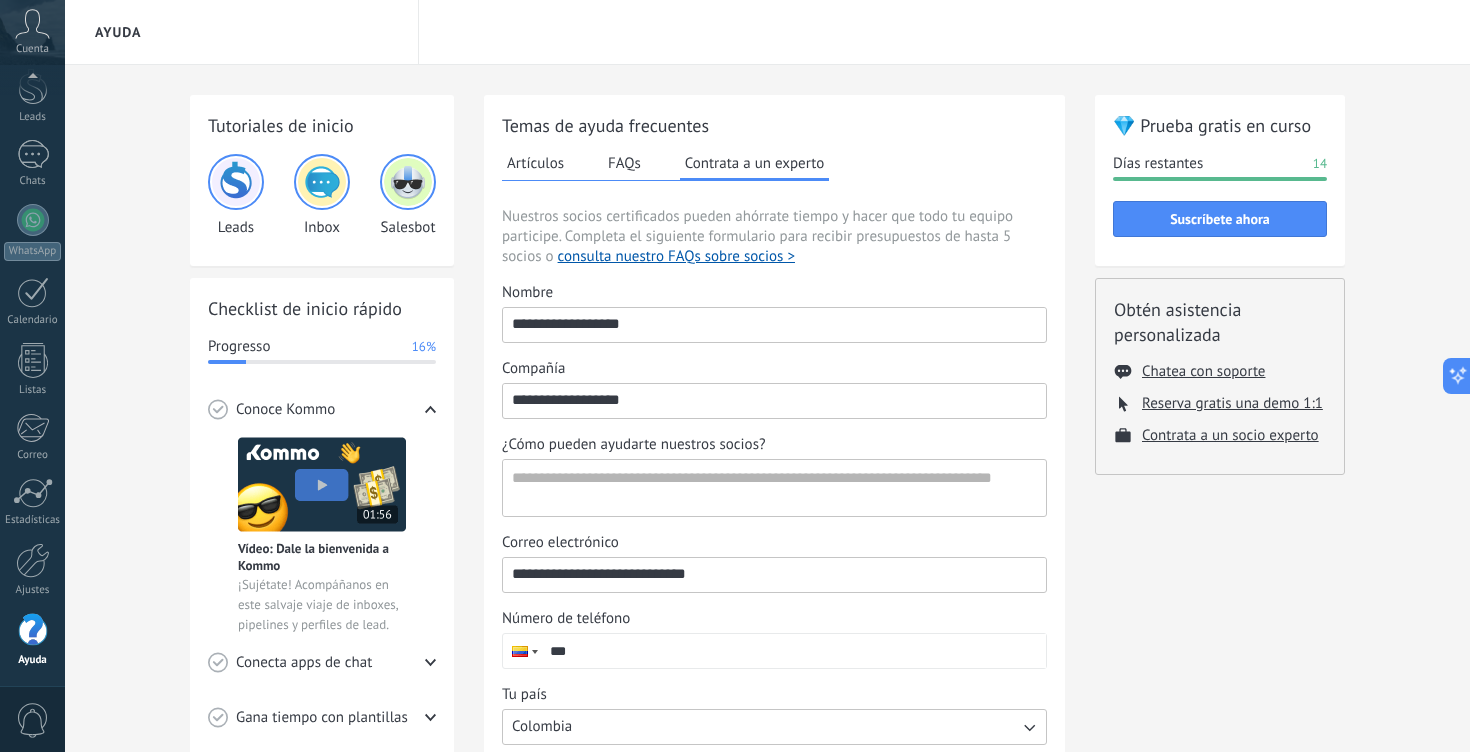 type on "**********" 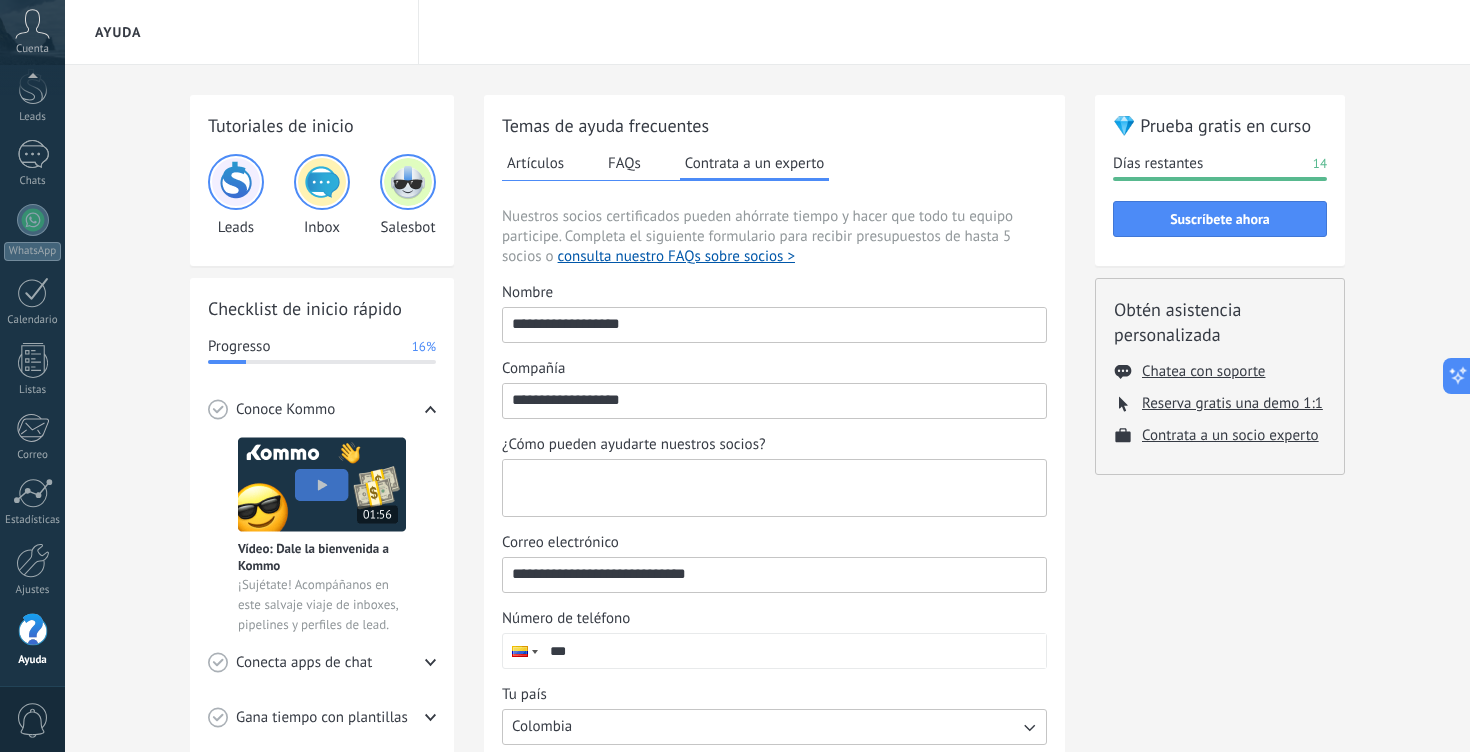 click on "¿Cómo pueden ayudarte nuestros socios?" at bounding box center [772, 488] 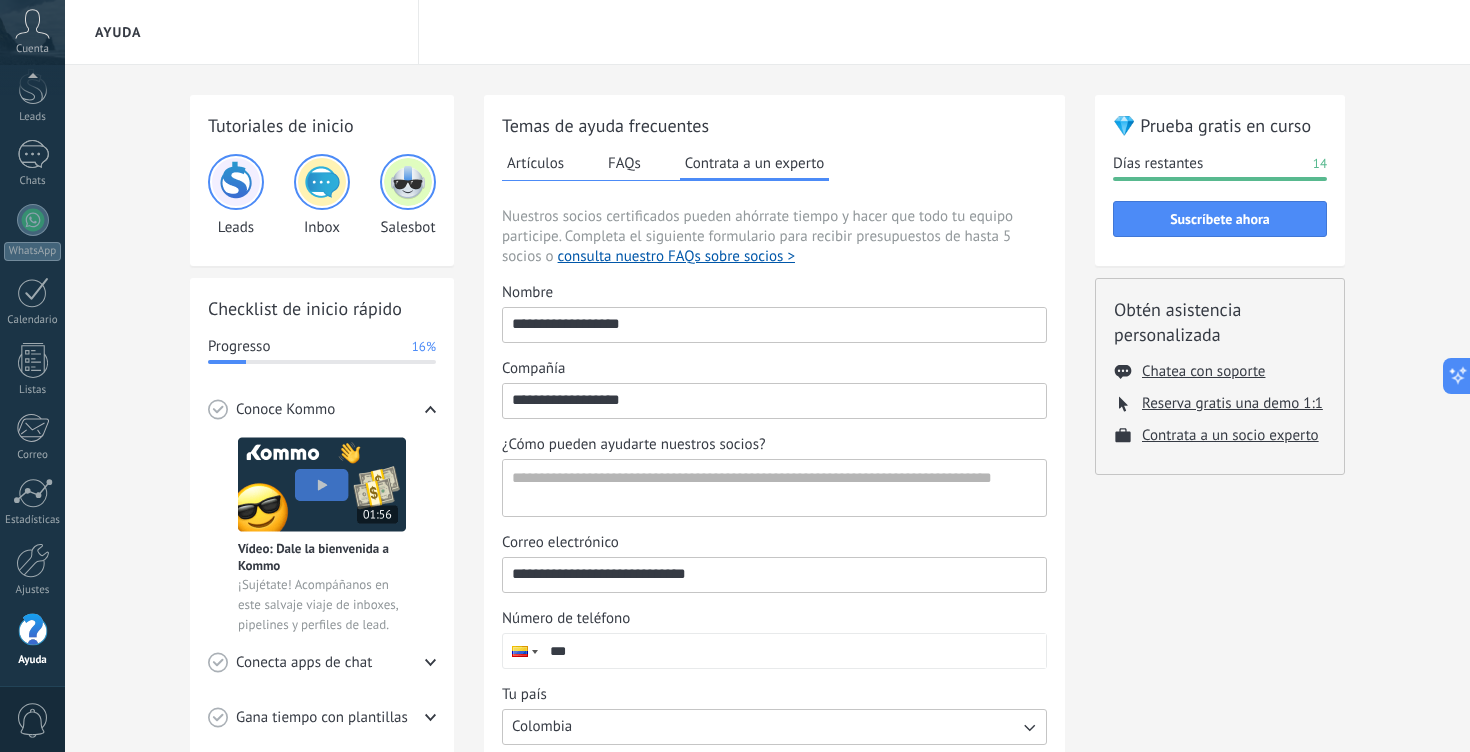 click on "💎 Prueba gratis en curso Días restantes 14 Suscríbete ahora Obtén asistencia personalizada Chatea con soporte Reserva gratis una demo 1:1 Contrata a un socio experto" at bounding box center [1220, 536] 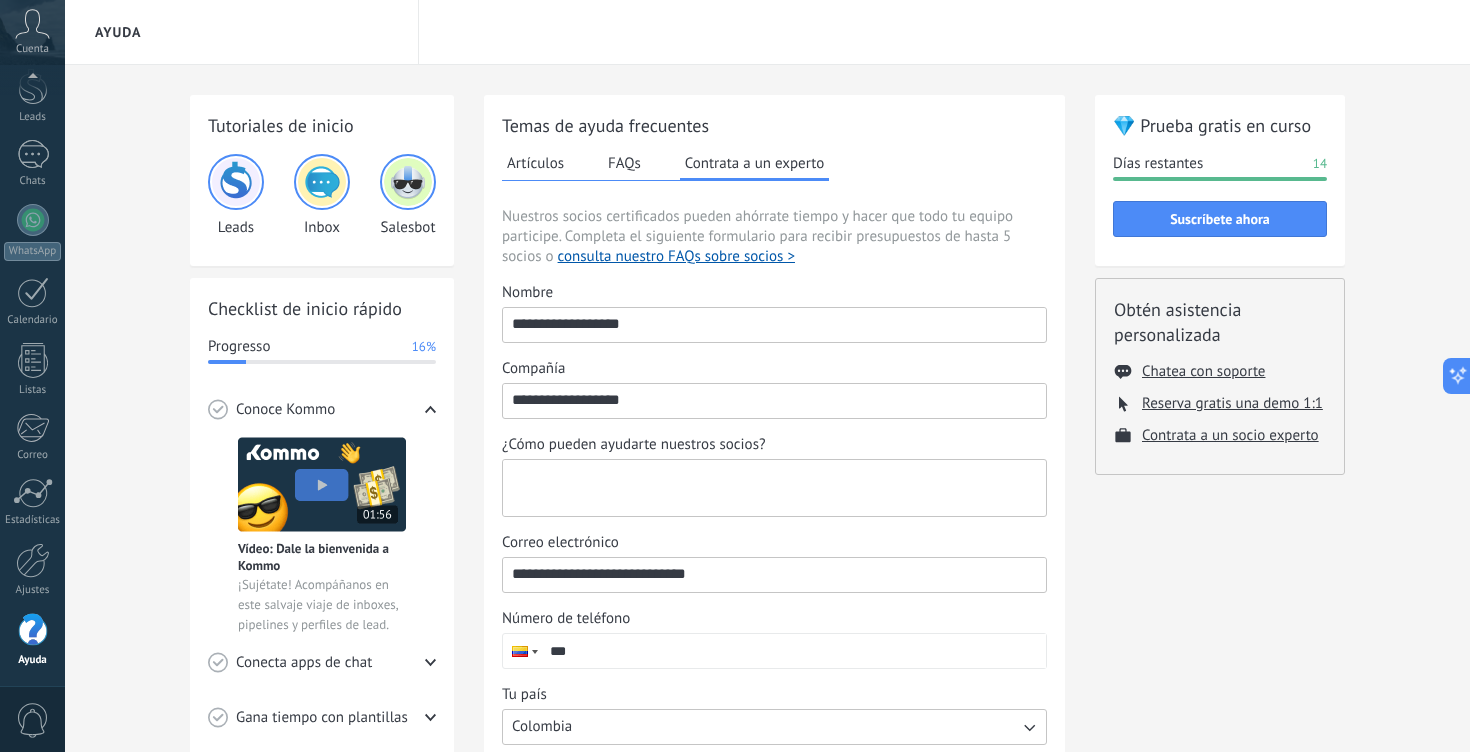 click on "¿Cómo pueden ayudarte nuestros socios?" at bounding box center (772, 488) 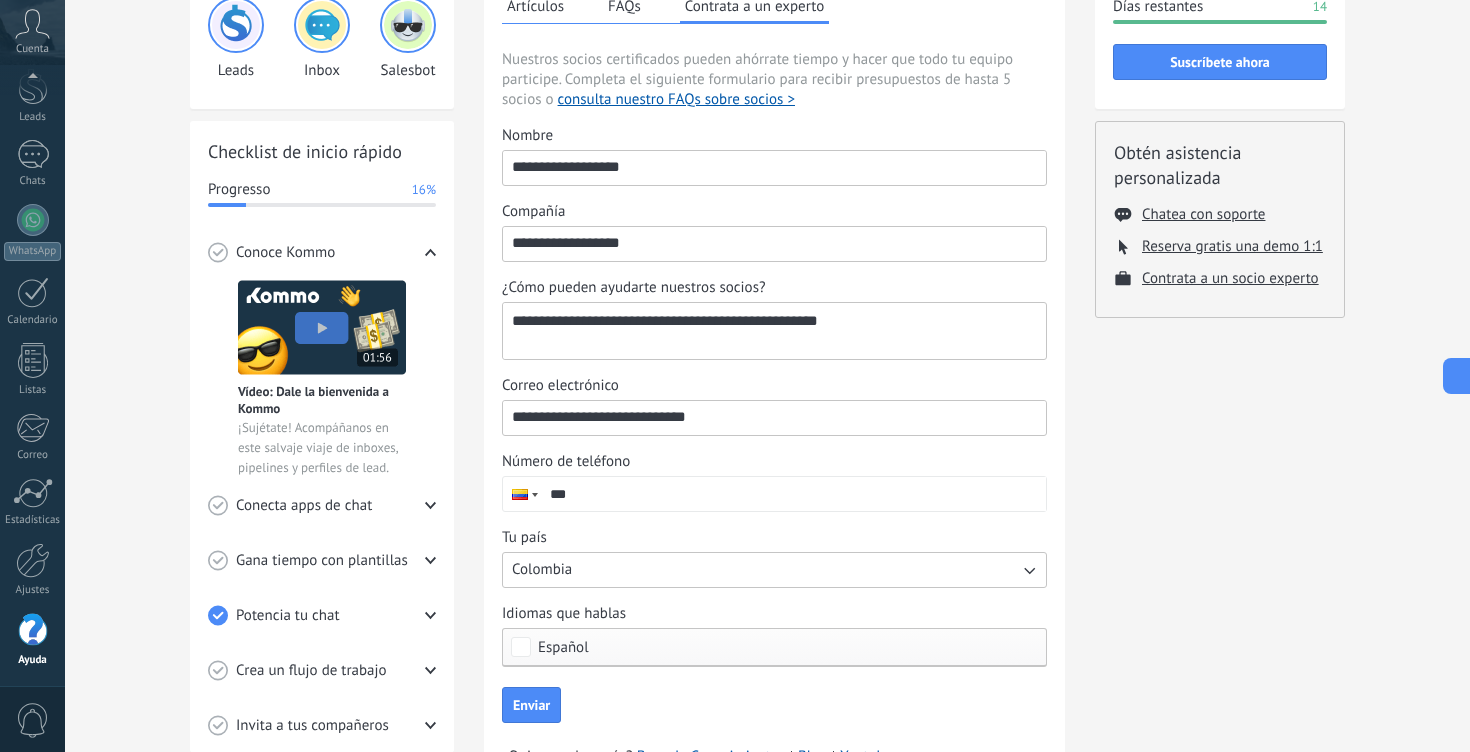 scroll, scrollTop: 186, scrollLeft: 0, axis: vertical 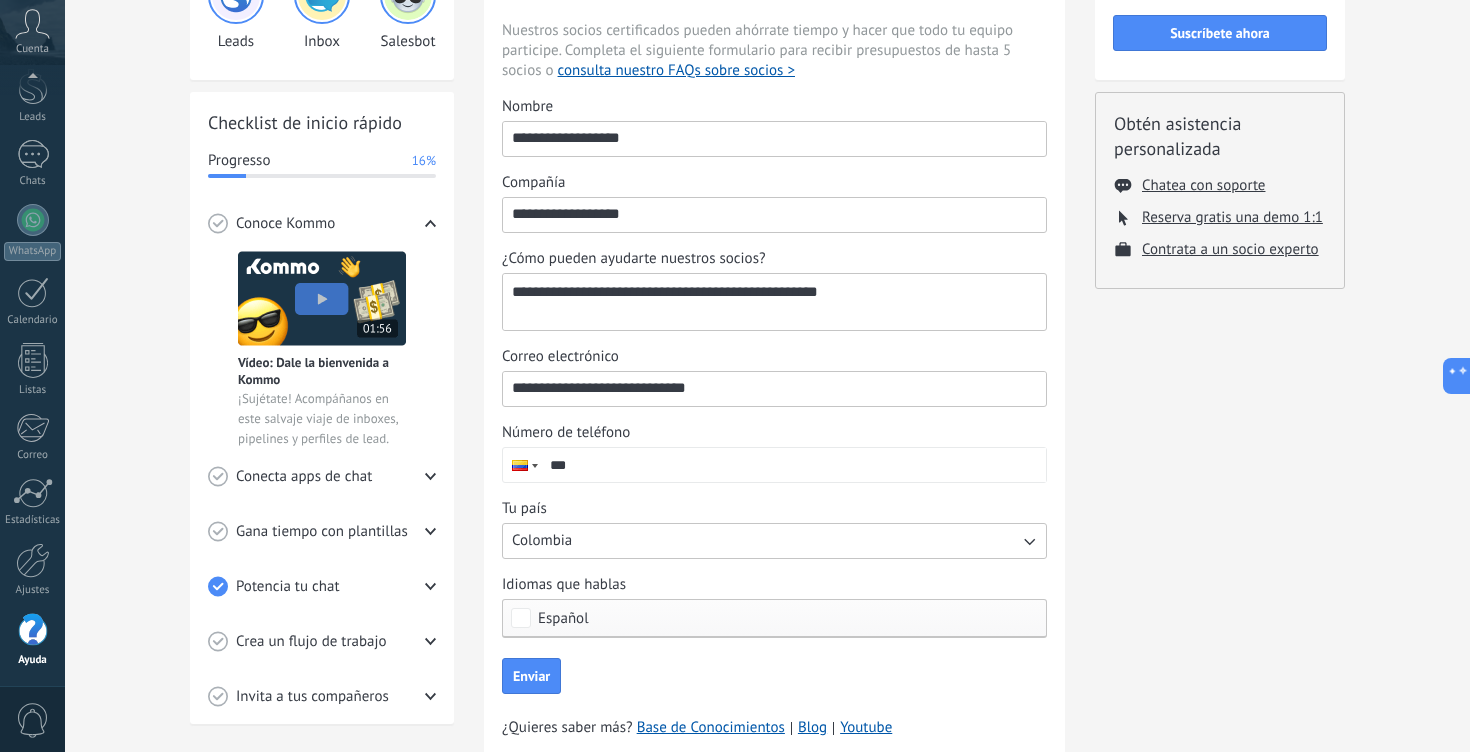 type on "**********" 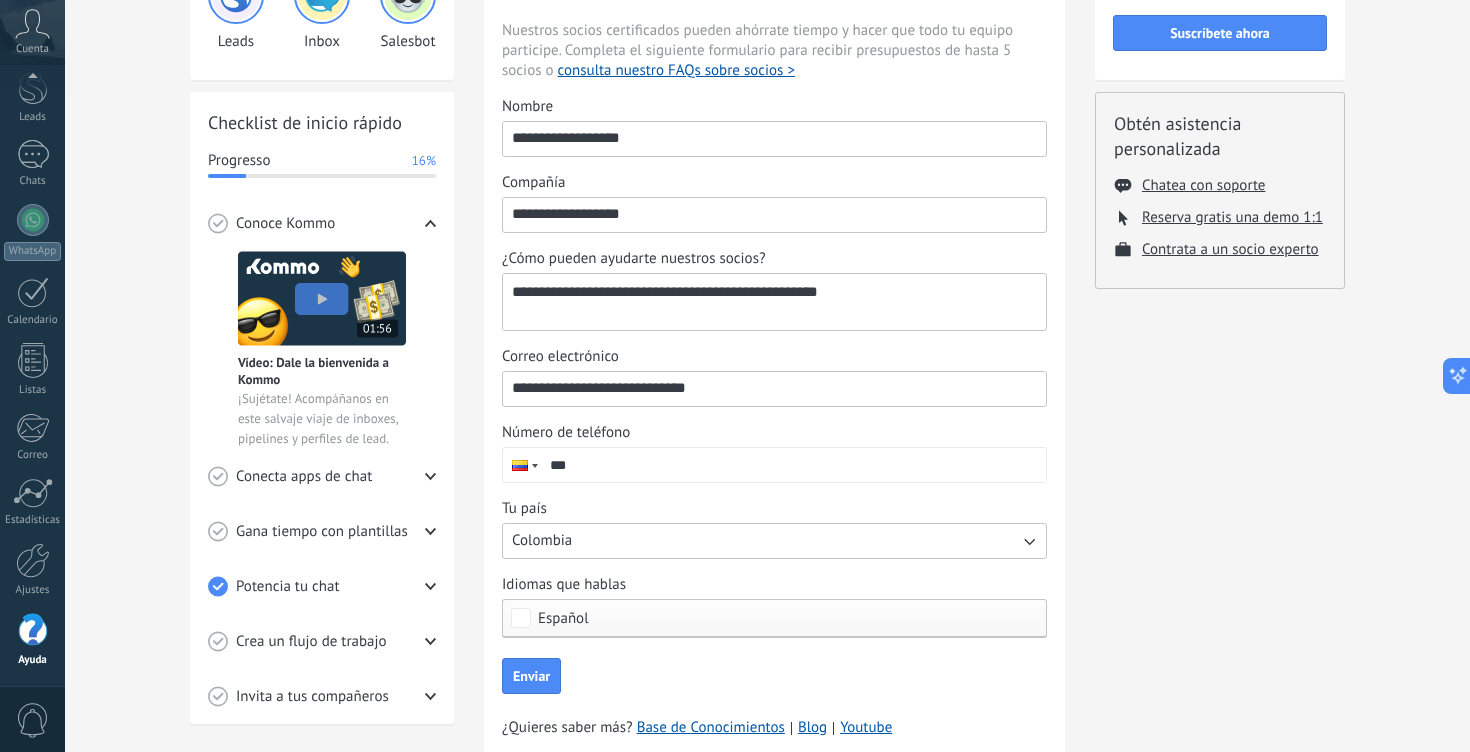 click on "***" at bounding box center [793, 465] 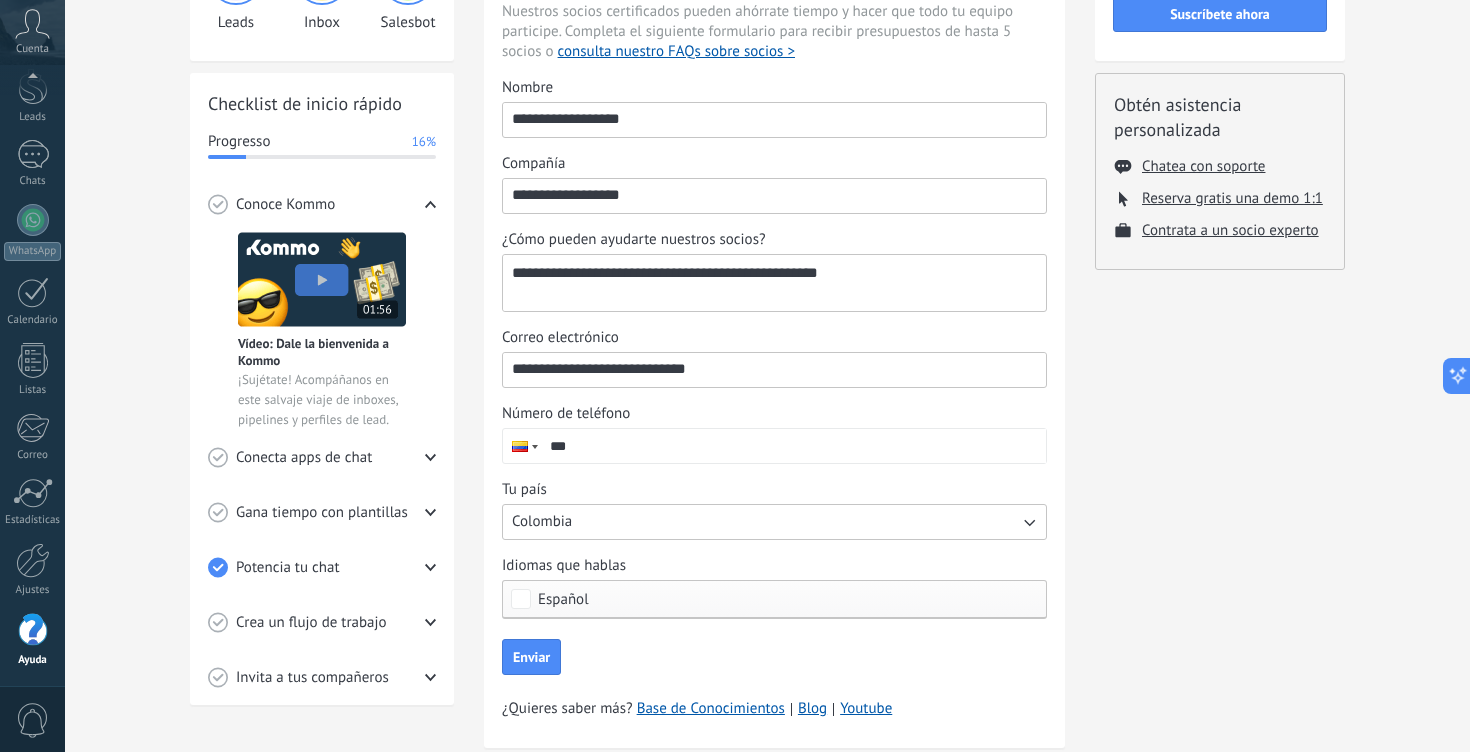 scroll, scrollTop: 203, scrollLeft: 0, axis: vertical 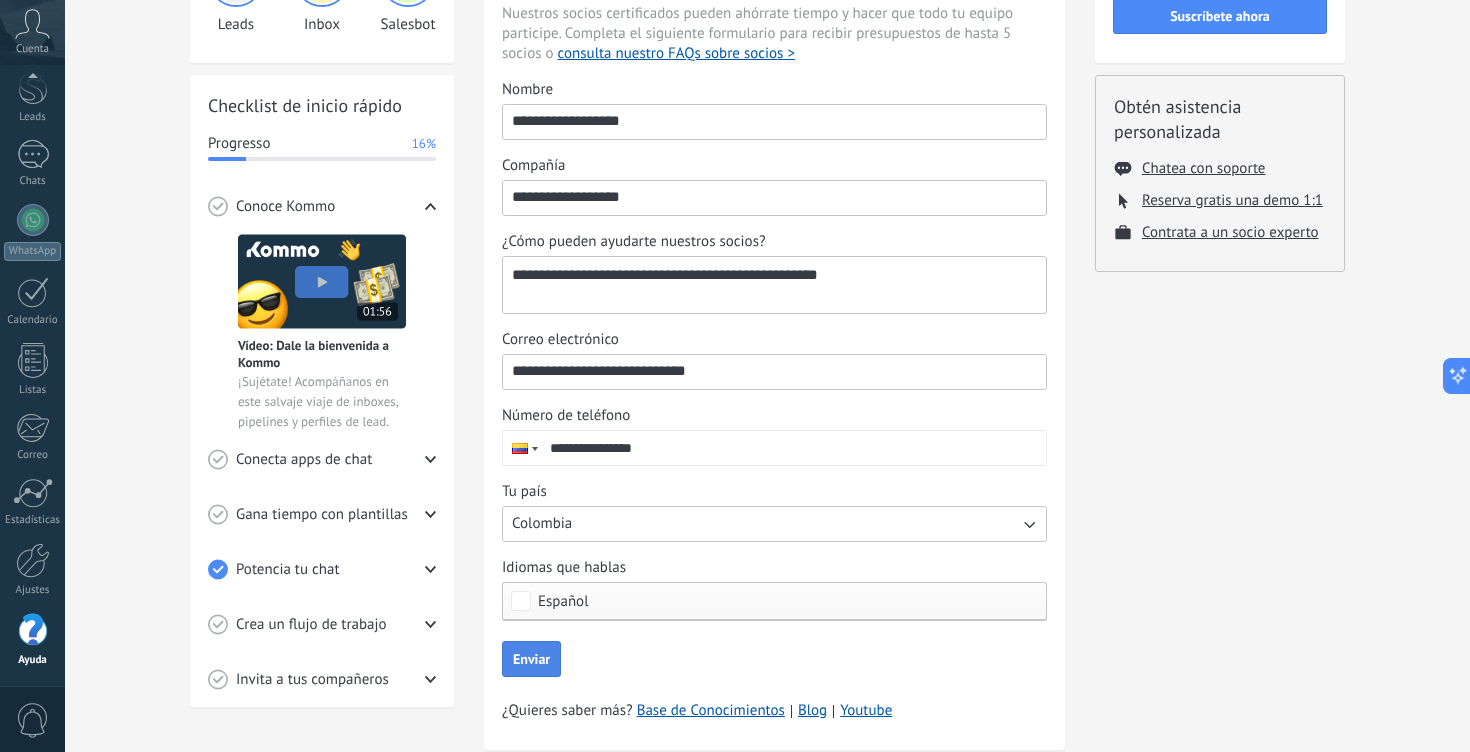 type on "**********" 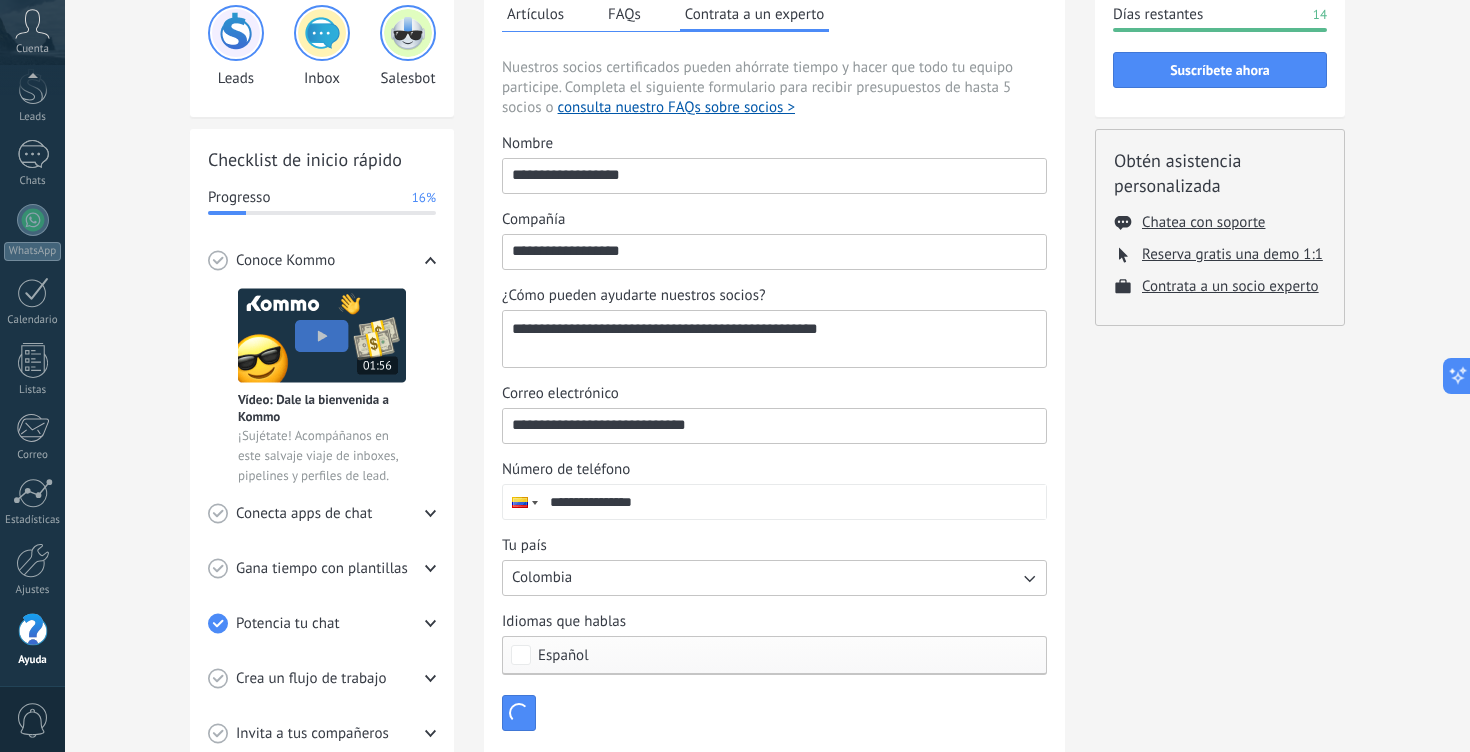 type 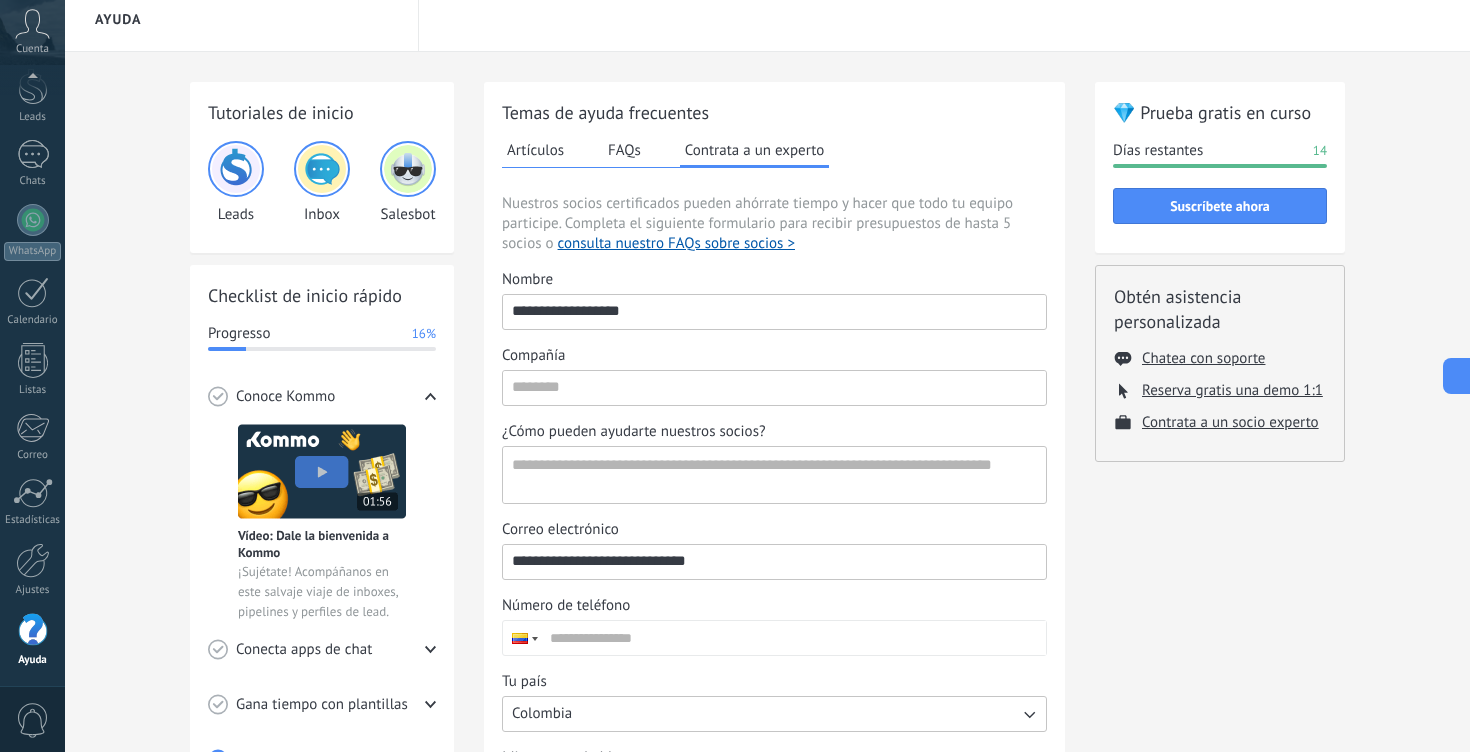 scroll, scrollTop: 14, scrollLeft: 0, axis: vertical 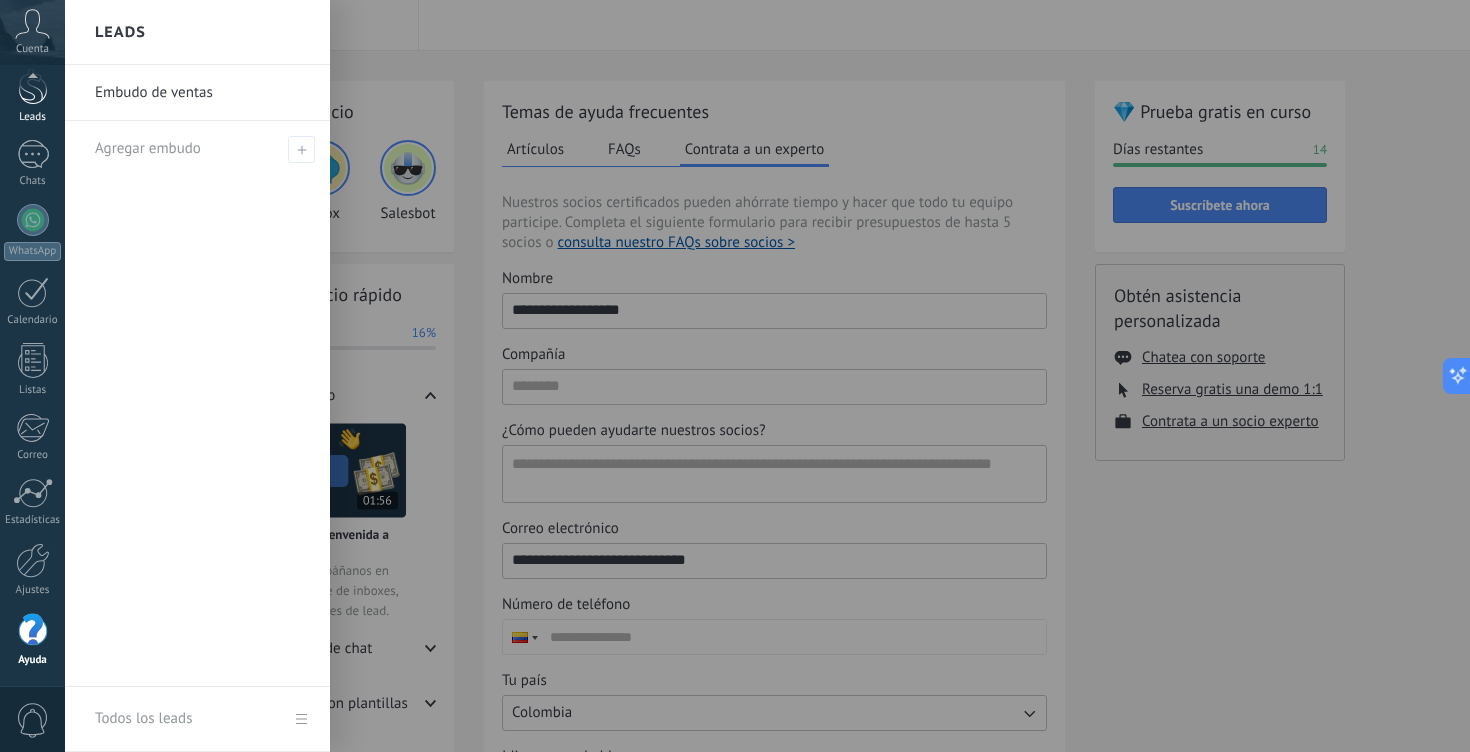 click at bounding box center [33, 86] 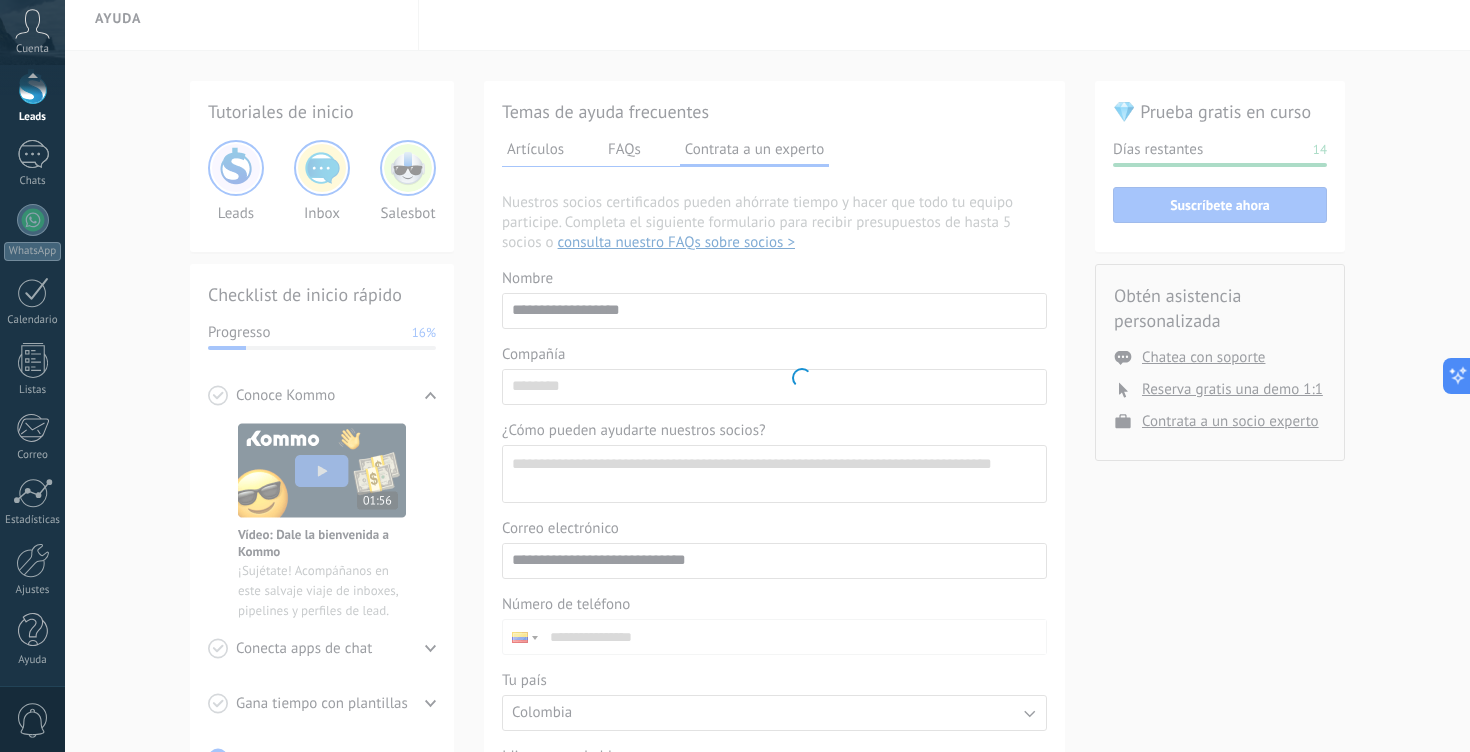 scroll, scrollTop: 0, scrollLeft: 0, axis: both 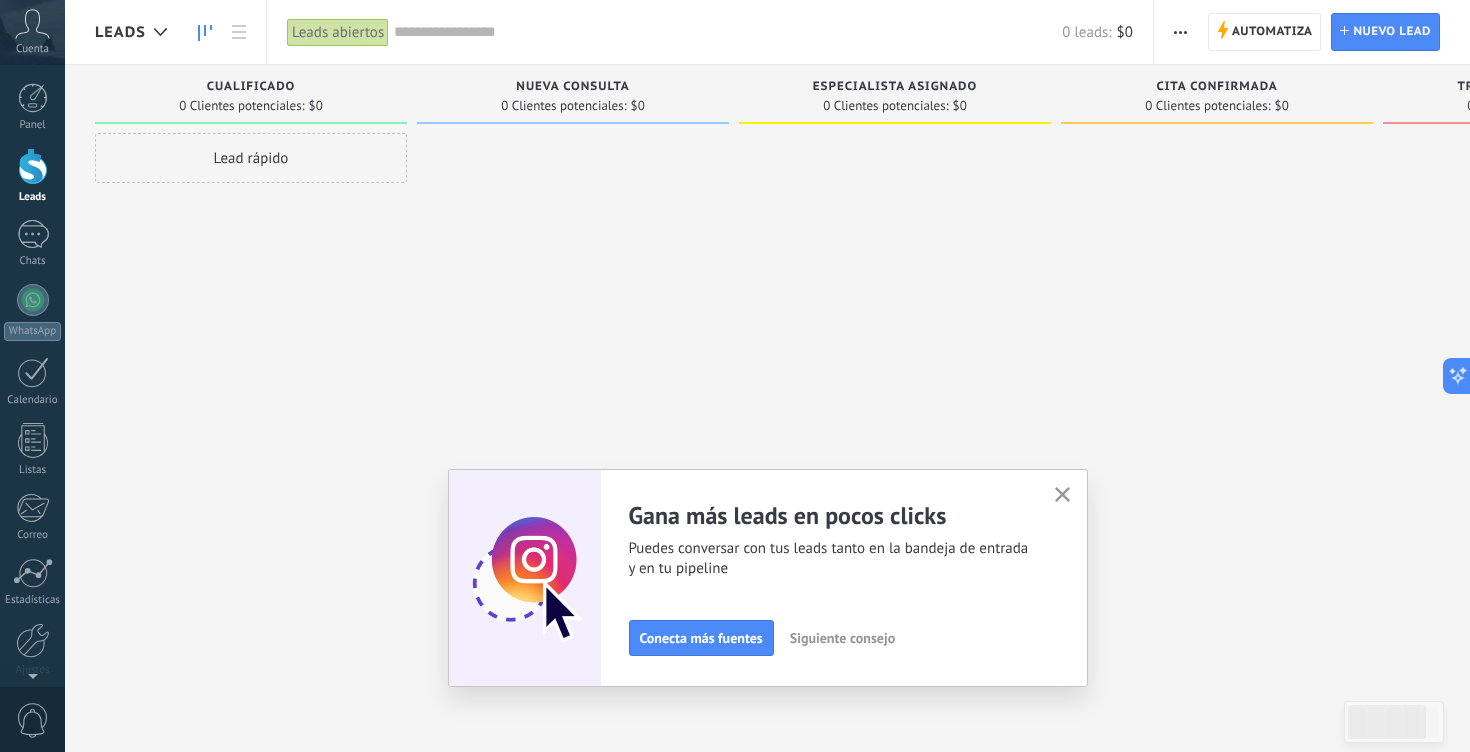 drag, startPoint x: 253, startPoint y: 149, endPoint x: 534, endPoint y: 171, distance: 281.8599 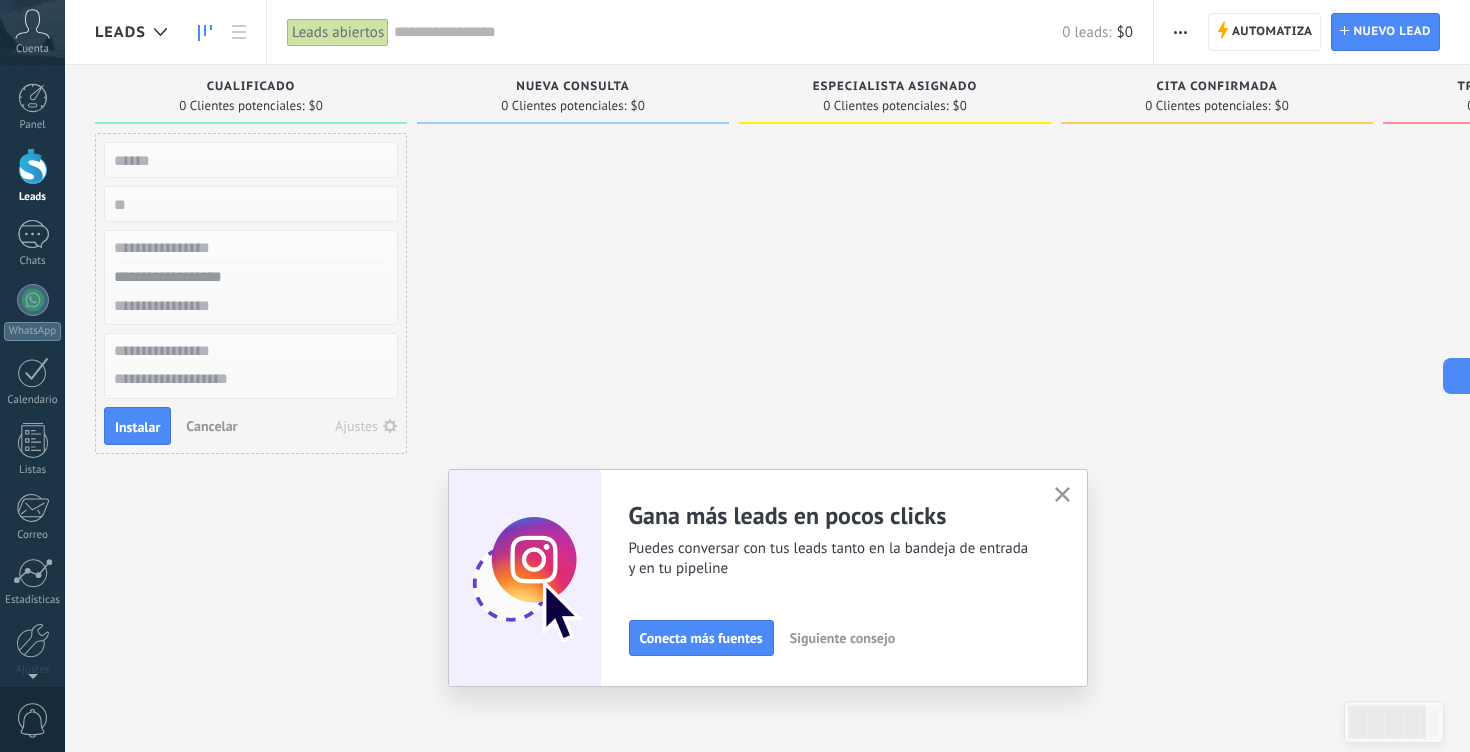 click 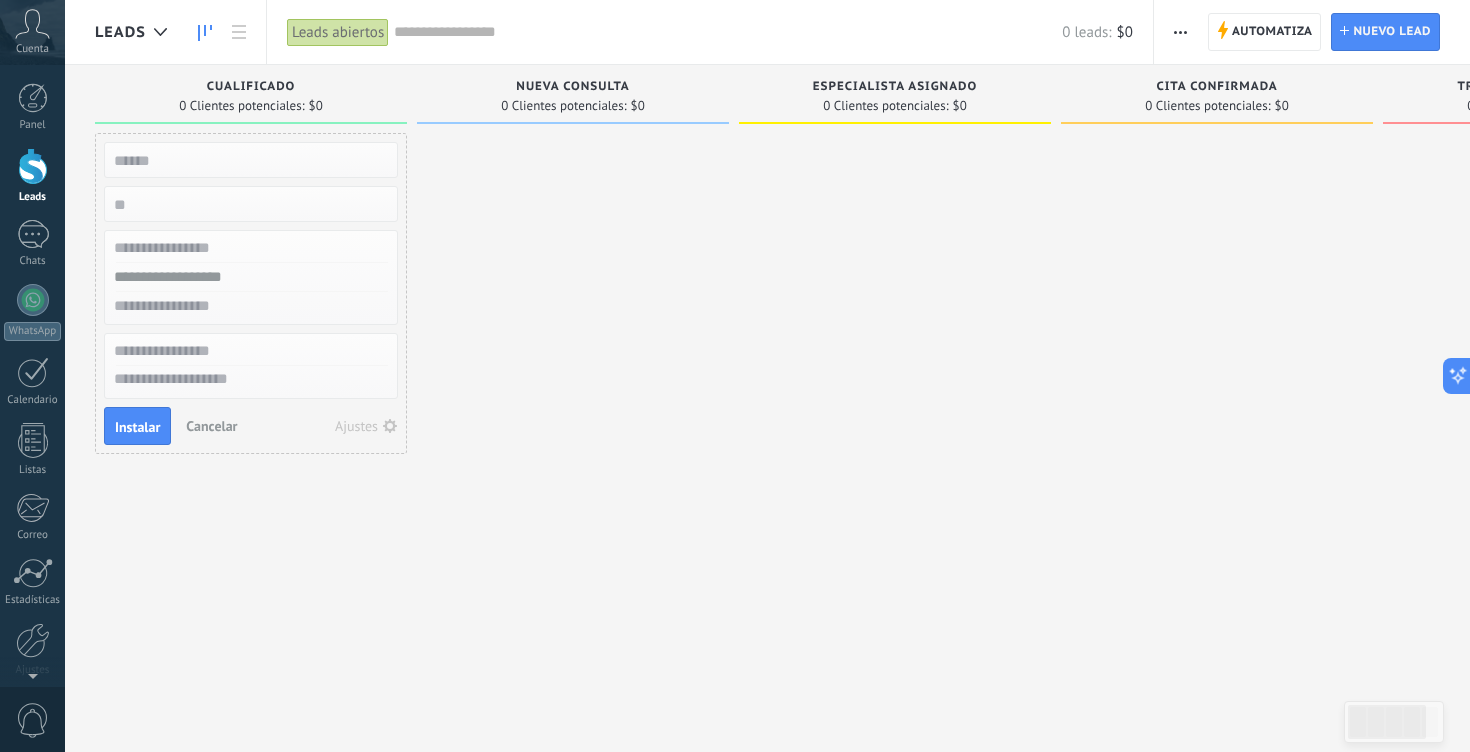 click at bounding box center (249, 160) 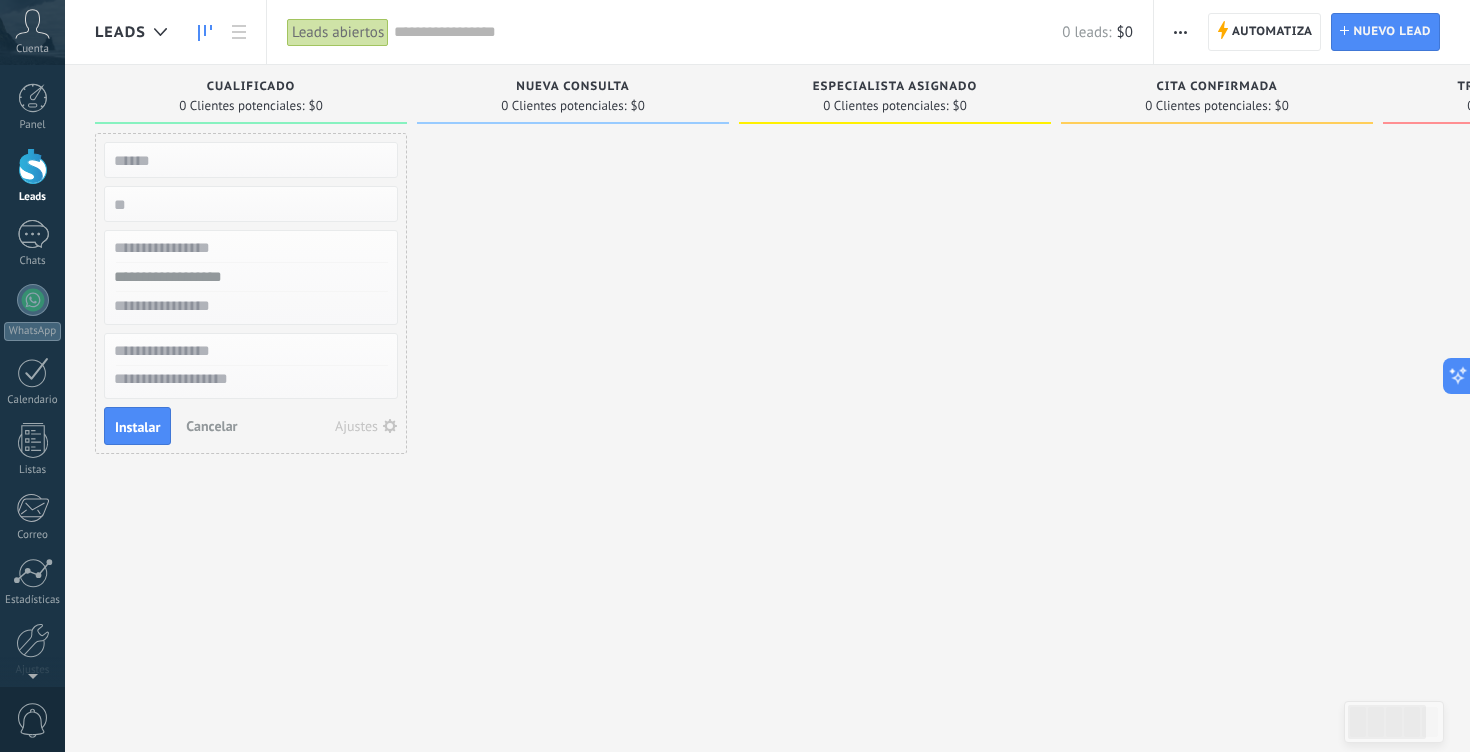 click at bounding box center (249, 204) 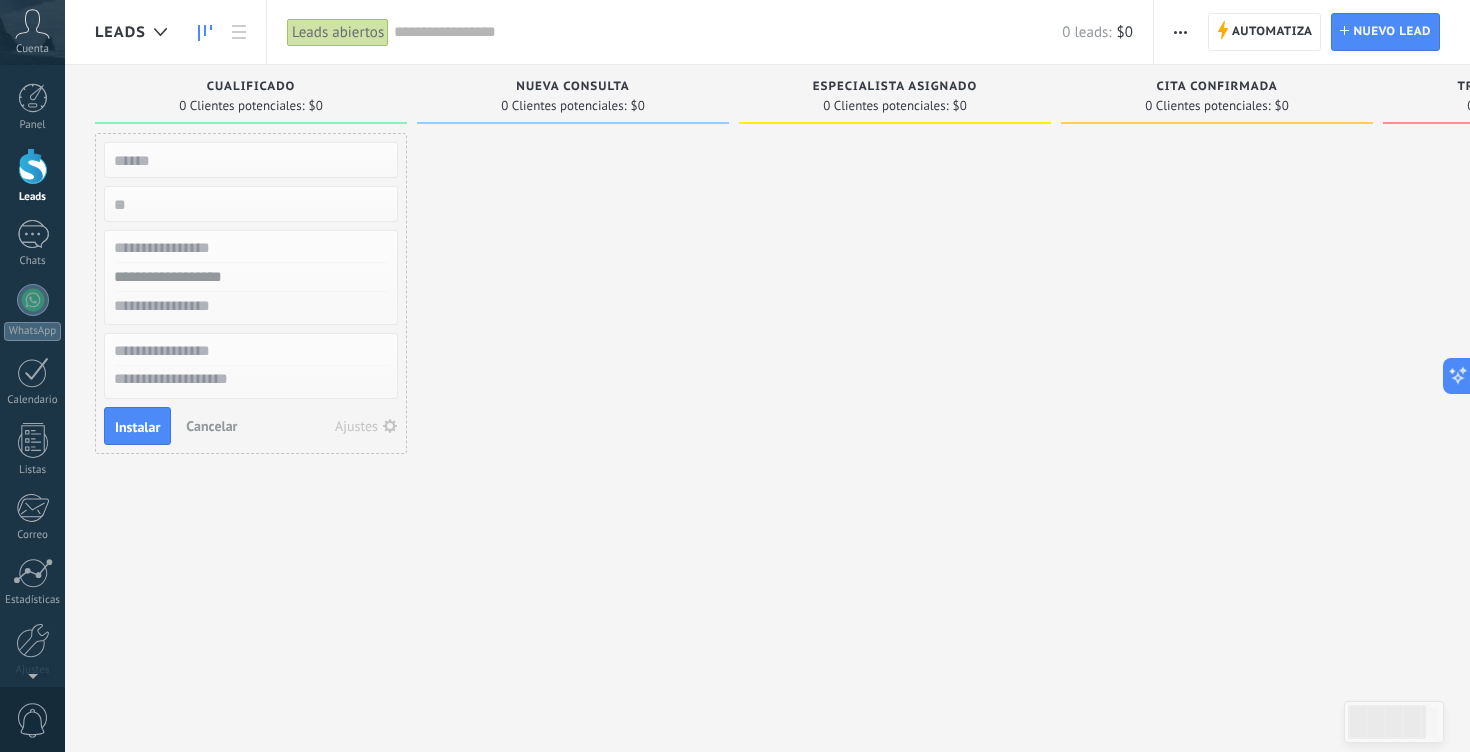 click at bounding box center (249, 160) 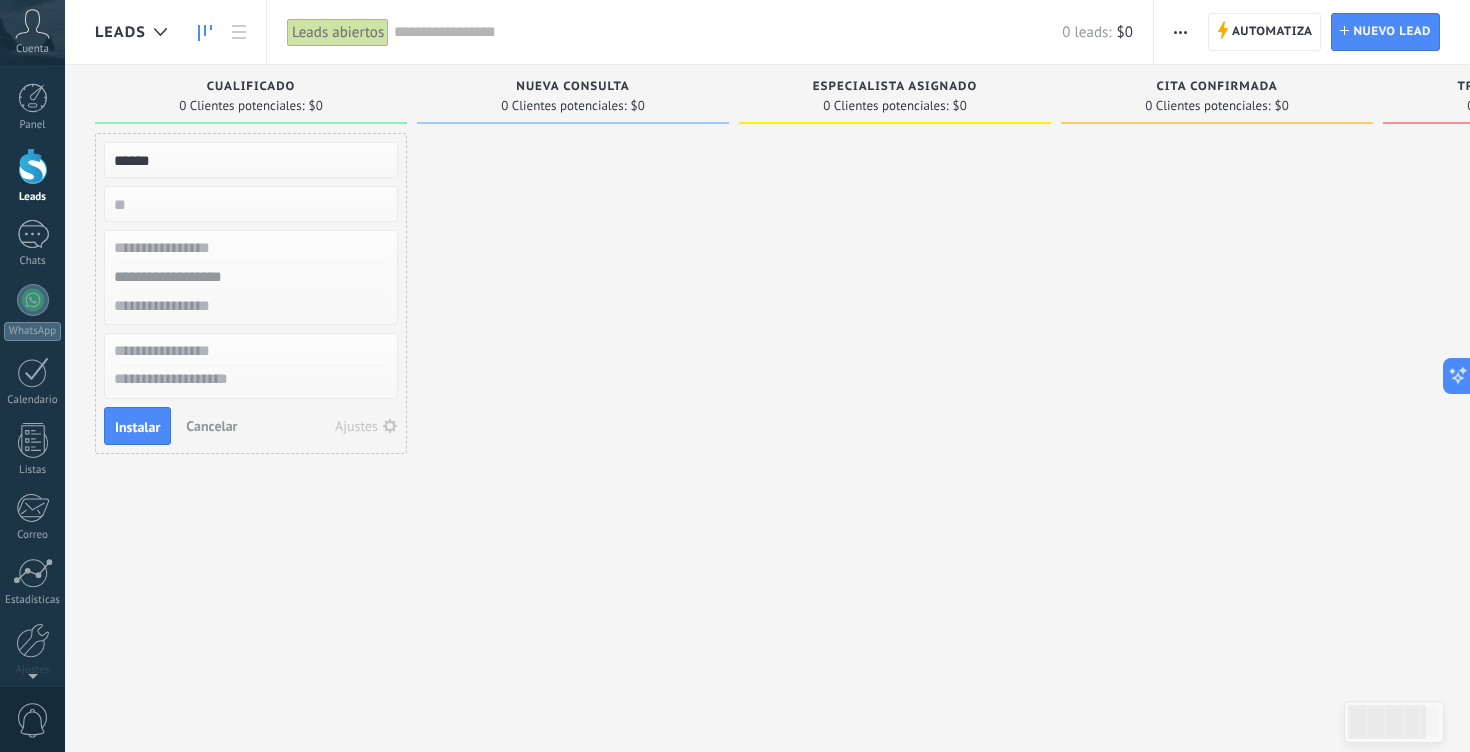 type on "******" 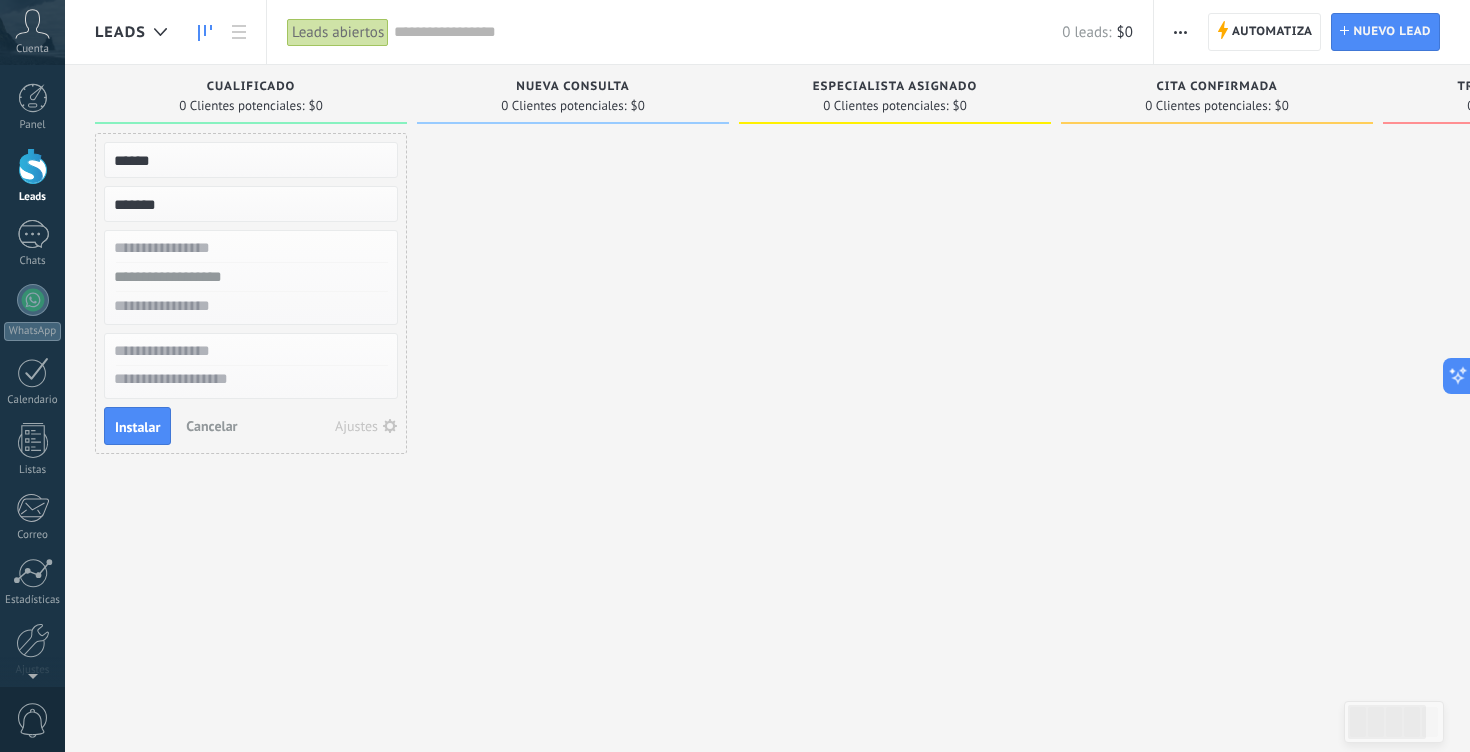 type on "*******" 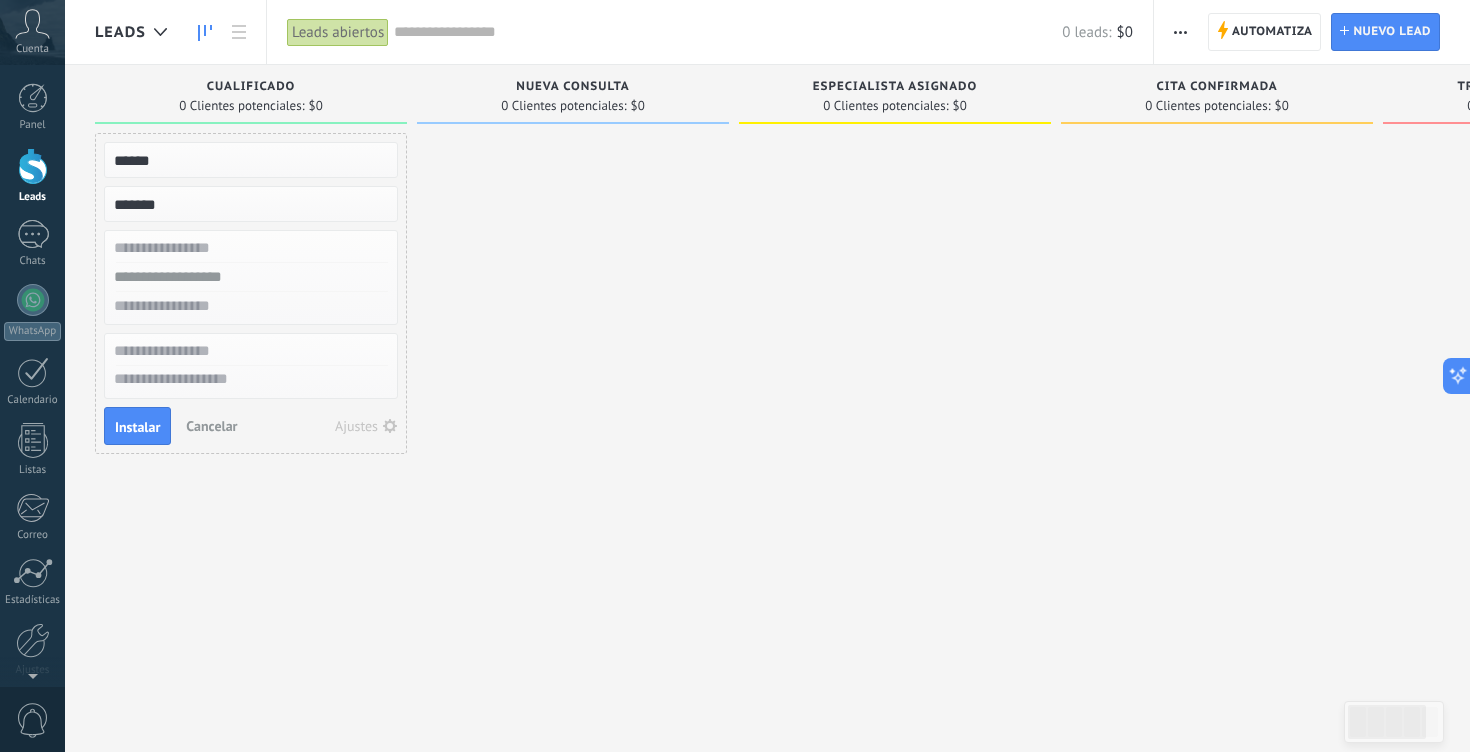 click at bounding box center [249, 248] 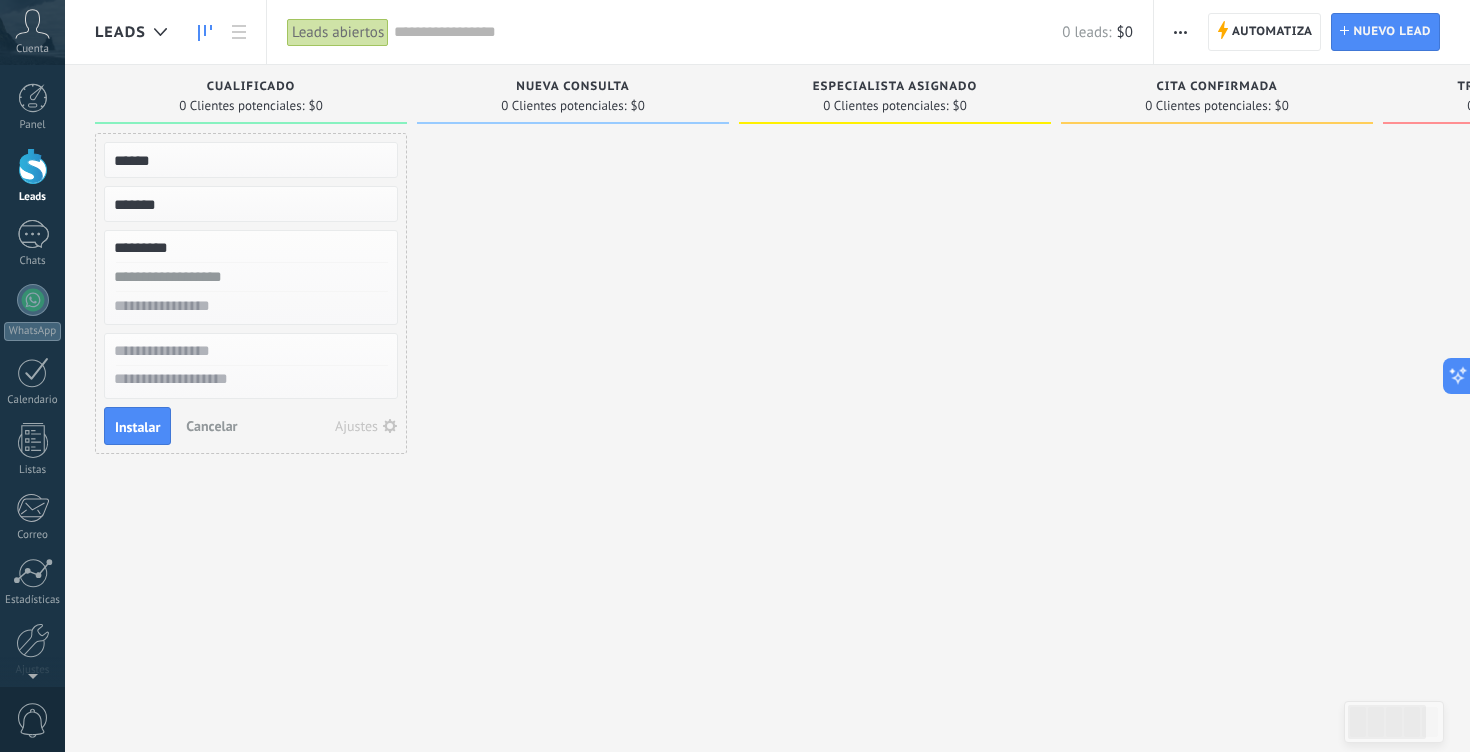 click on "********* Sebastian  Apellido" at bounding box center (251, 248) 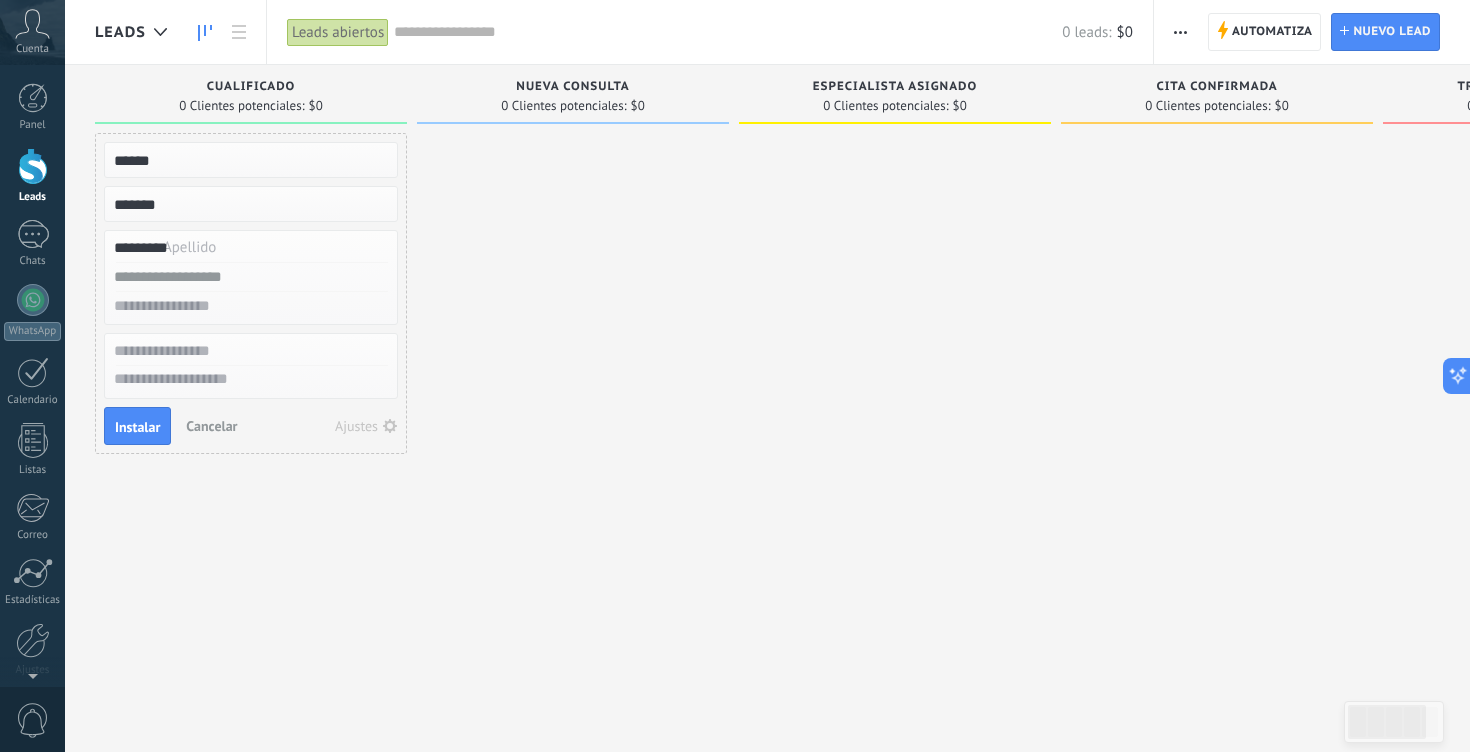 click on "*********" at bounding box center (249, 248) 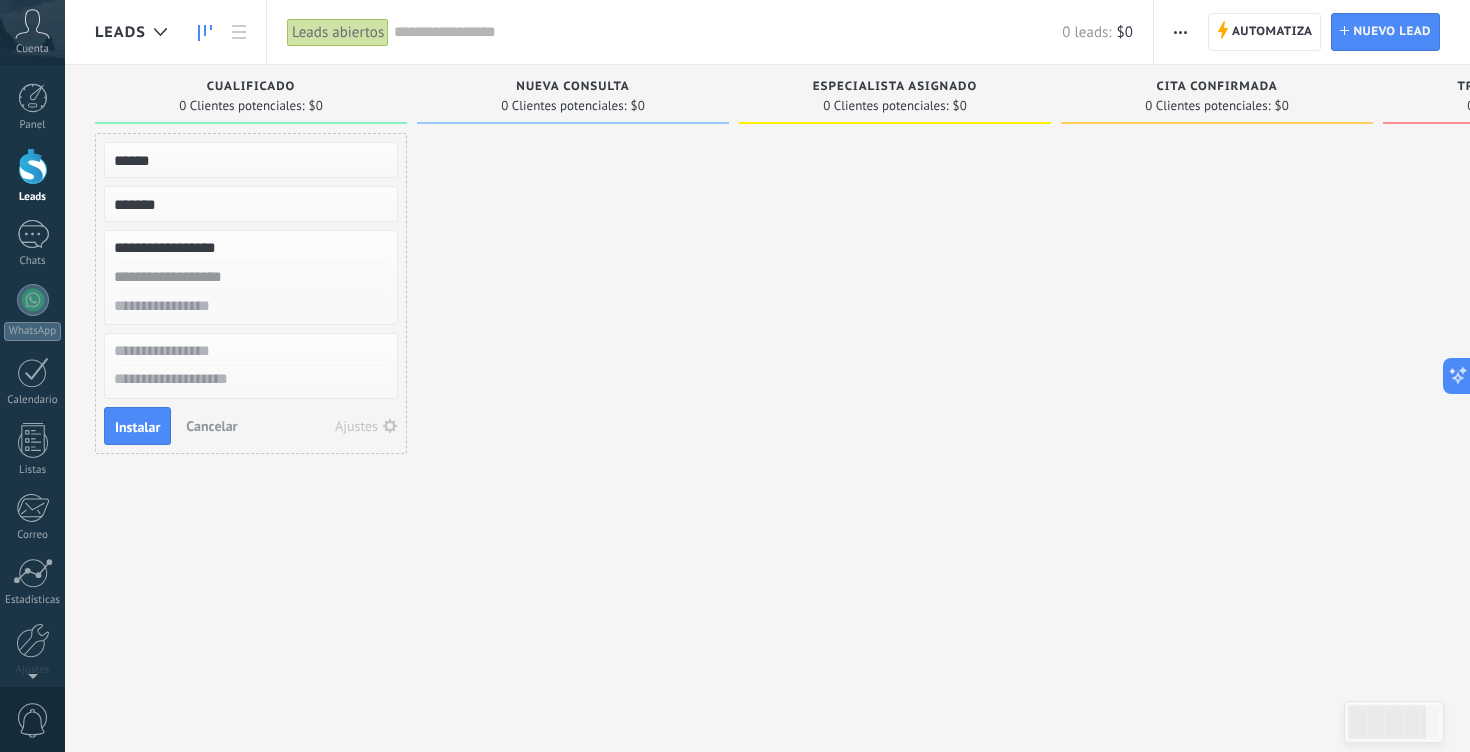 type on "**********" 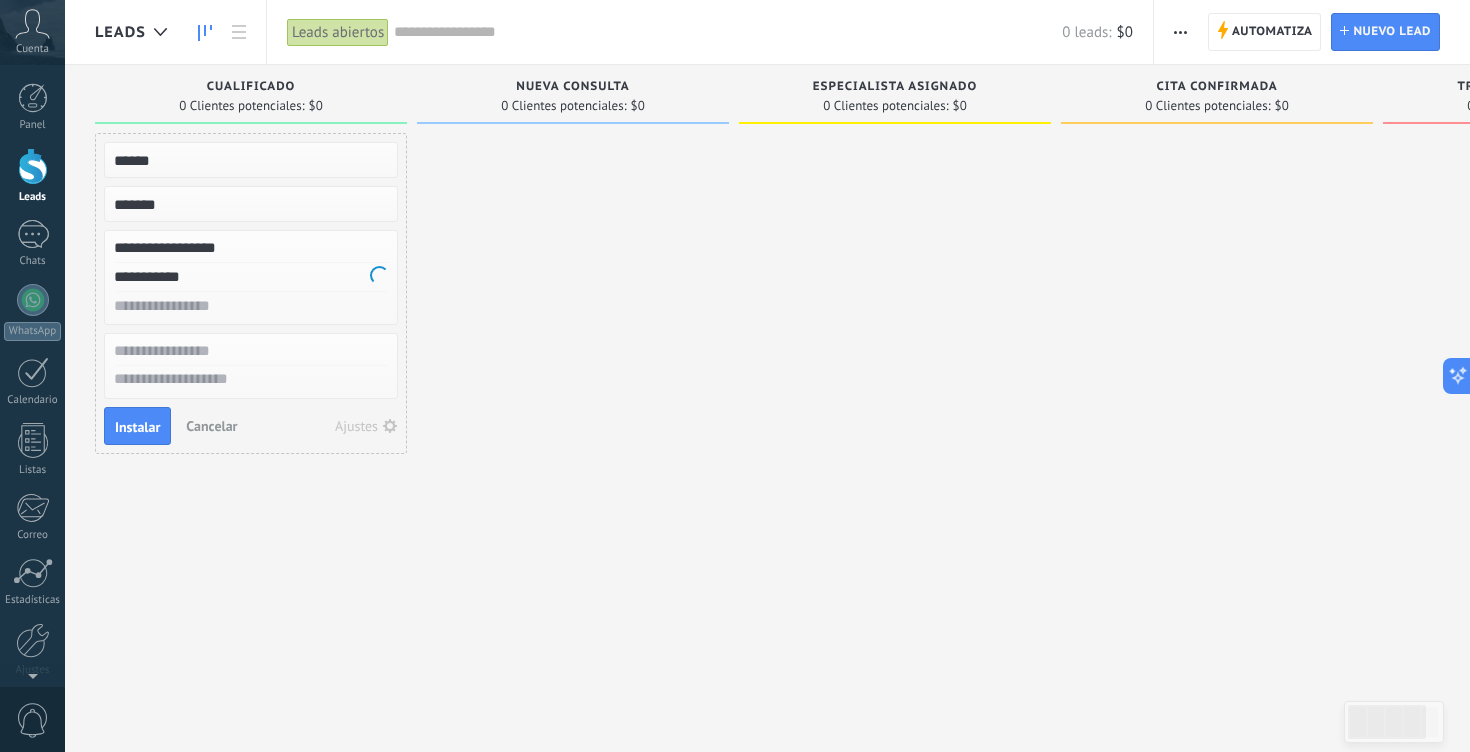 type on "**********" 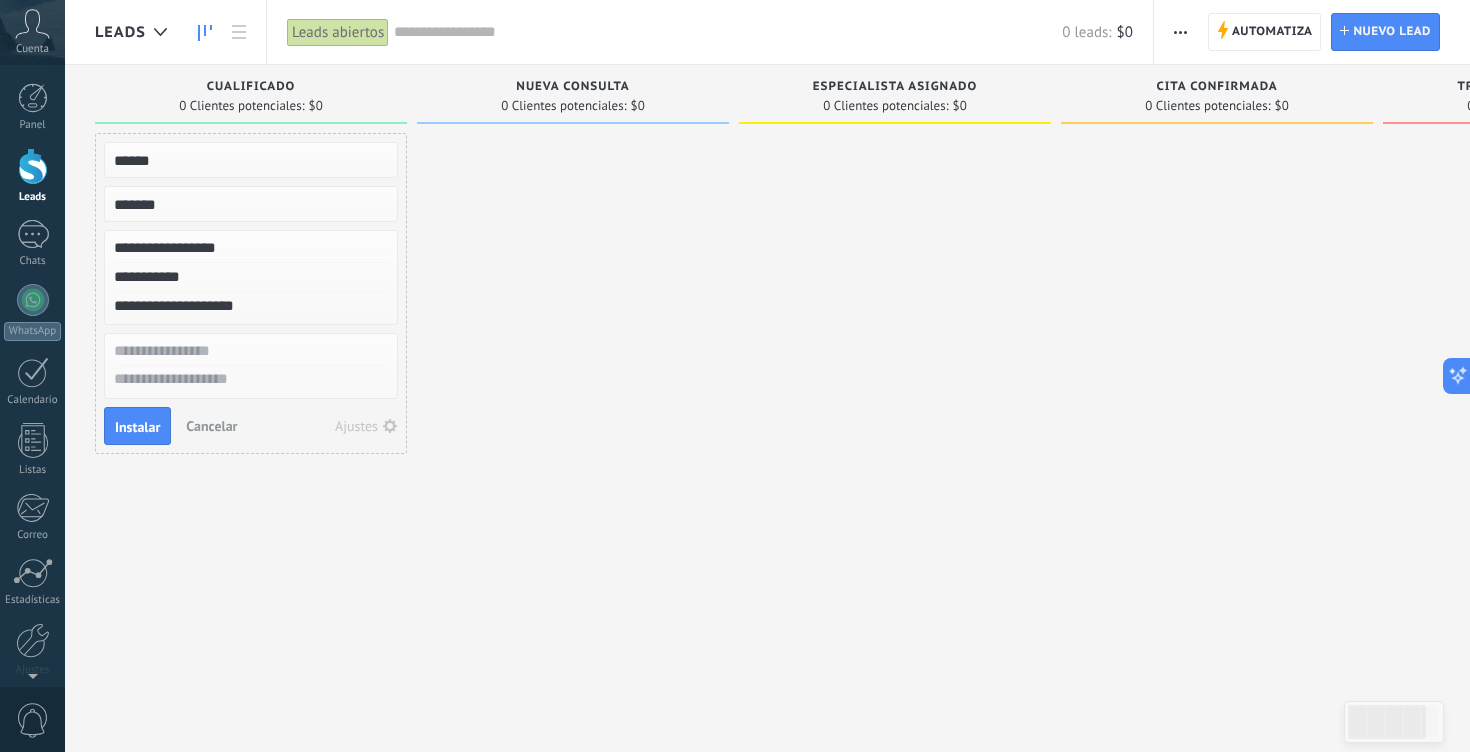 type on "**********" 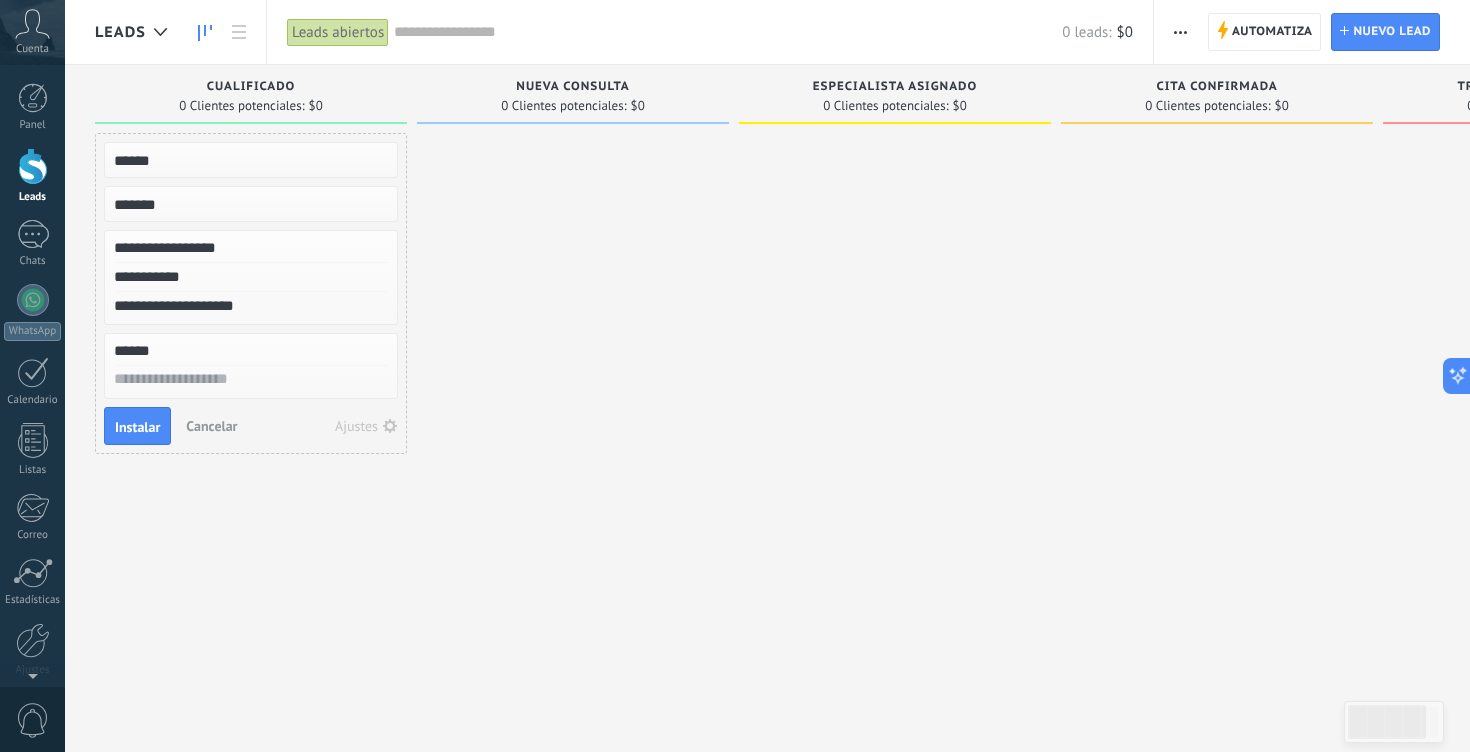 type on "******" 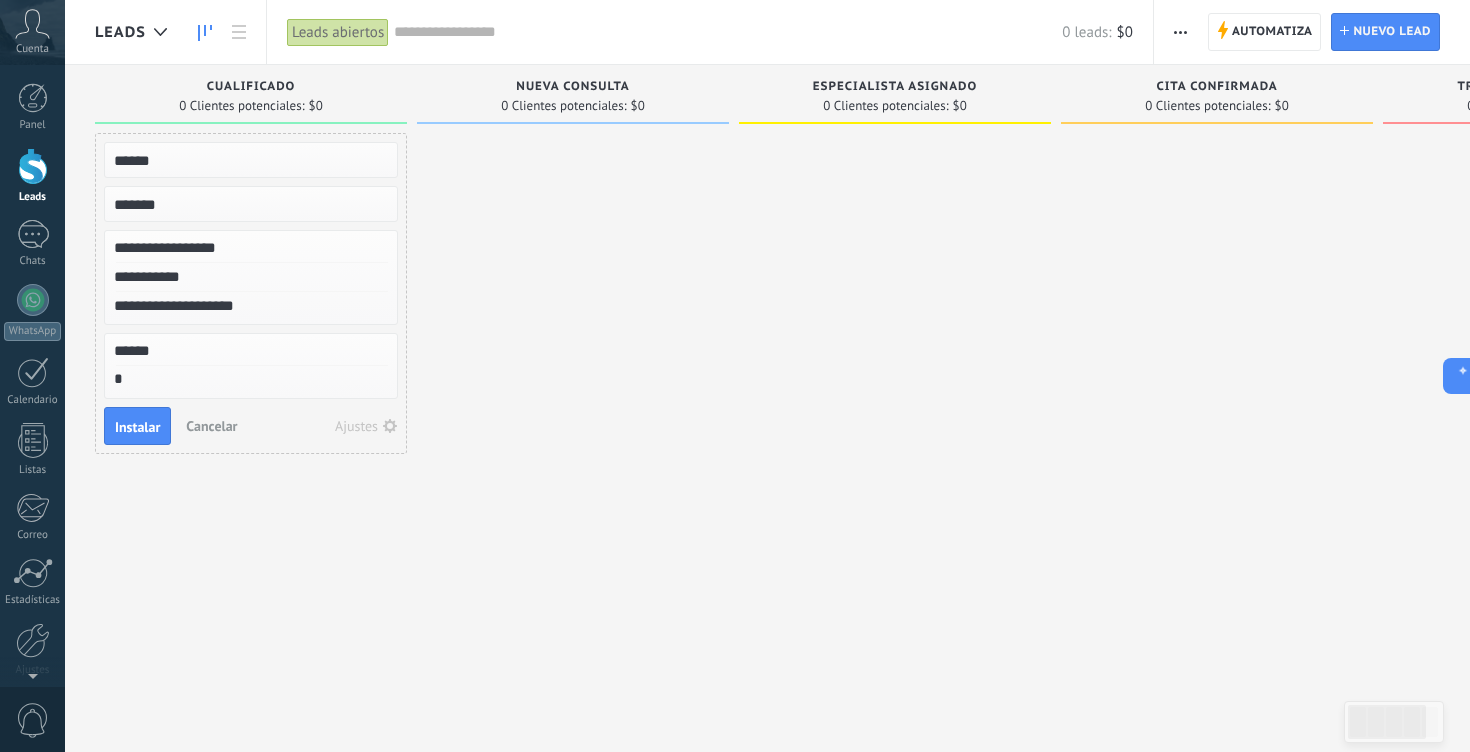 type on "**" 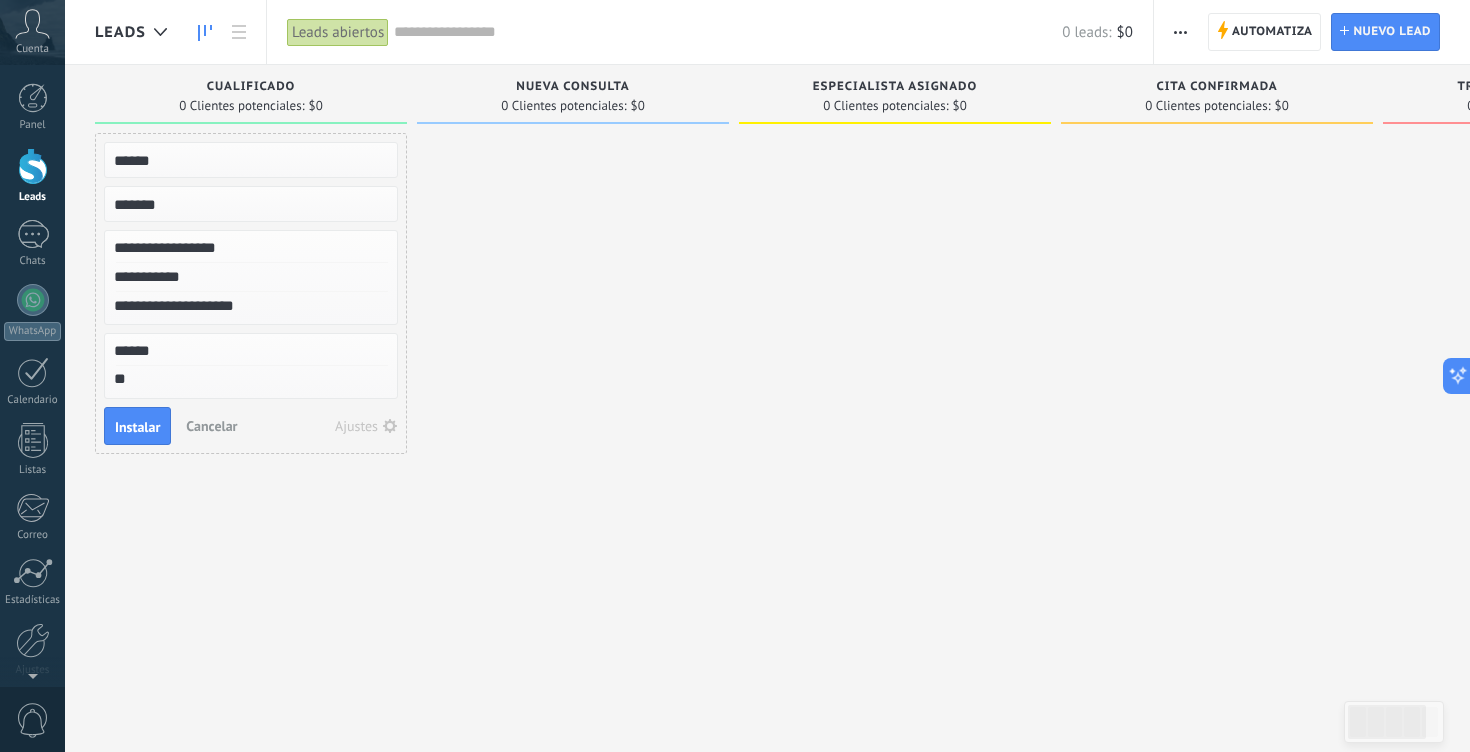 type on "***" 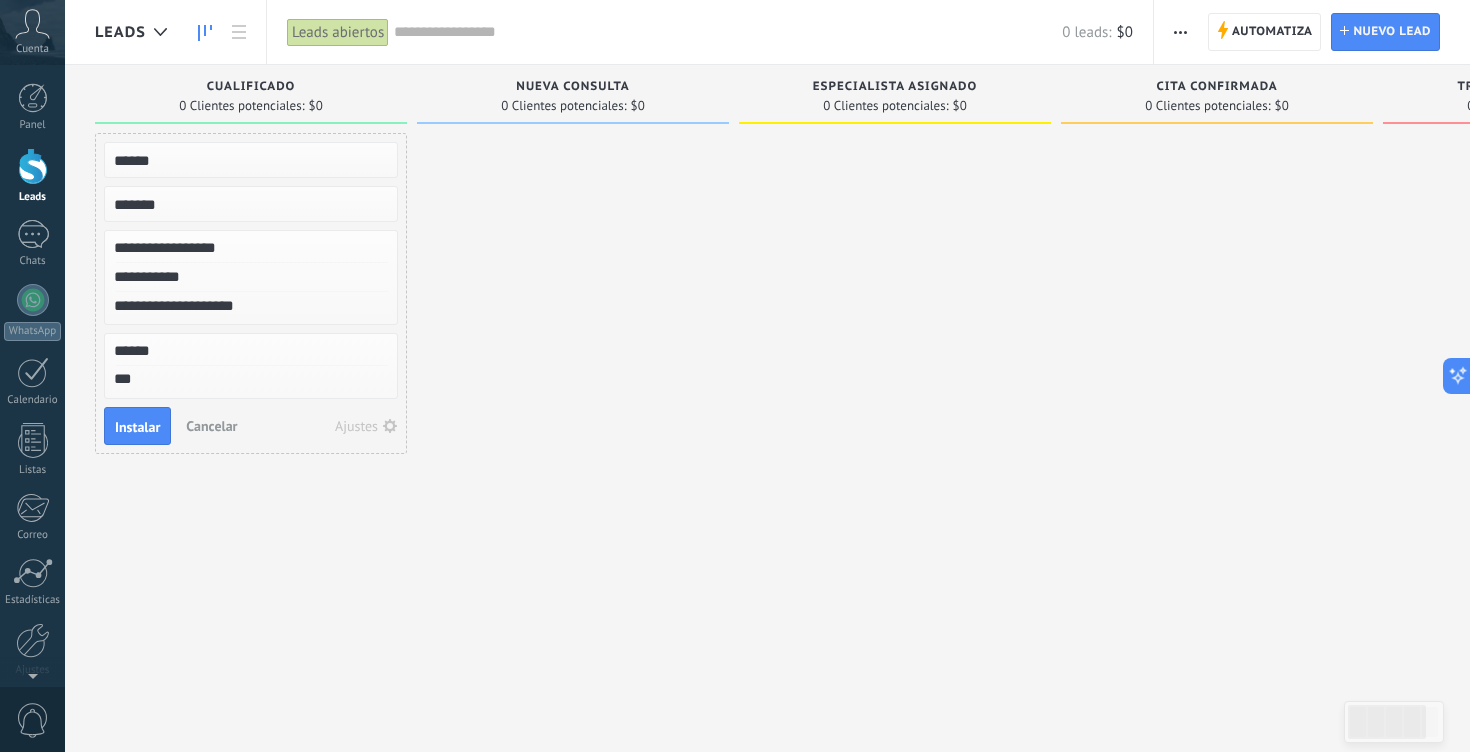 type on "****" 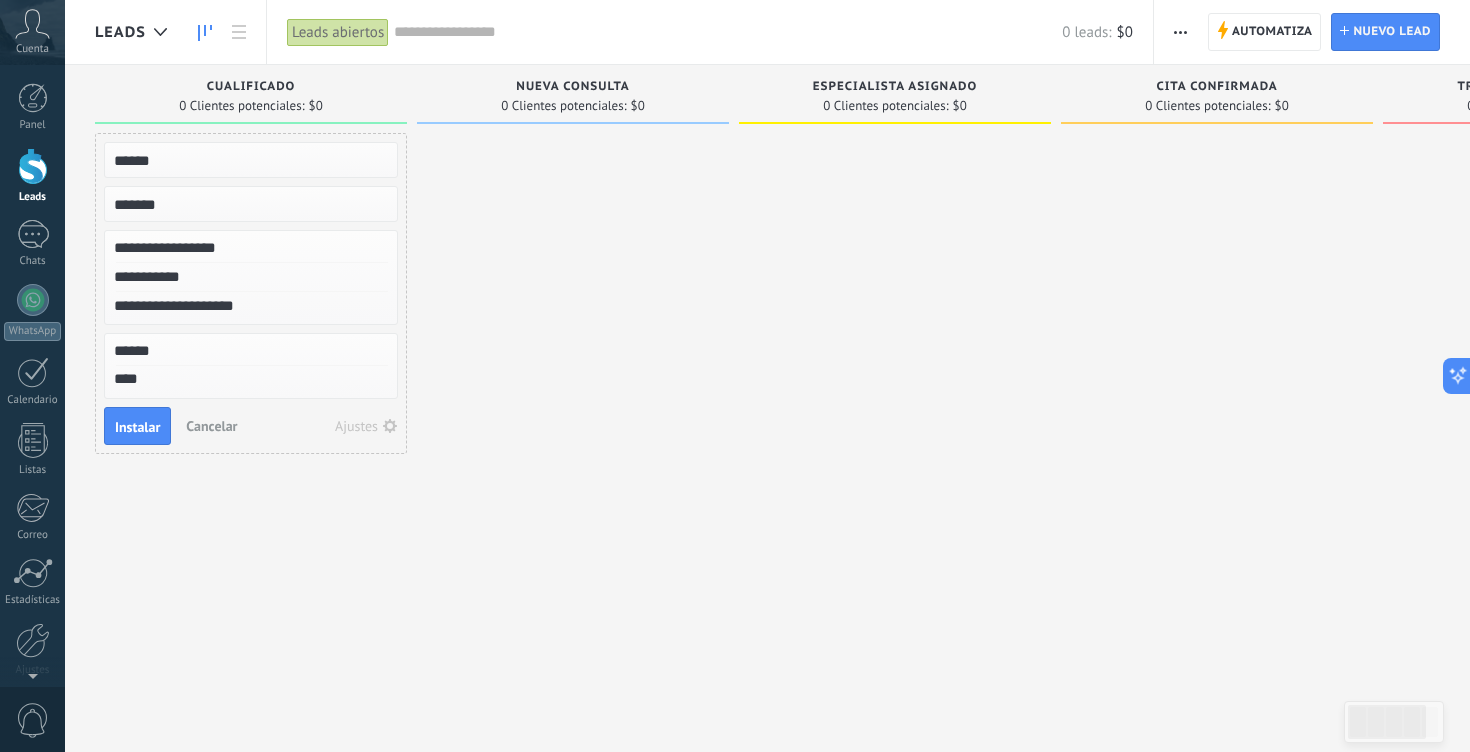 type on "*****" 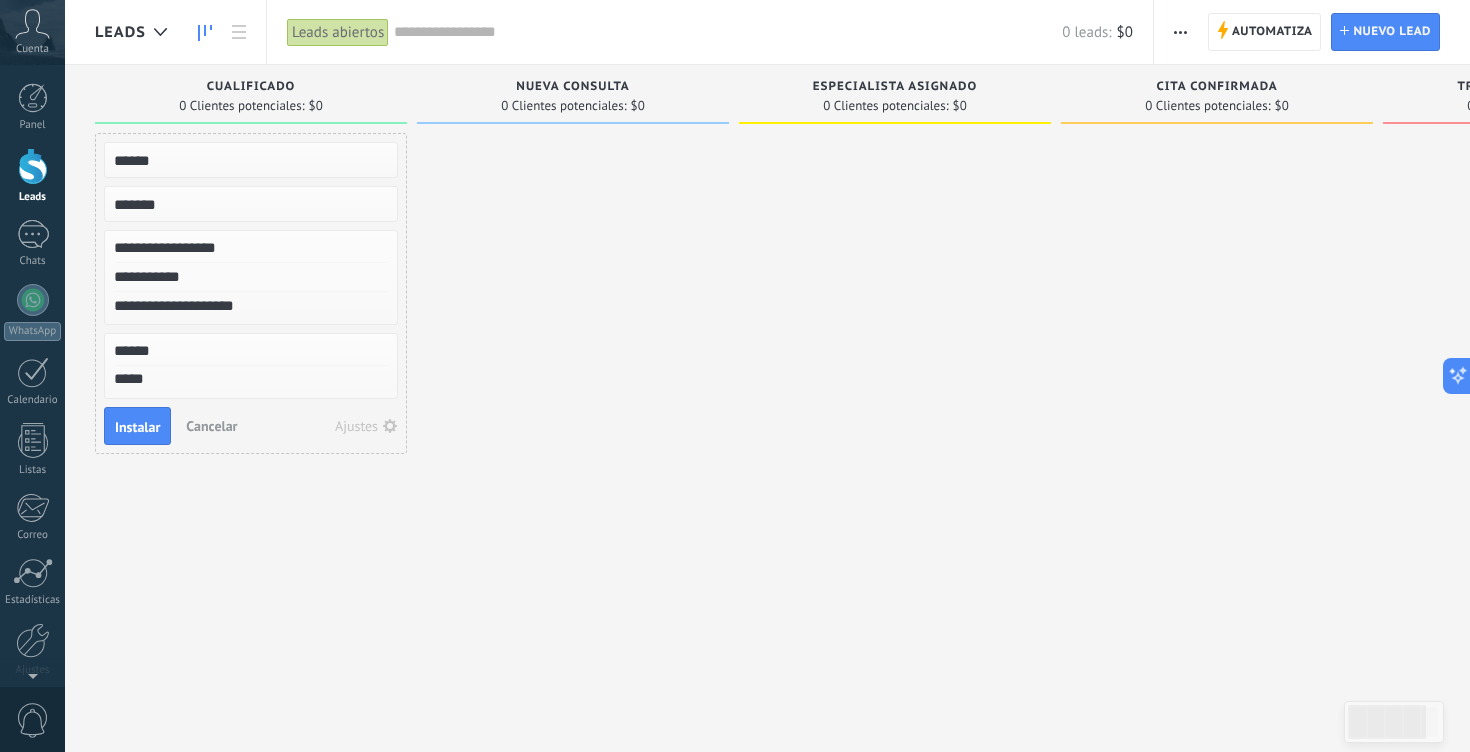 type on "******" 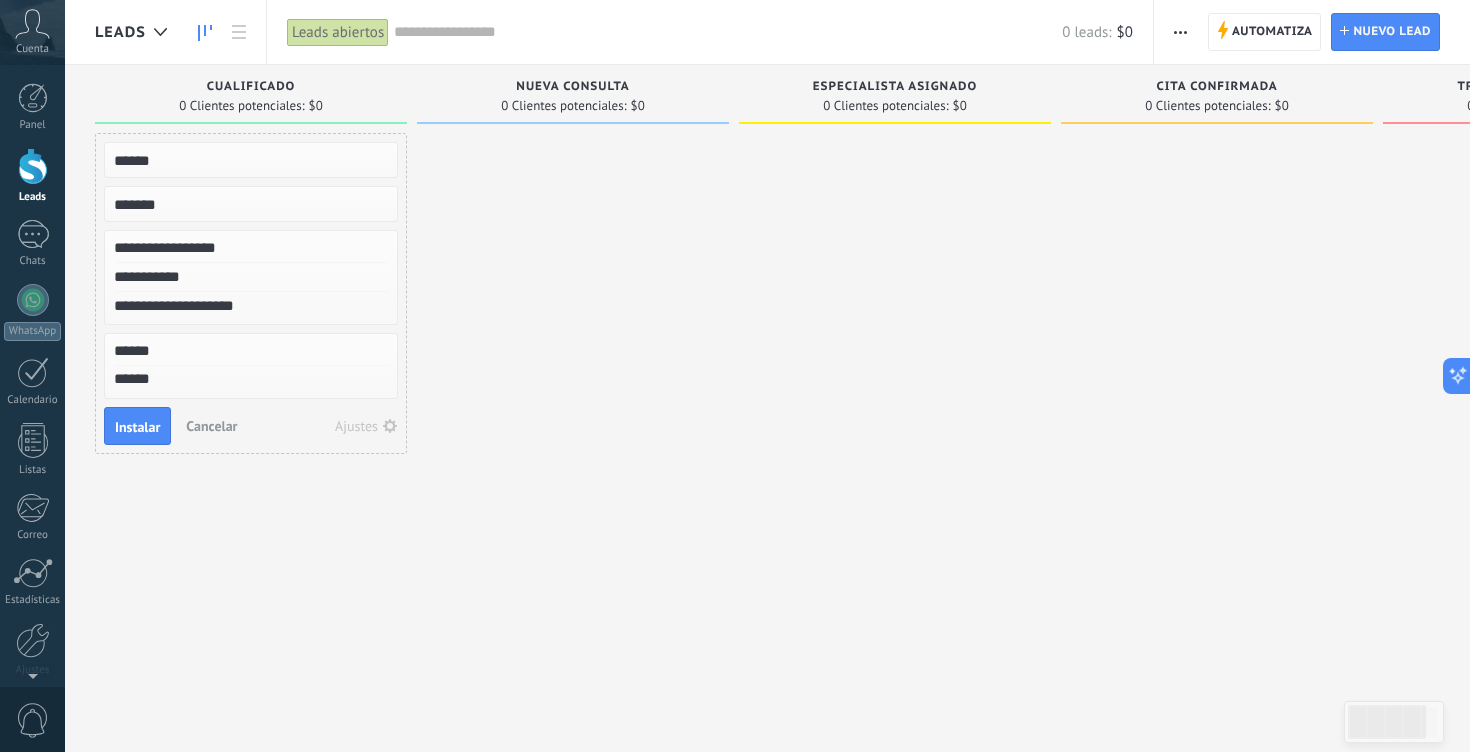 type on "******" 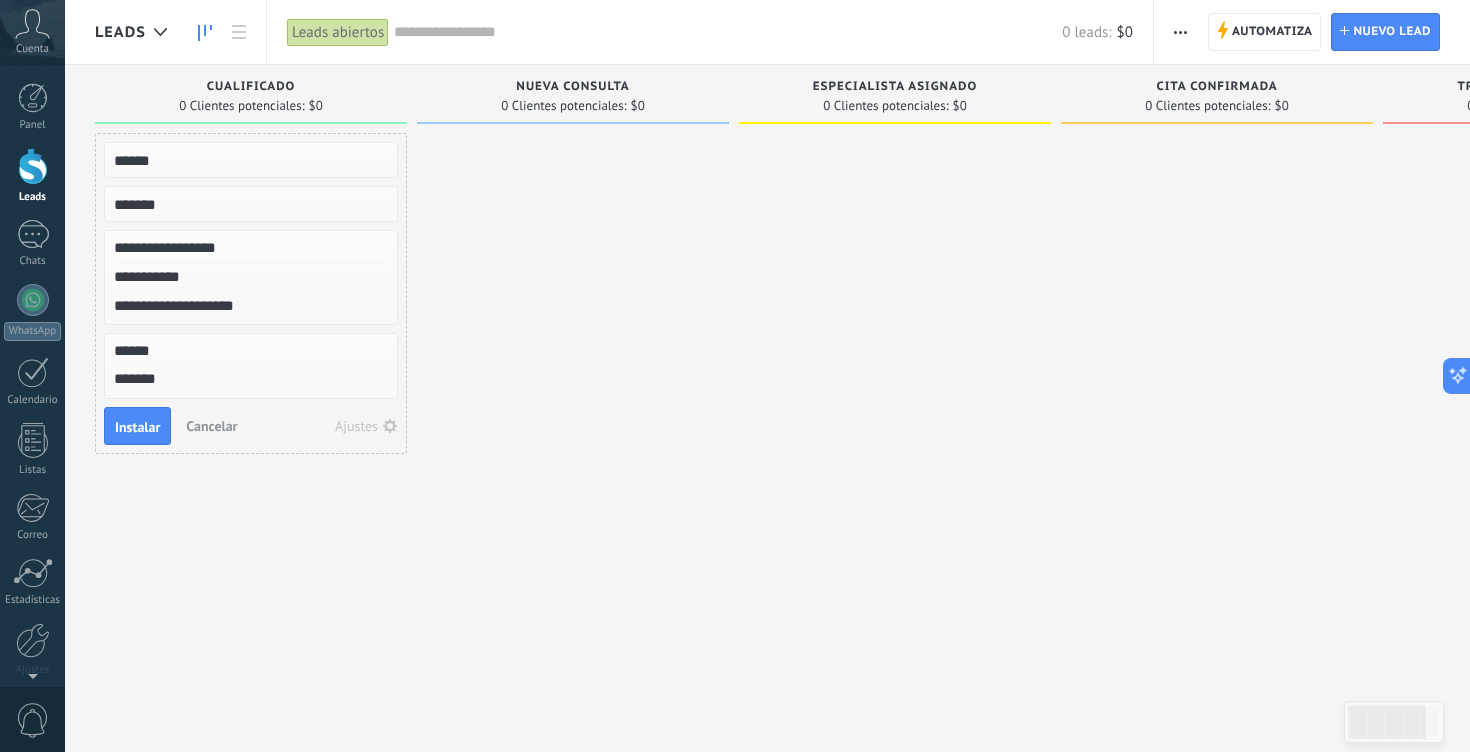 type on "******" 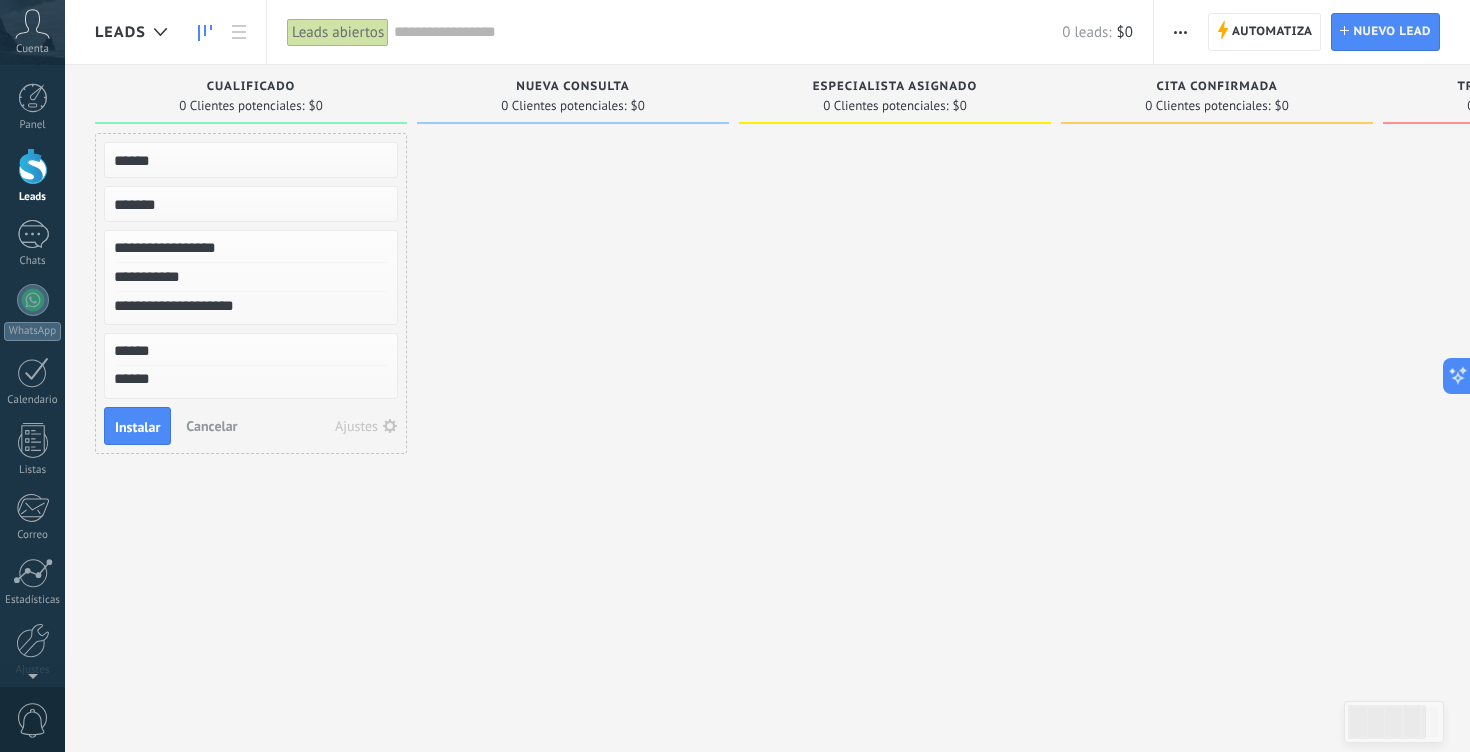 scroll, scrollTop: 19, scrollLeft: 0, axis: vertical 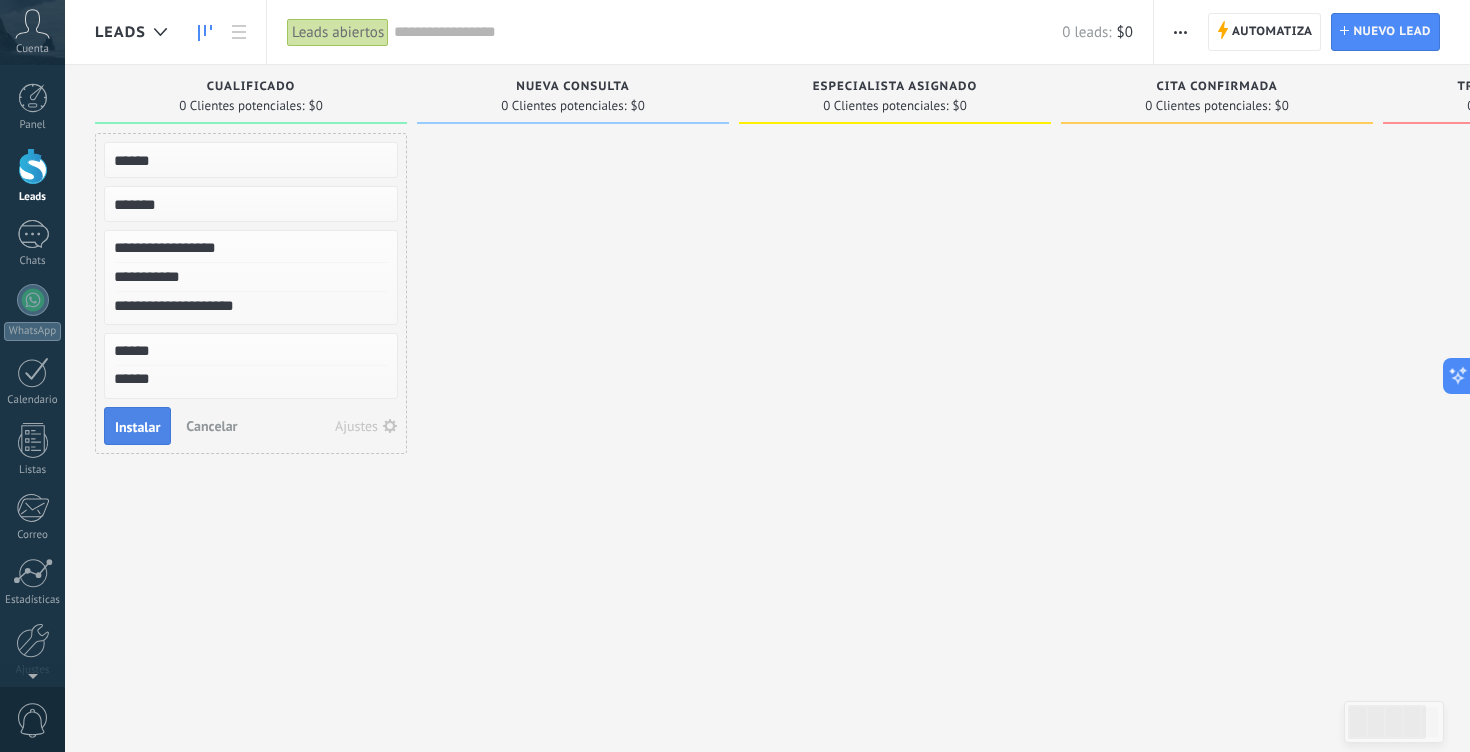 type on "******" 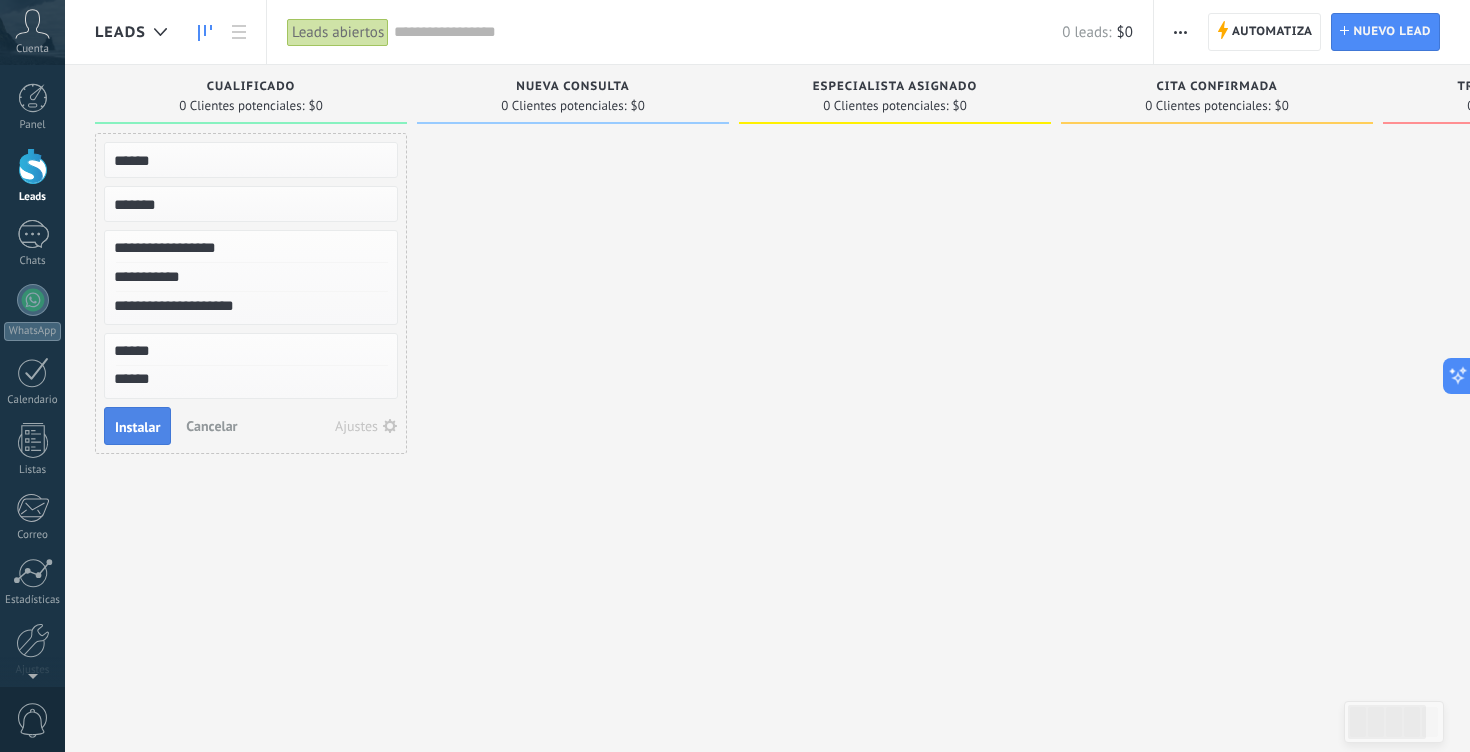 click on "Instalar" at bounding box center [137, 427] 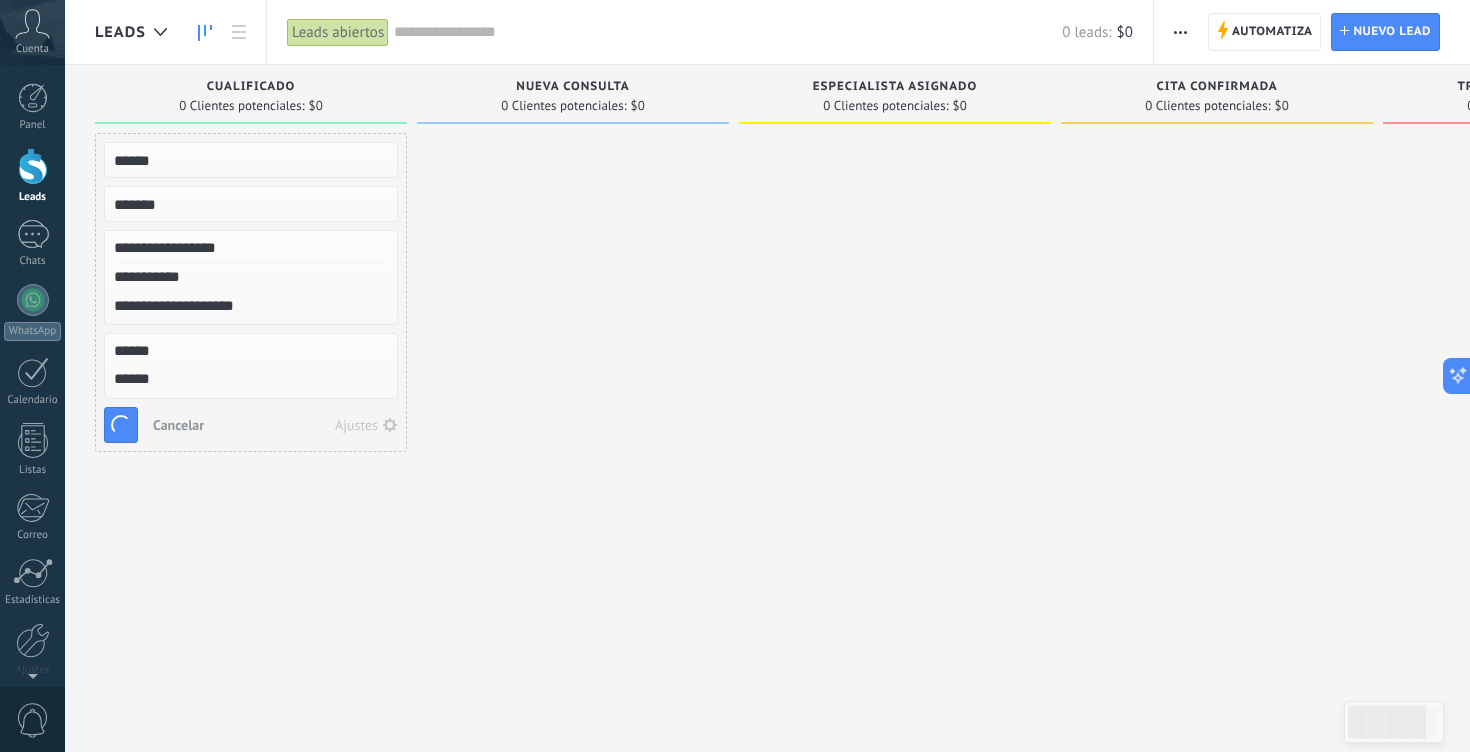 type on "**********" 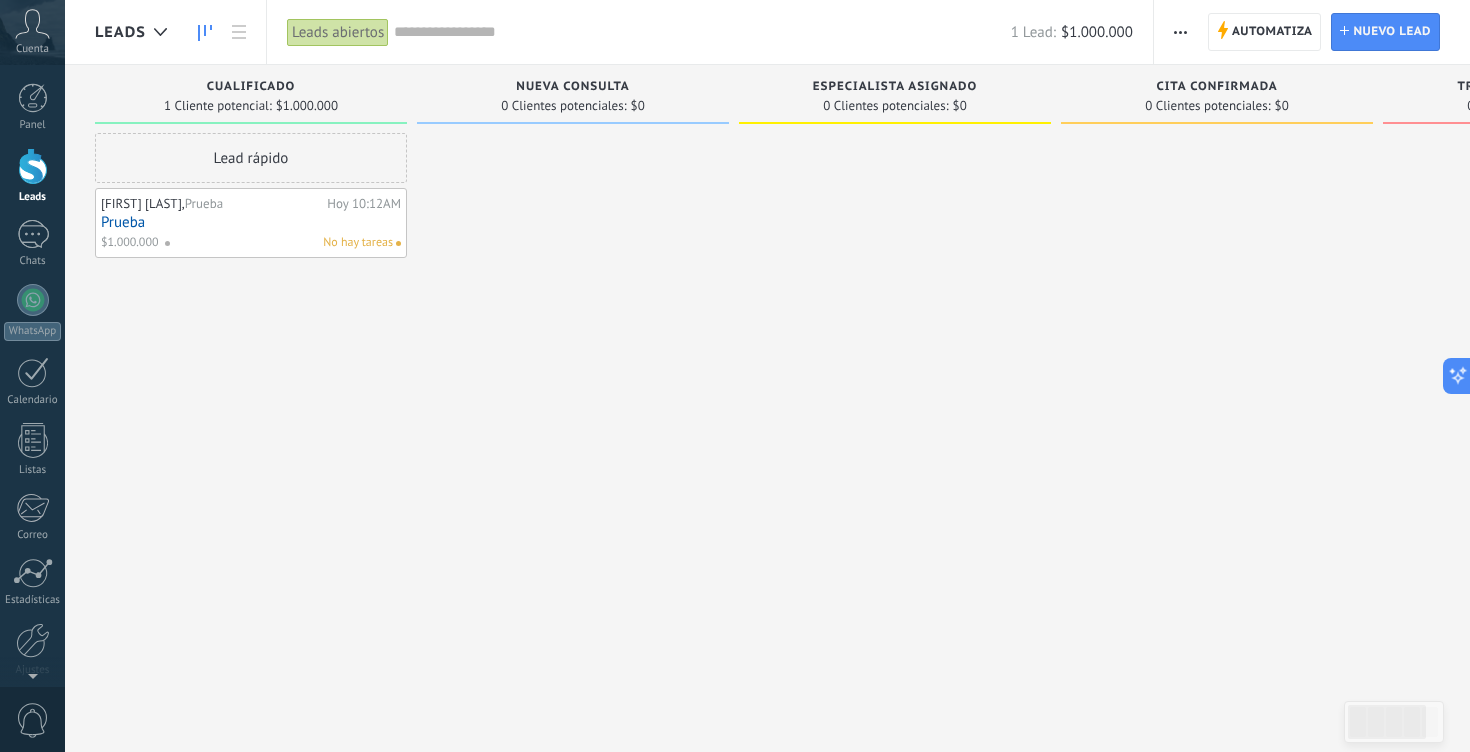 scroll, scrollTop: 19, scrollLeft: 0, axis: vertical 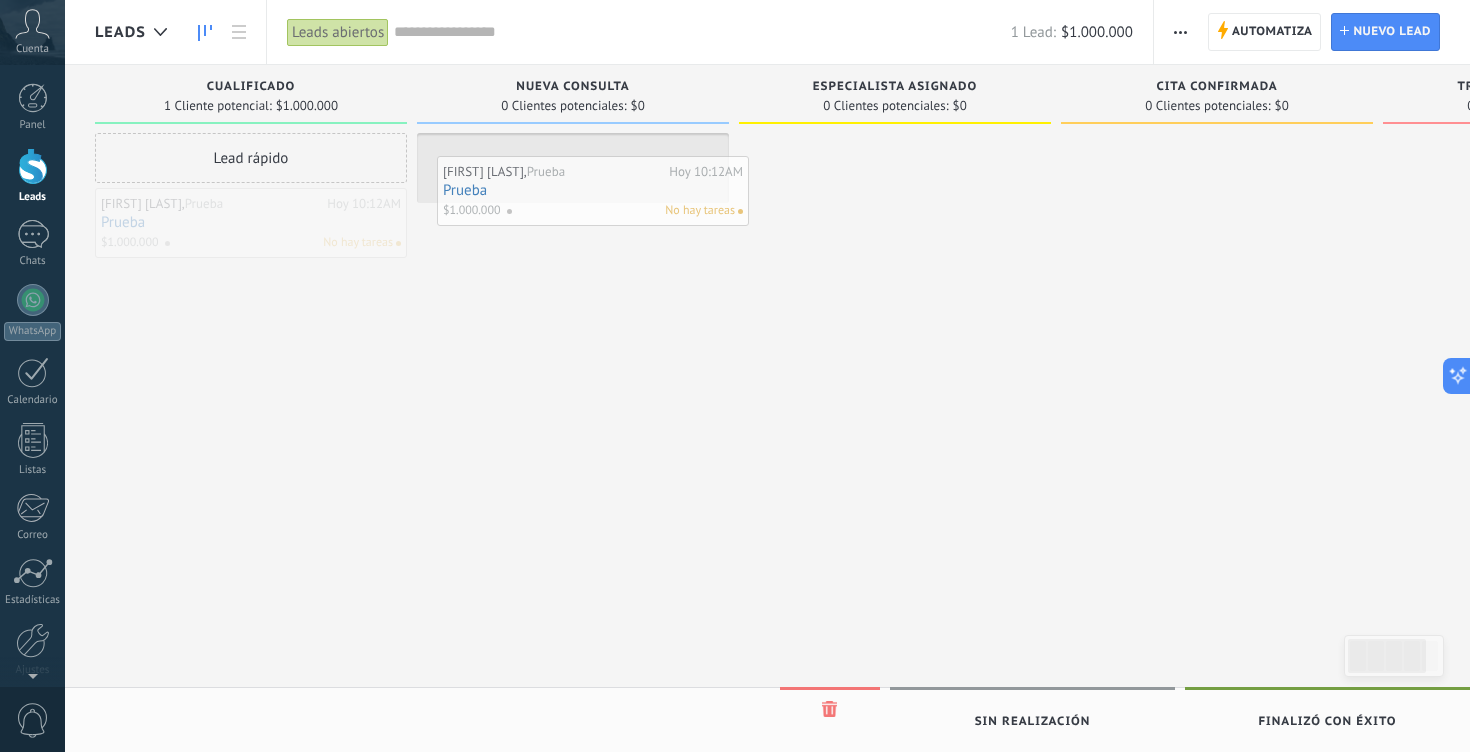 drag, startPoint x: 252, startPoint y: 222, endPoint x: 597, endPoint y: 180, distance: 347.54712 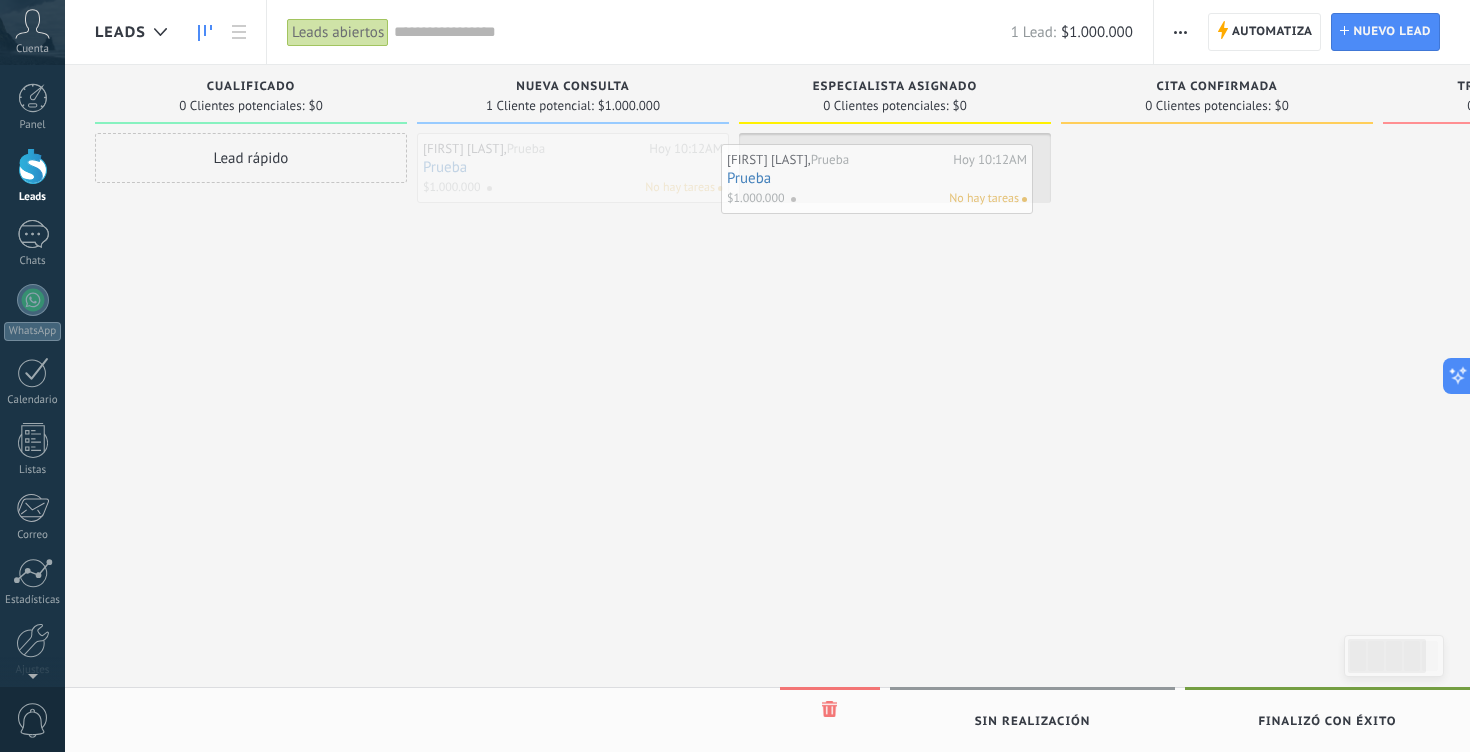 drag, startPoint x: 597, startPoint y: 180, endPoint x: 902, endPoint y: 191, distance: 305.1983 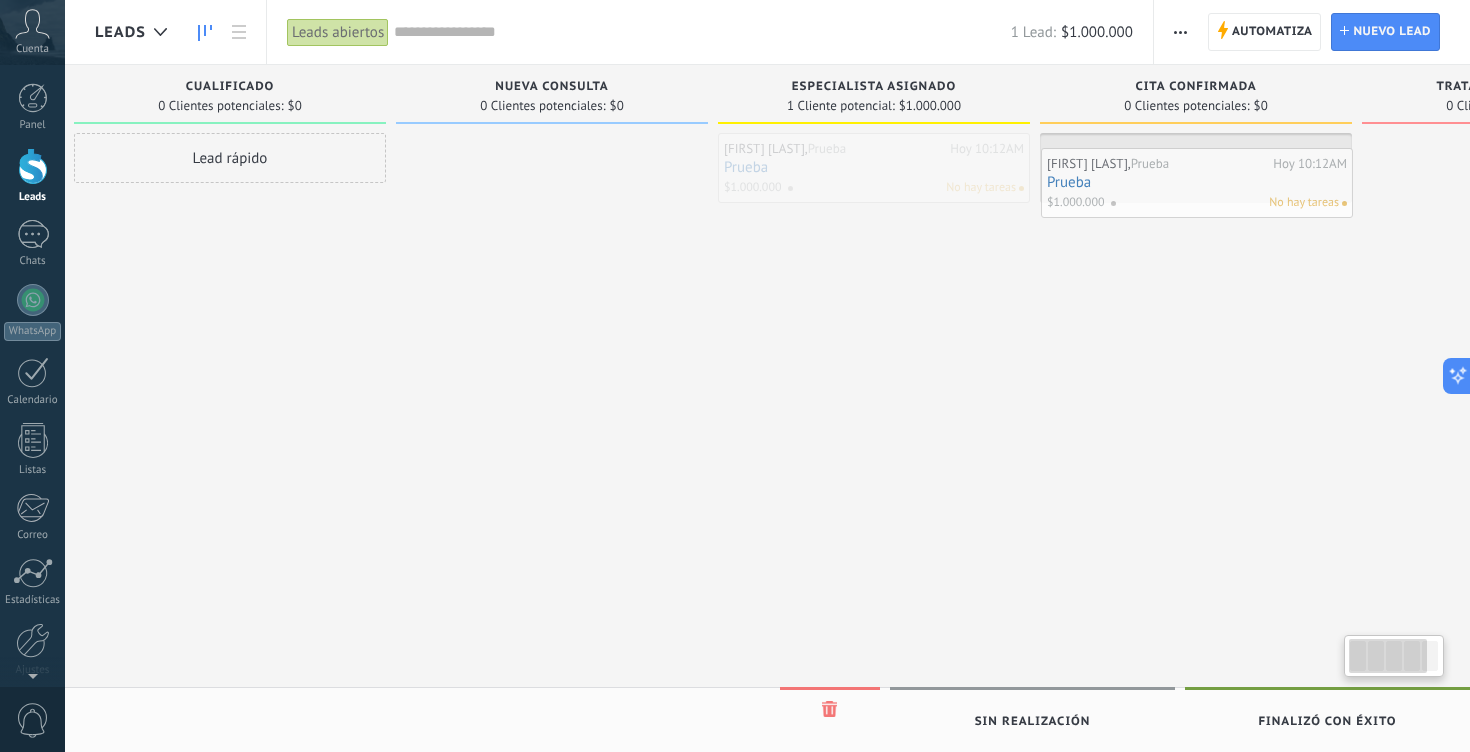 drag, startPoint x: 902, startPoint y: 191, endPoint x: 1213, endPoint y: 206, distance: 311.3615 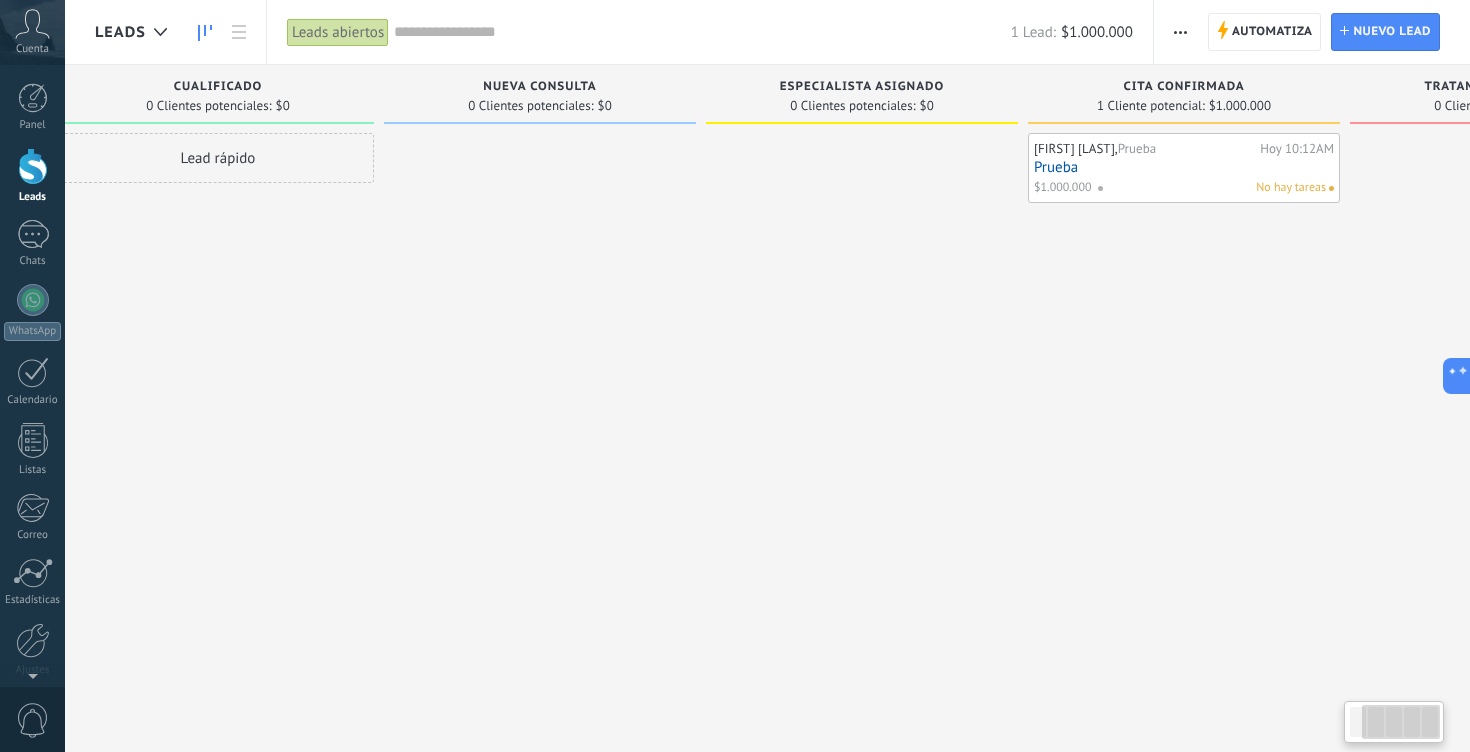 scroll, scrollTop: 0, scrollLeft: 255, axis: horizontal 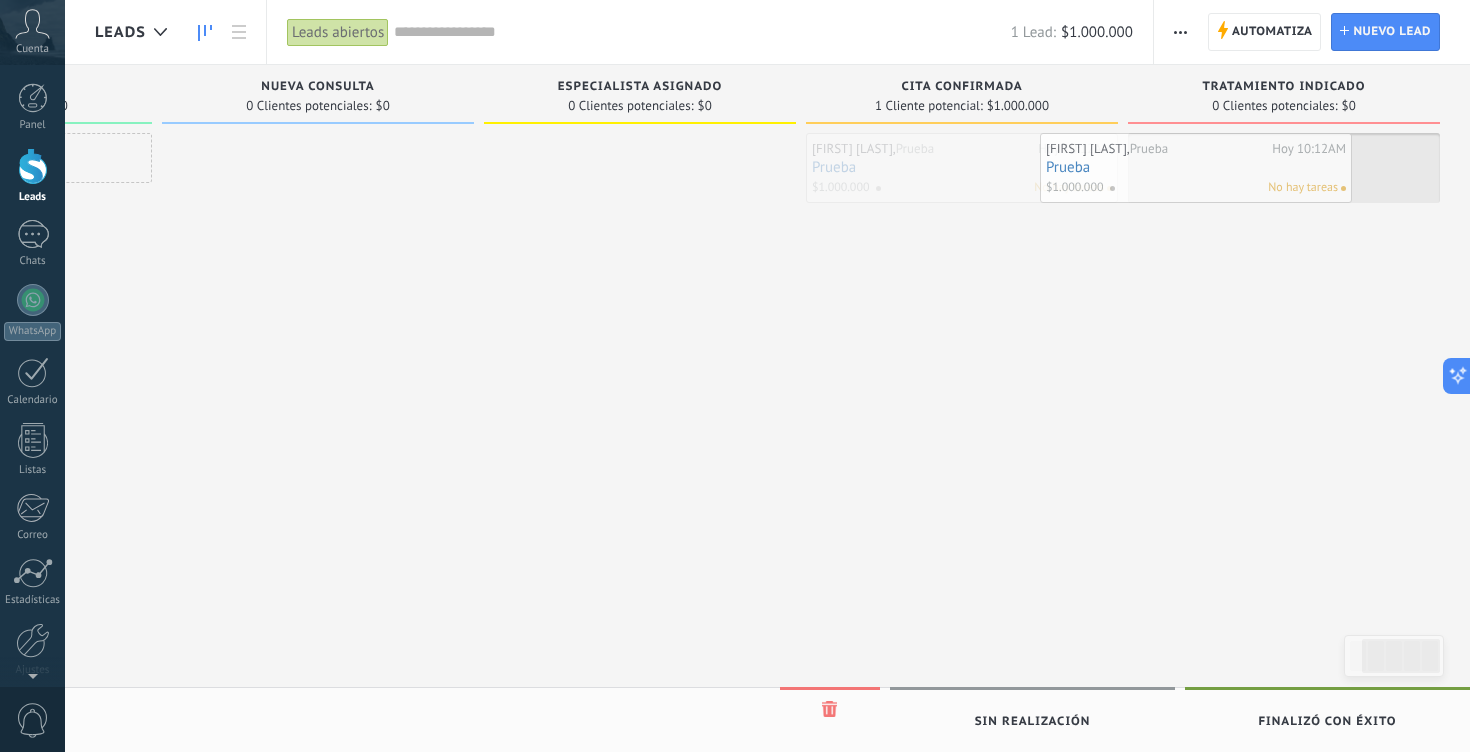 drag, startPoint x: 973, startPoint y: 174, endPoint x: 1257, endPoint y: 173, distance: 284.00177 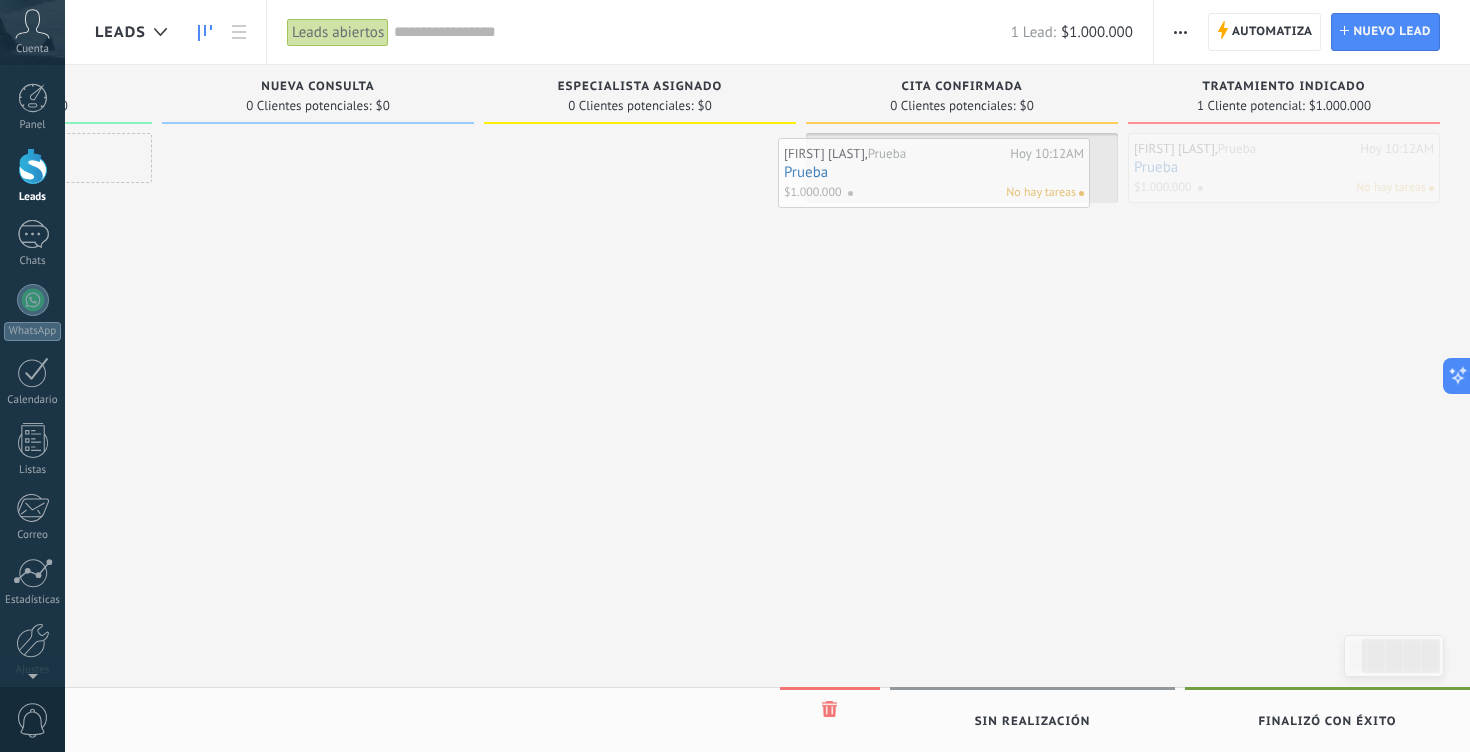 drag, startPoint x: 1257, startPoint y: 173, endPoint x: 904, endPoint y: 178, distance: 353.0354 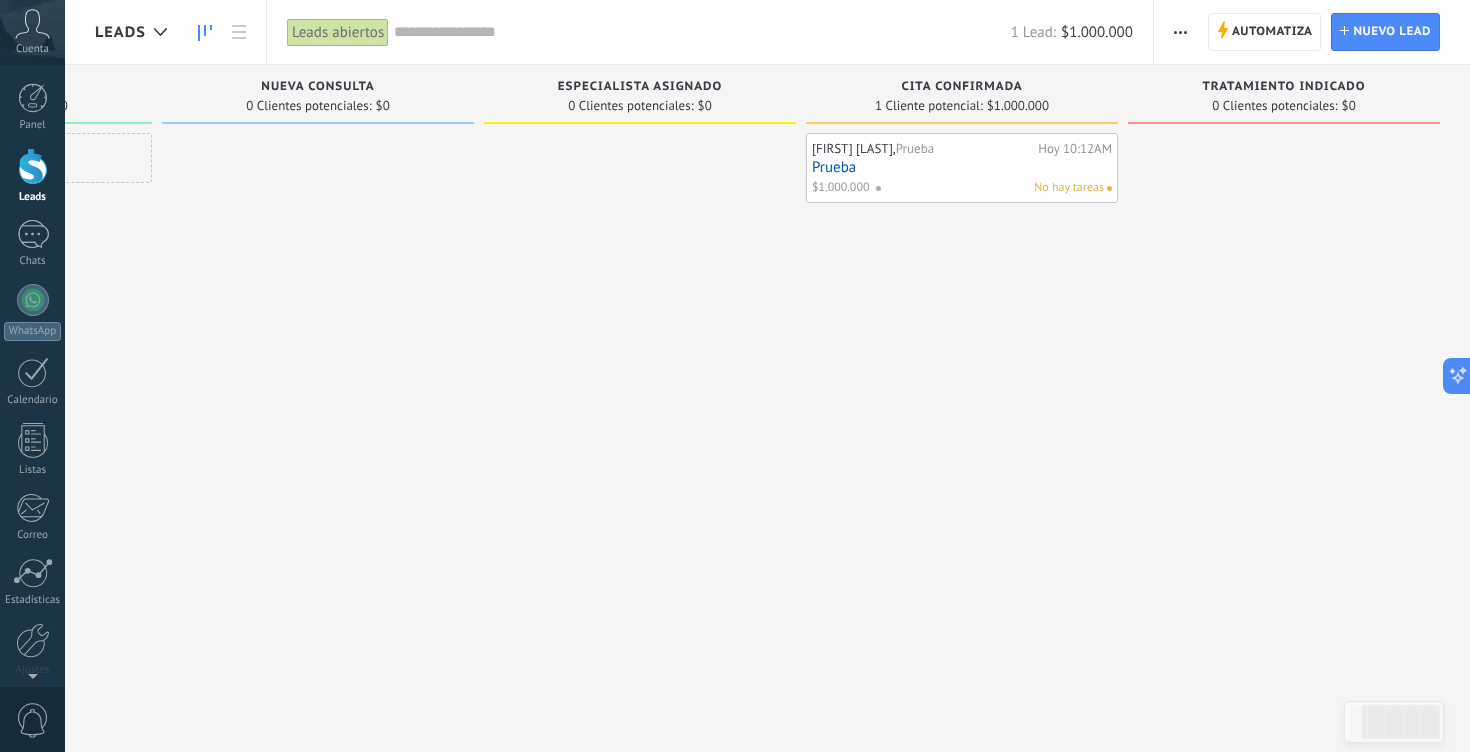 scroll, scrollTop: 0, scrollLeft: 0, axis: both 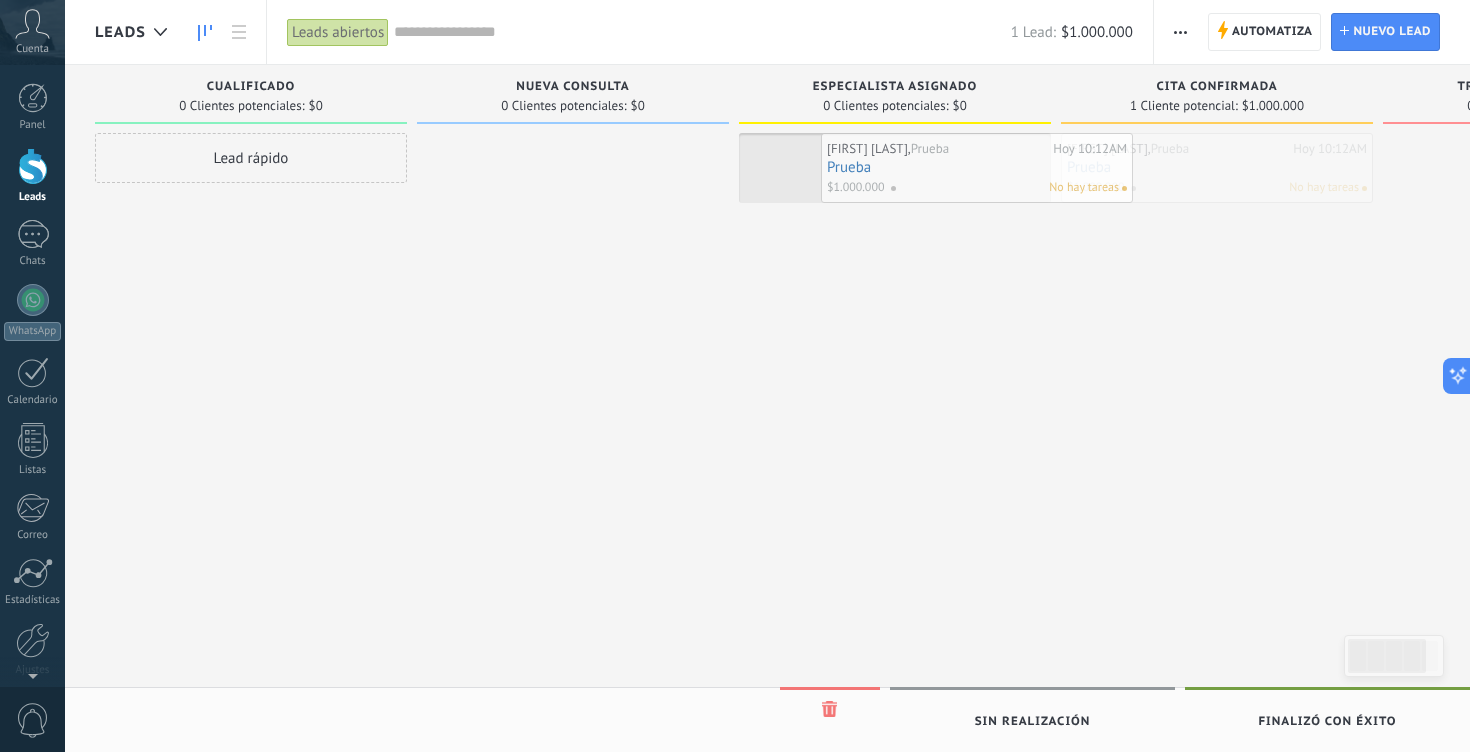 drag, startPoint x: 1199, startPoint y: 165, endPoint x: 923, endPoint y: 164, distance: 276.0018 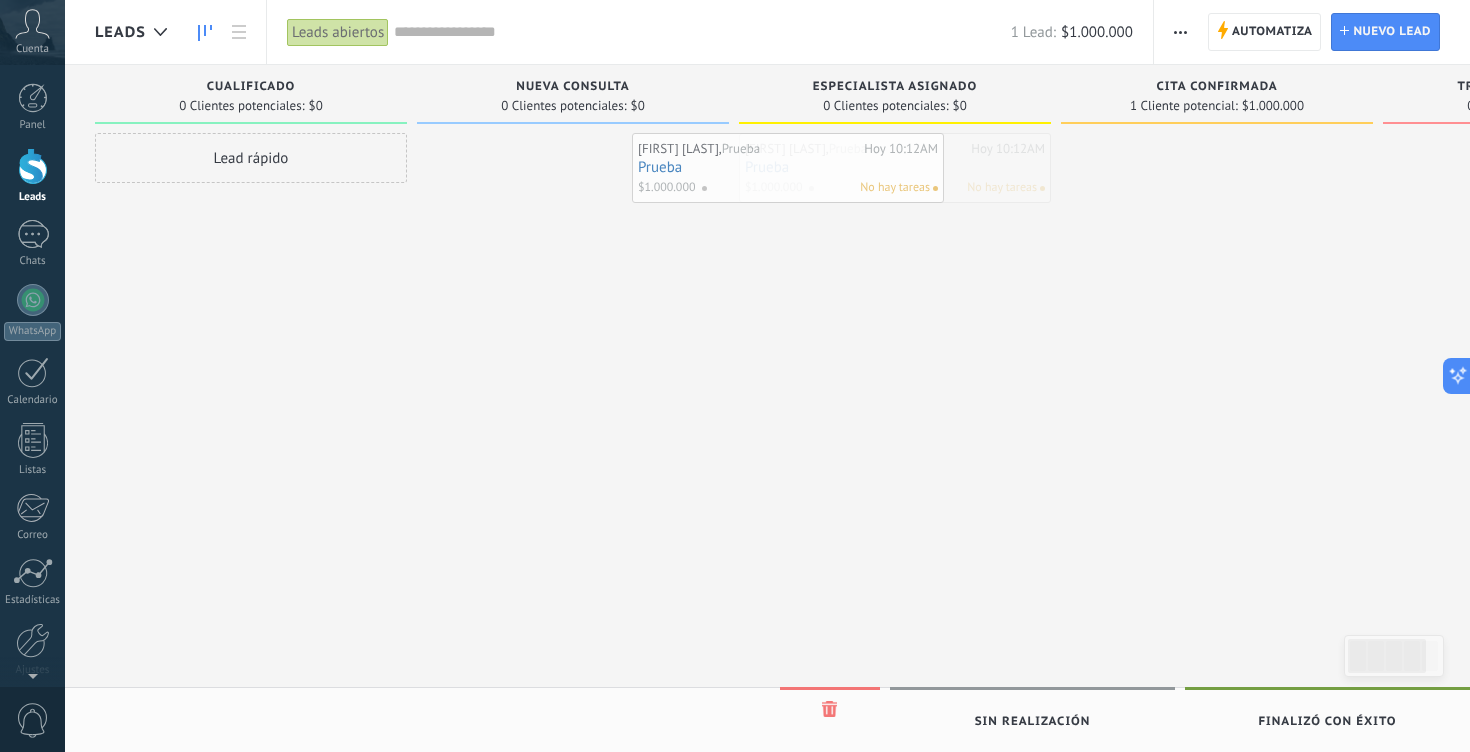 drag, startPoint x: 894, startPoint y: 166, endPoint x: 591, endPoint y: 167, distance: 303.00165 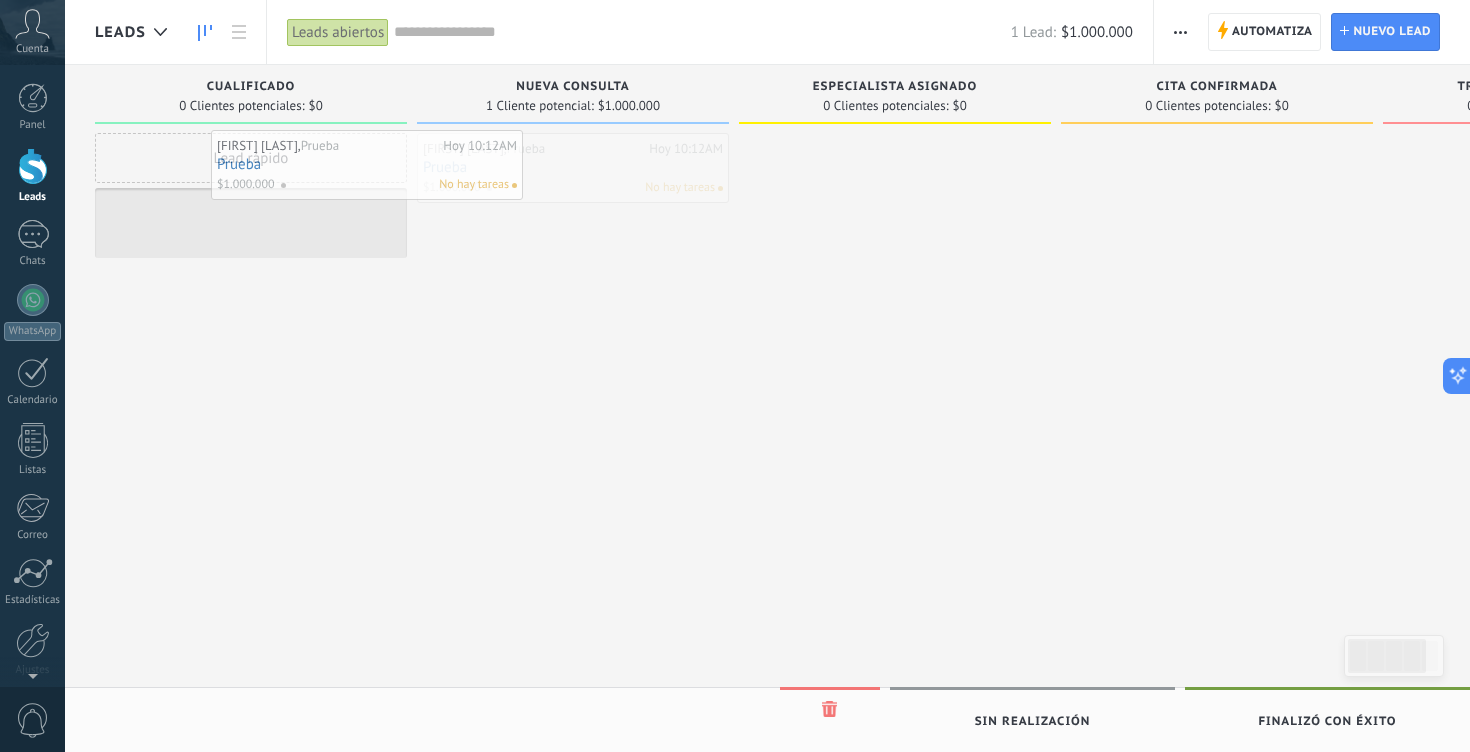 drag, startPoint x: 591, startPoint y: 167, endPoint x: 384, endPoint y: 163, distance: 207.03865 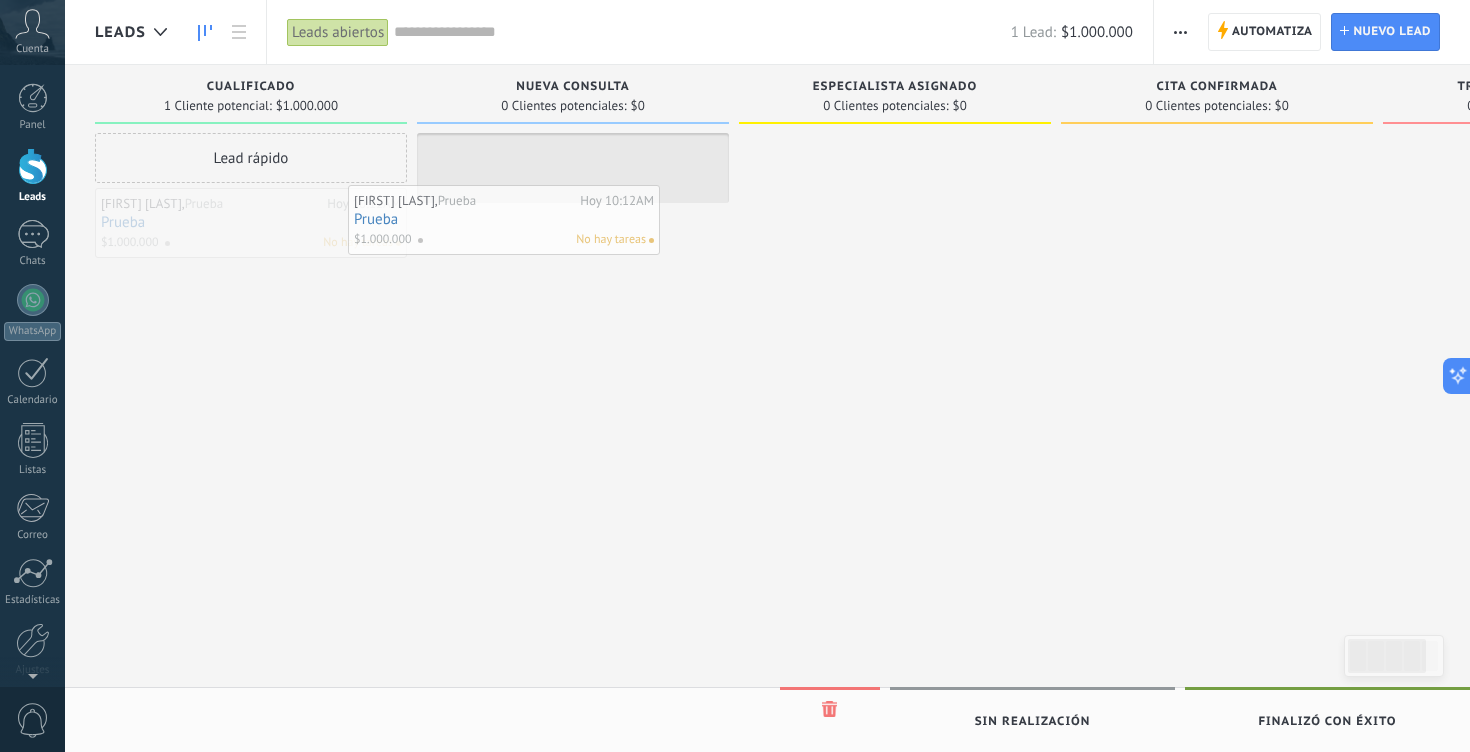 drag, startPoint x: 253, startPoint y: 225, endPoint x: 540, endPoint y: 209, distance: 287.44565 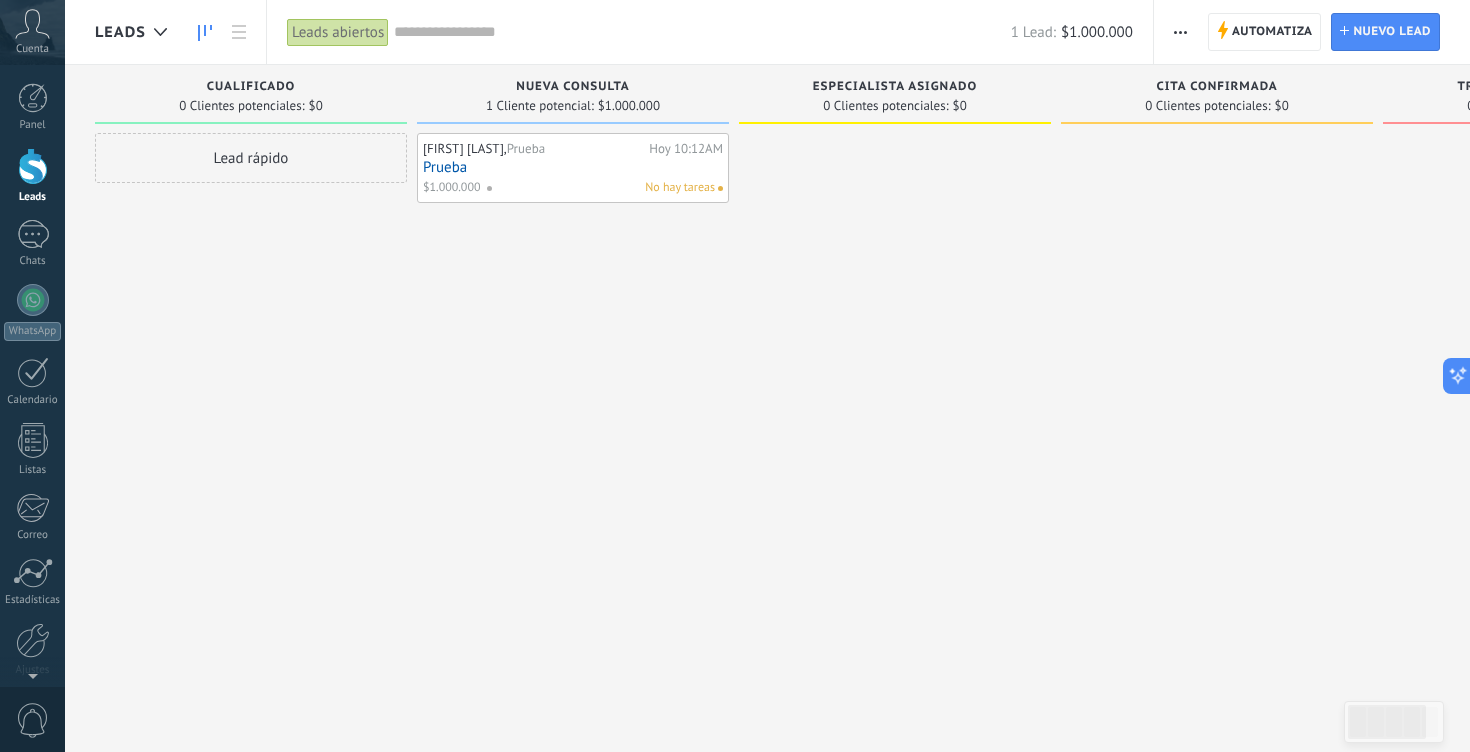 click on "No hay tareas" at bounding box center [600, 188] 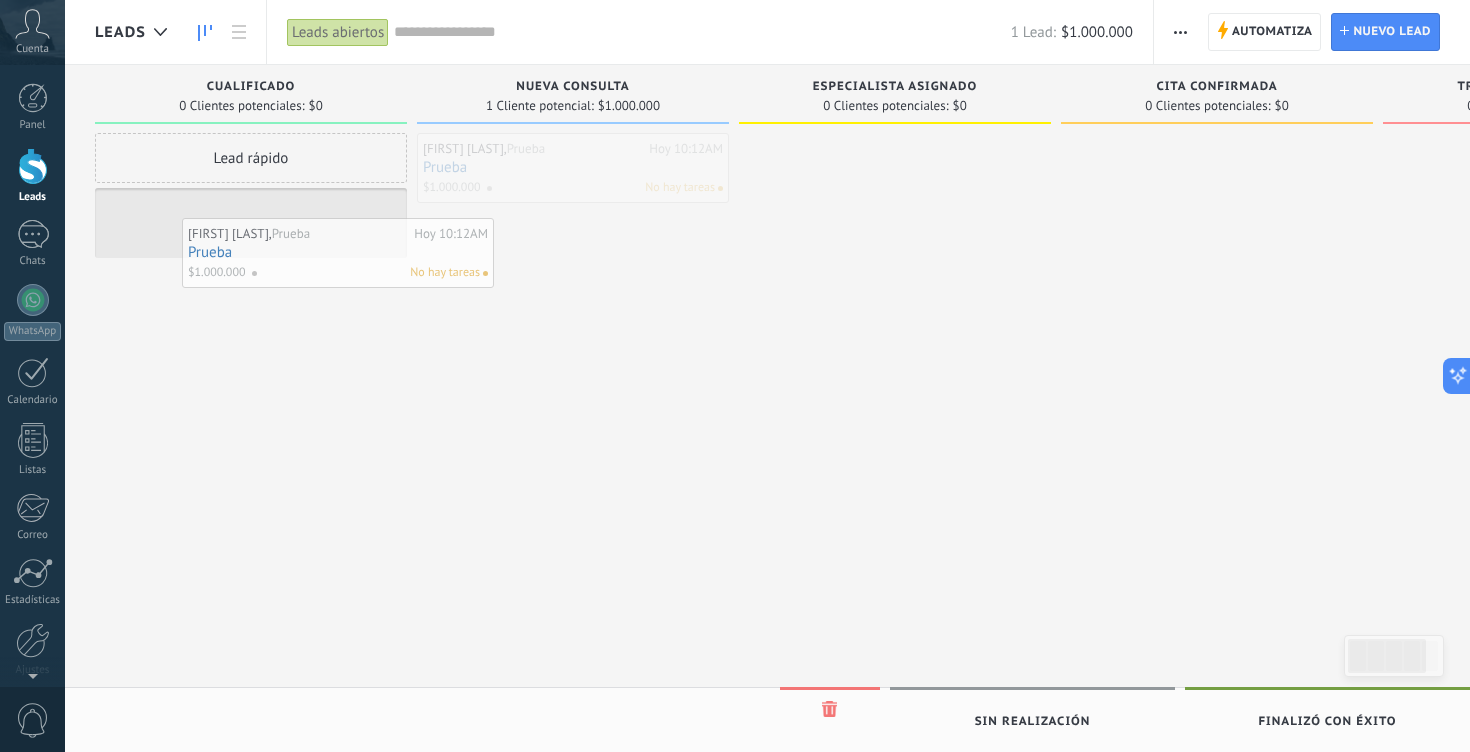 drag, startPoint x: 500, startPoint y: 166, endPoint x: 265, endPoint y: 249, distance: 249.2268 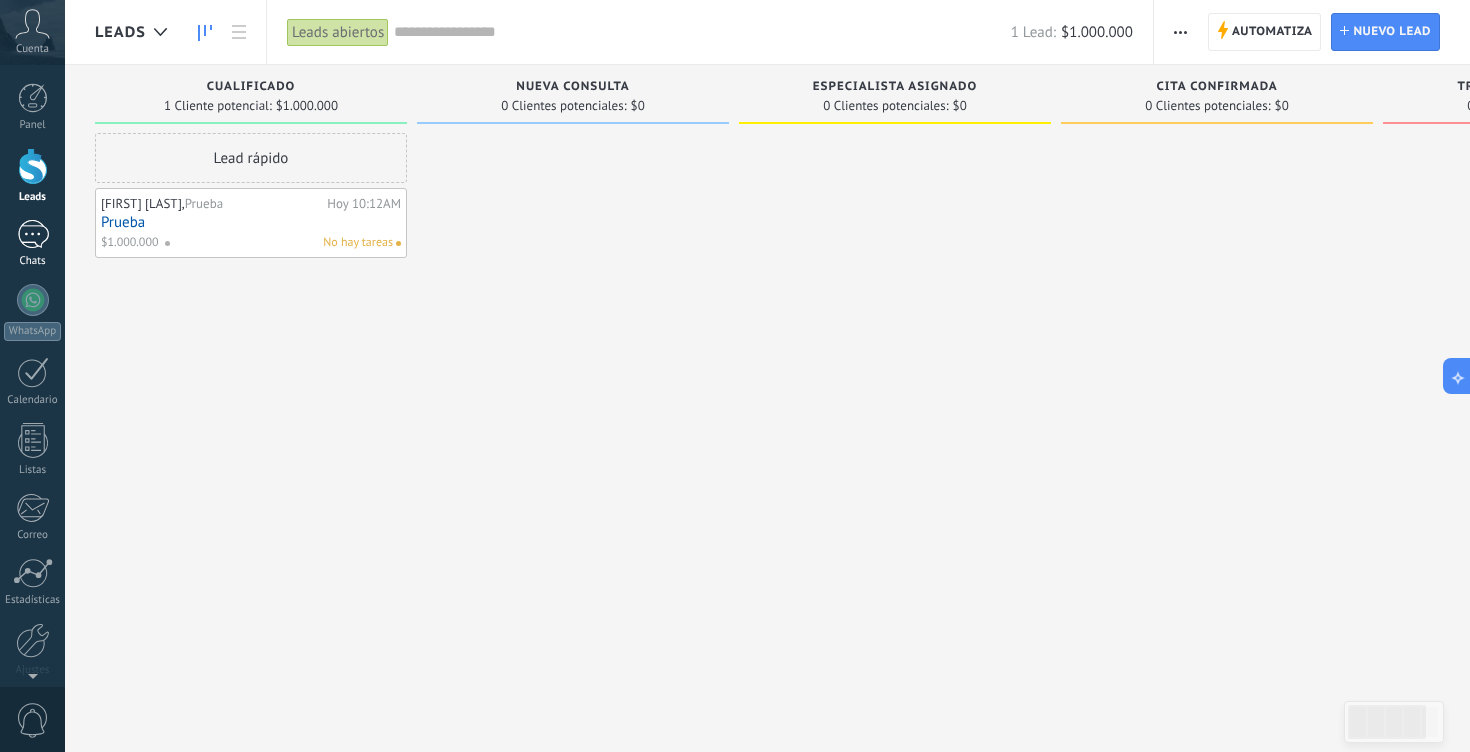click at bounding box center [33, 234] 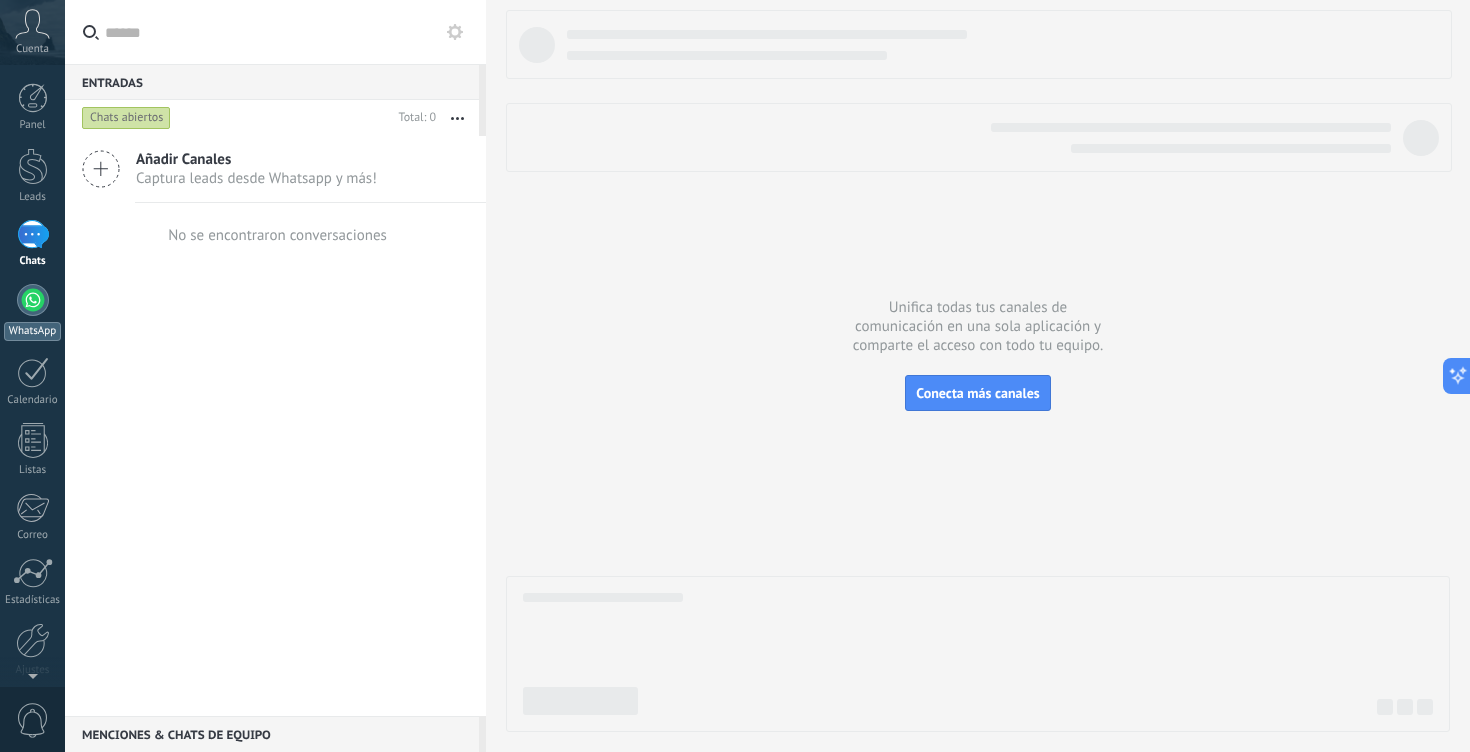 click on "WhatsApp" at bounding box center [32, 312] 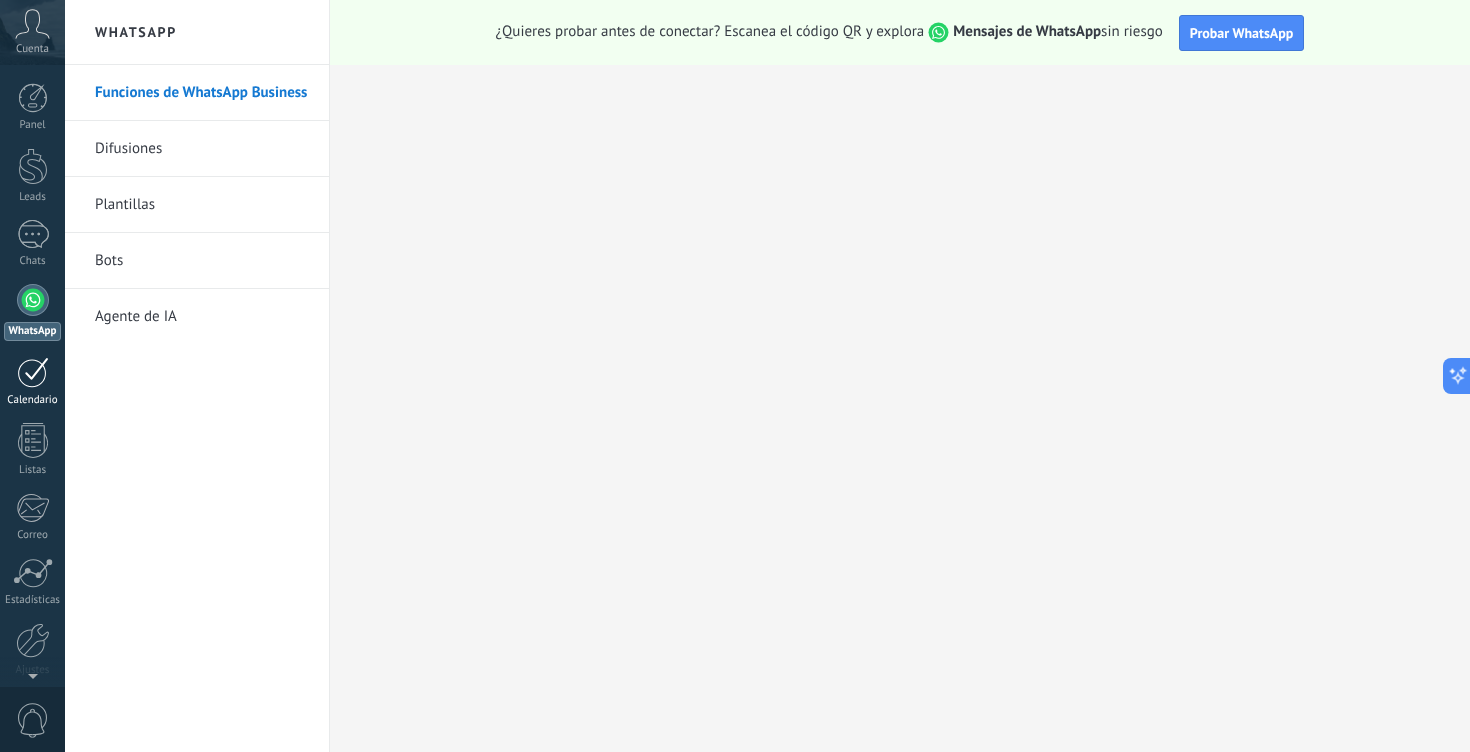 click at bounding box center [33, 372] 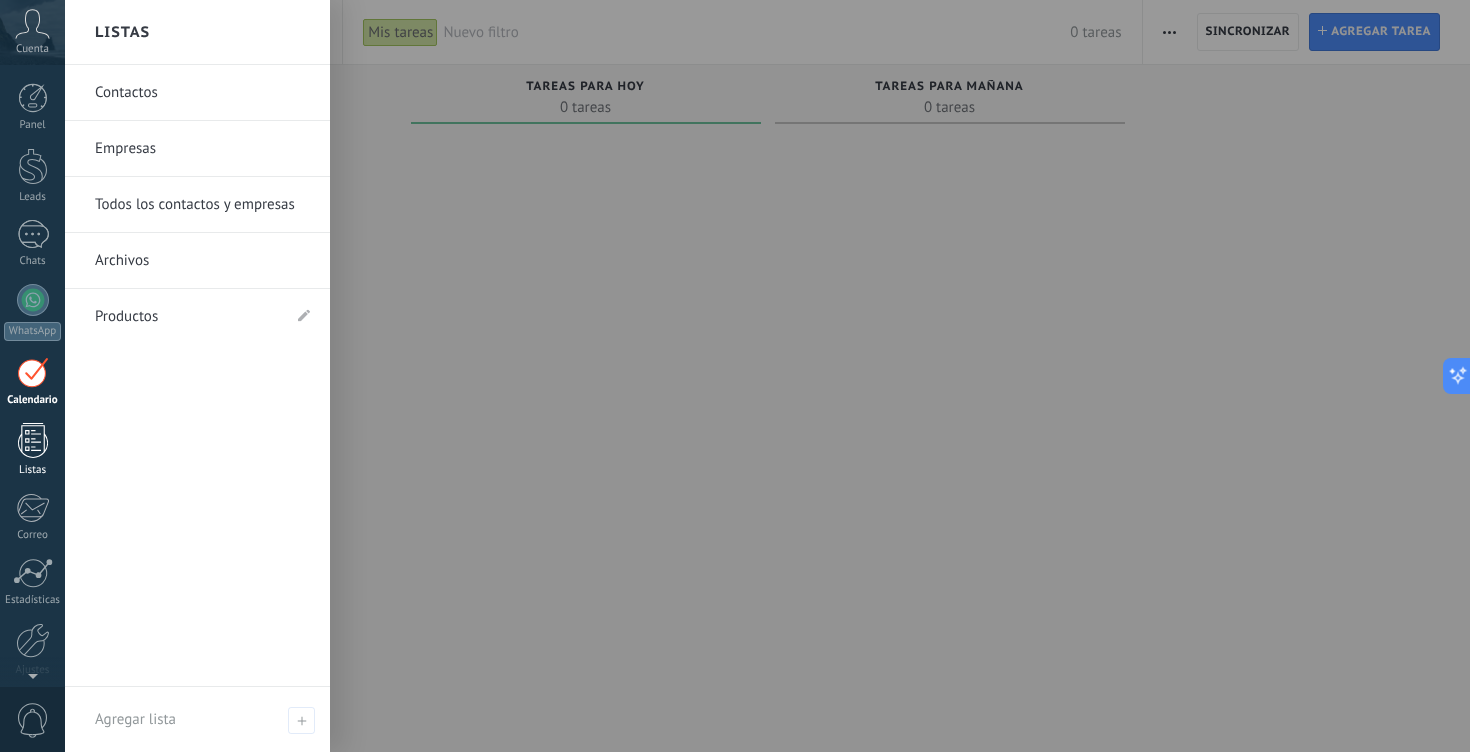 click at bounding box center [33, 440] 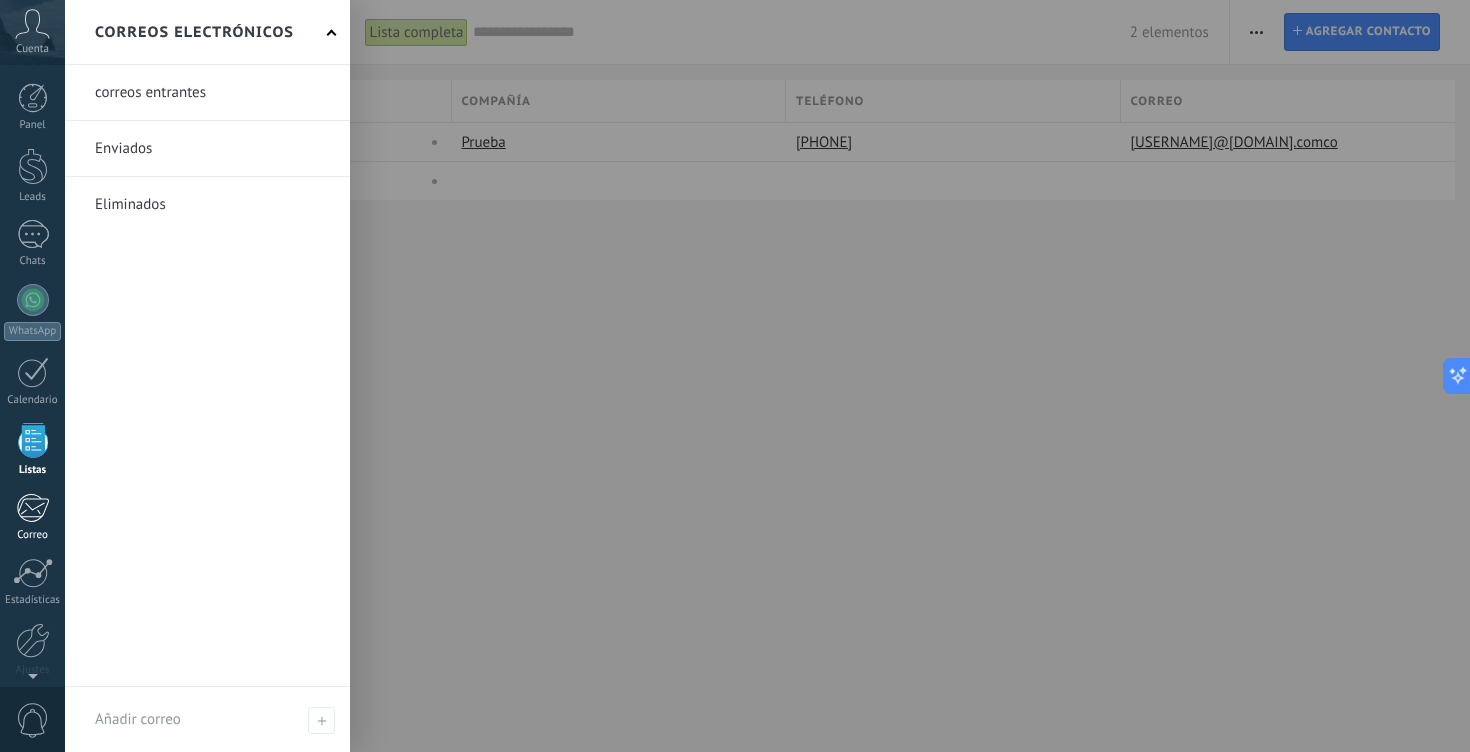 click at bounding box center (32, 508) 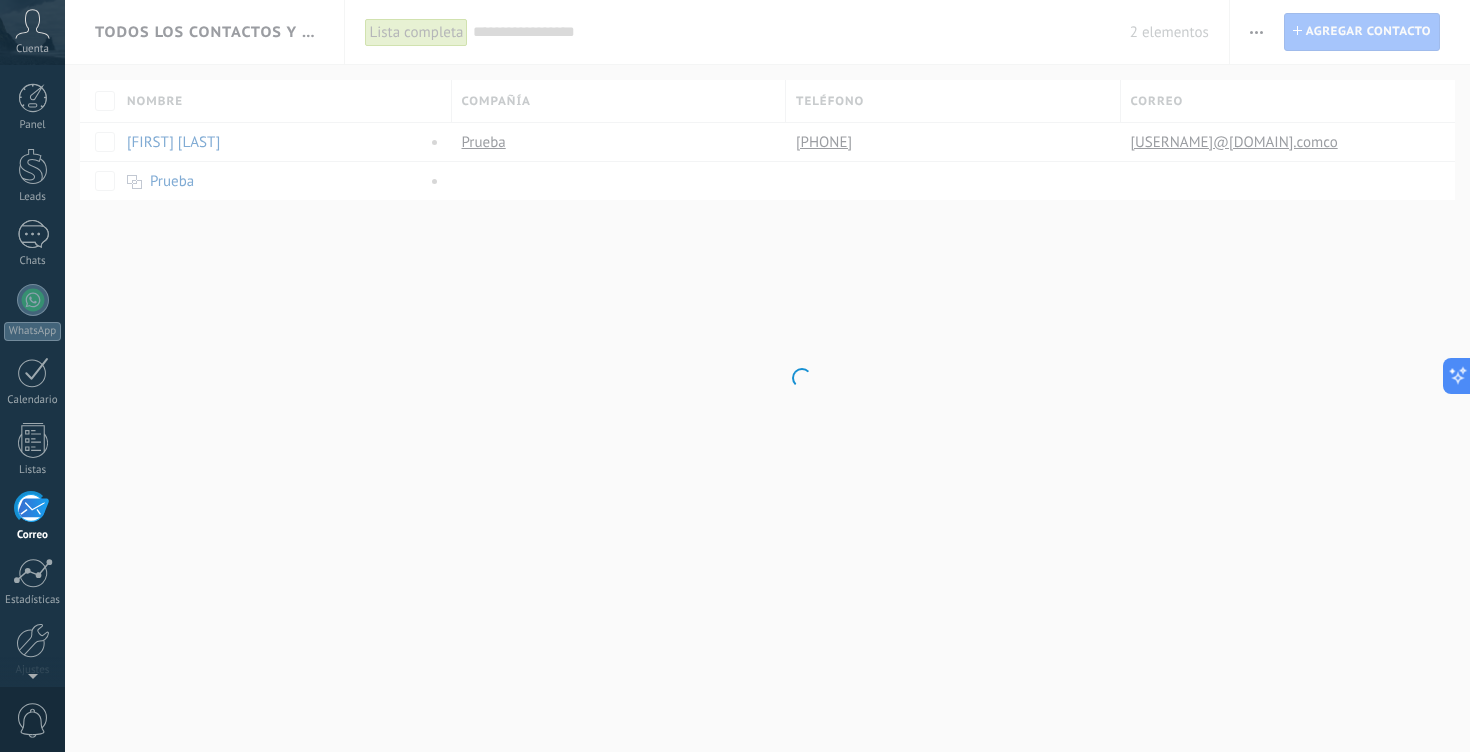scroll, scrollTop: 80, scrollLeft: 0, axis: vertical 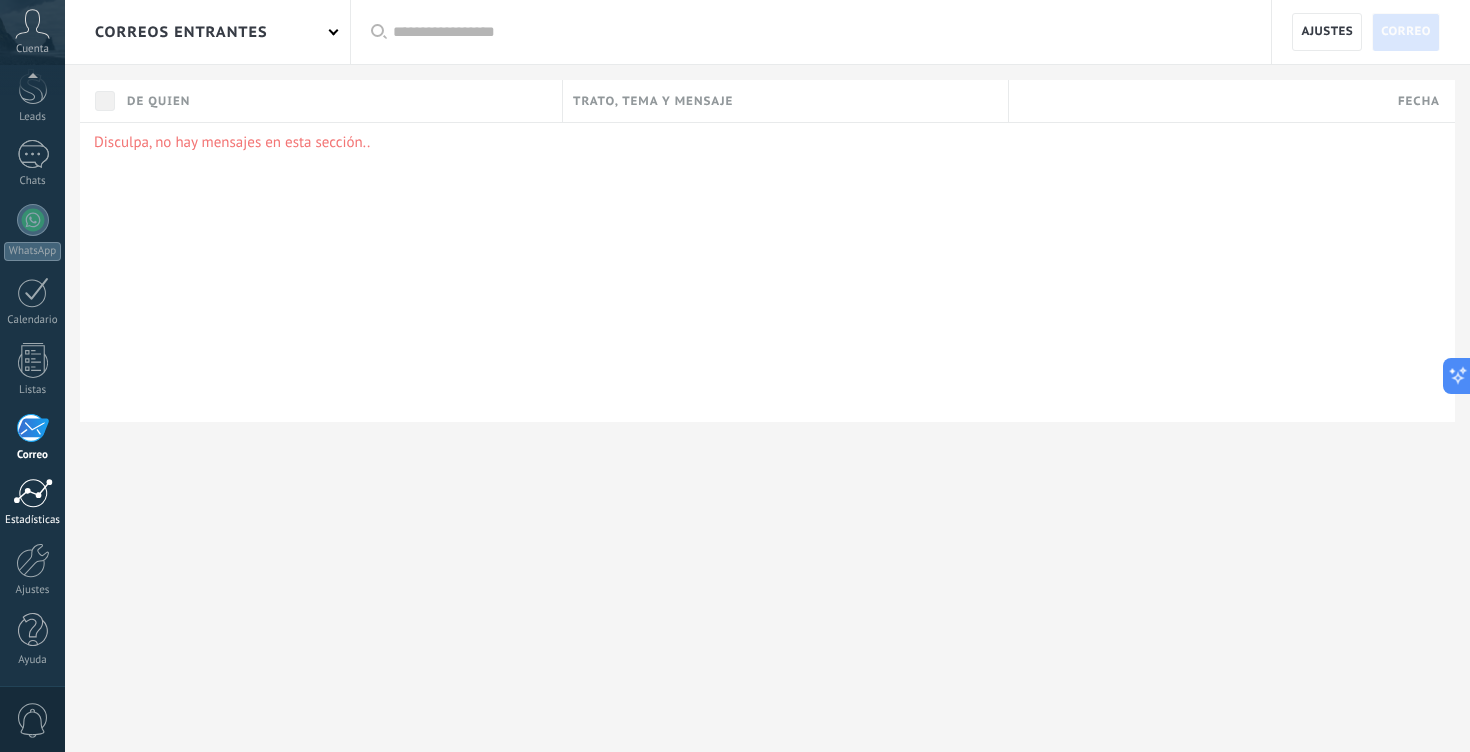 click on "Estadísticas" at bounding box center (32, 502) 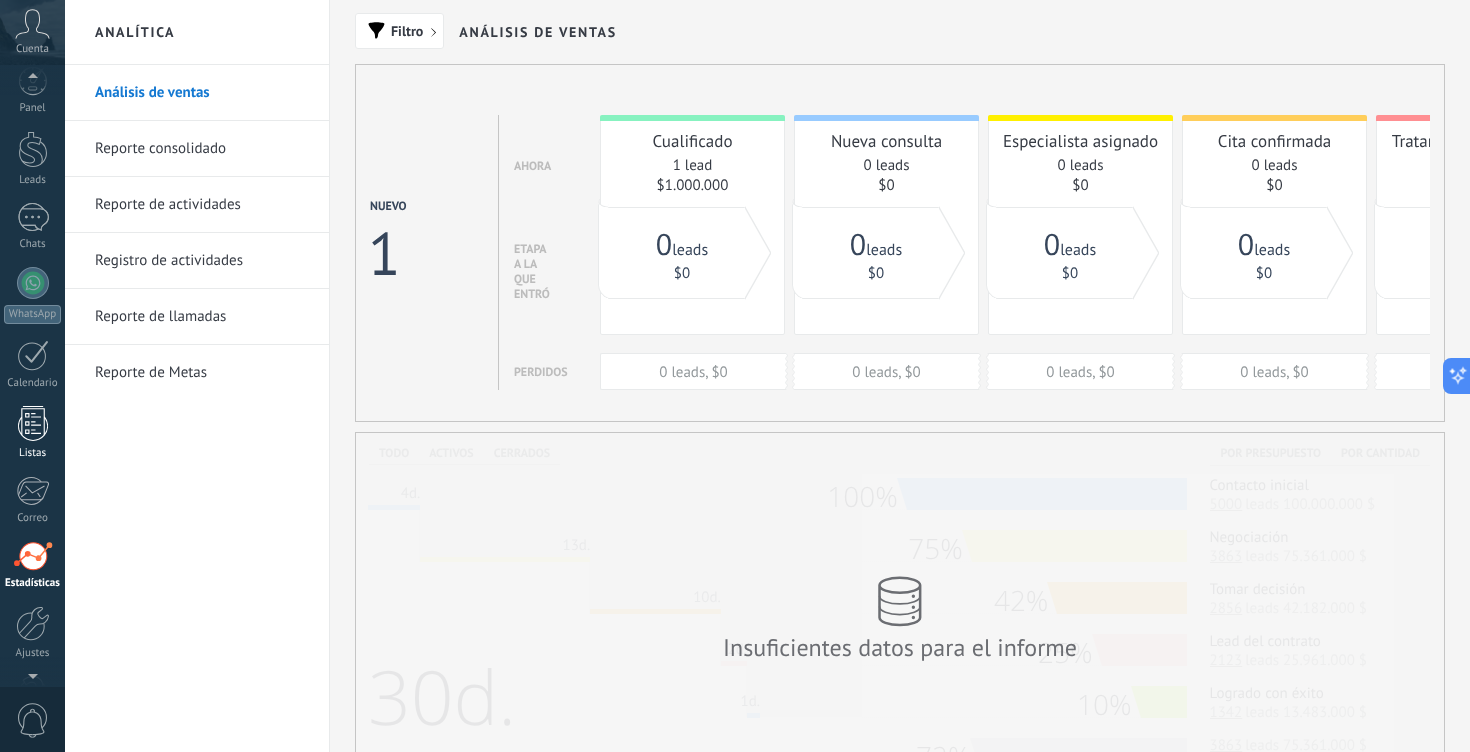 scroll, scrollTop: 80, scrollLeft: 0, axis: vertical 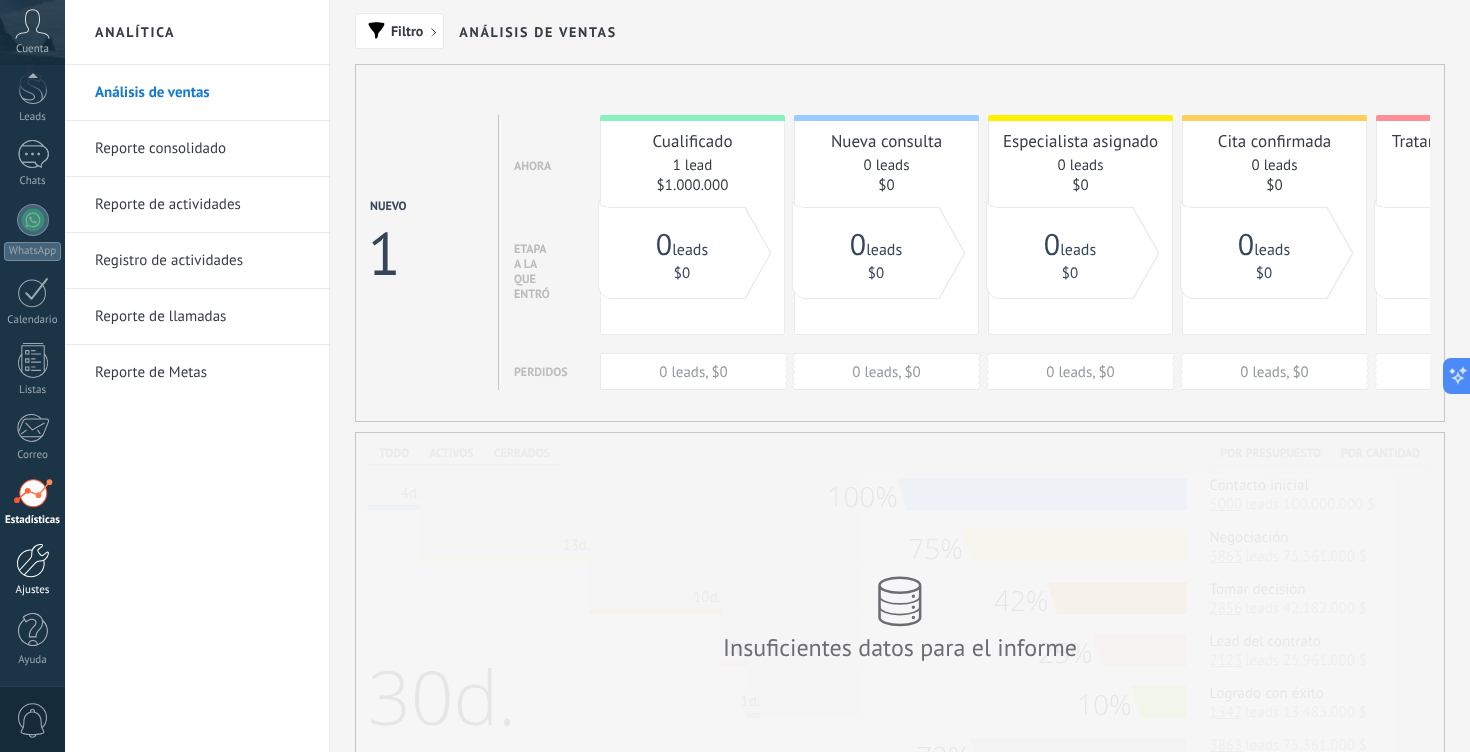 click at bounding box center [33, 560] 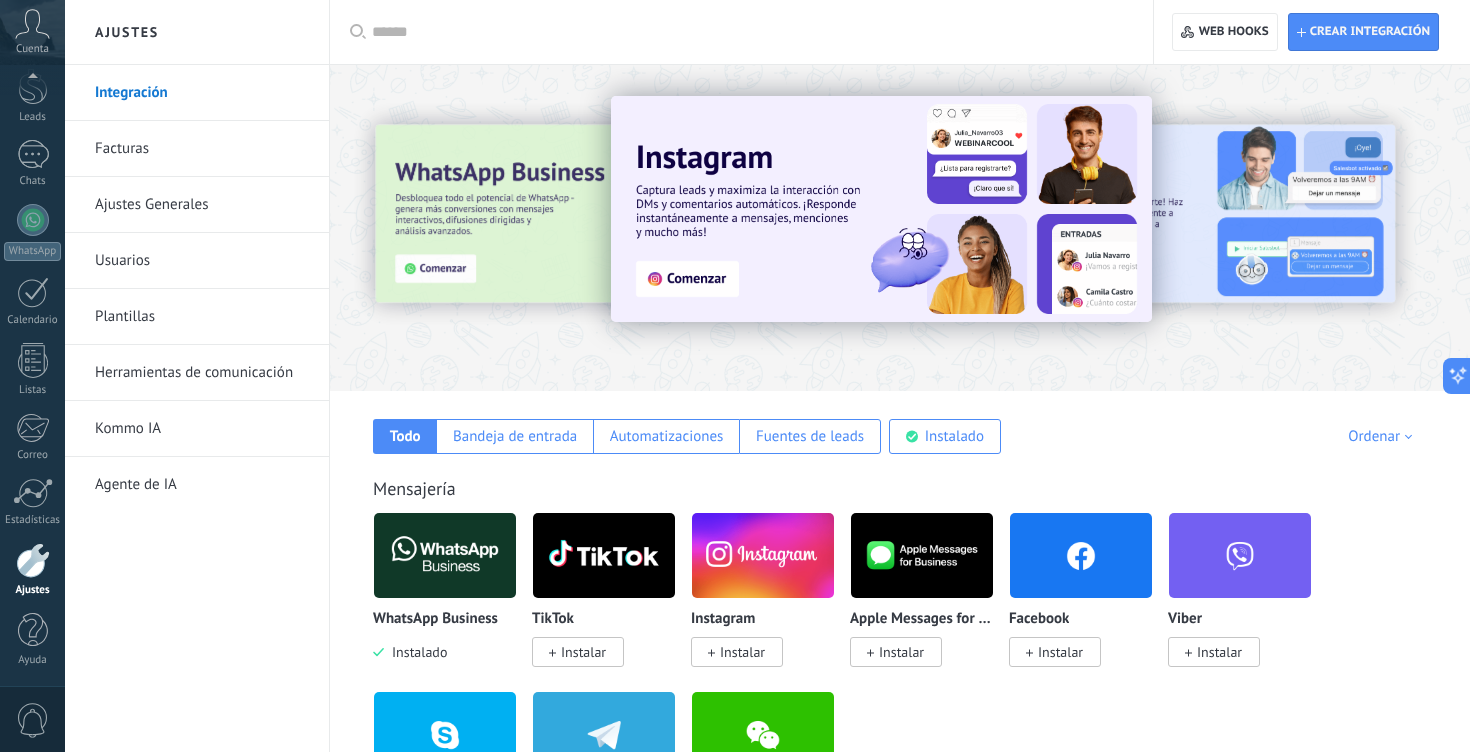 click at bounding box center (410, 227) 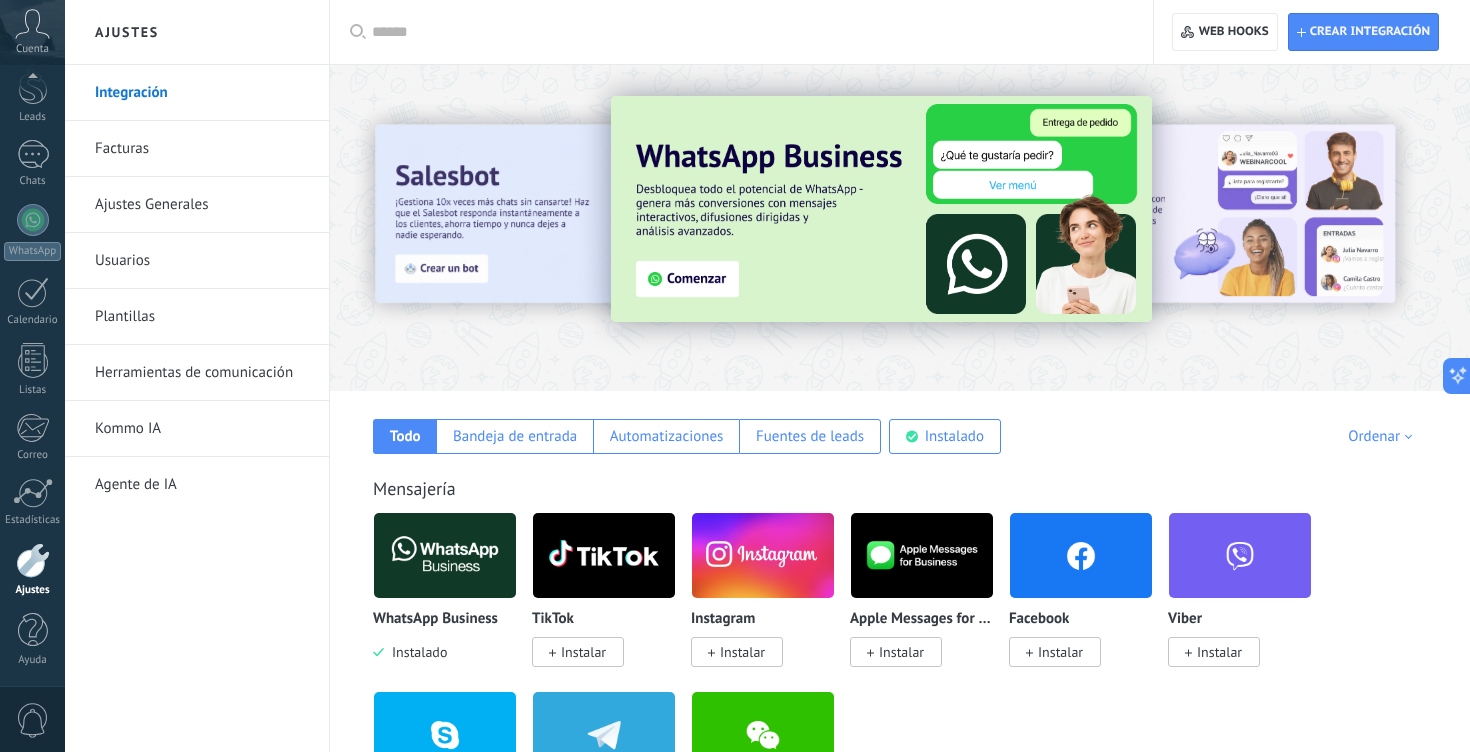 click at bounding box center [410, 227] 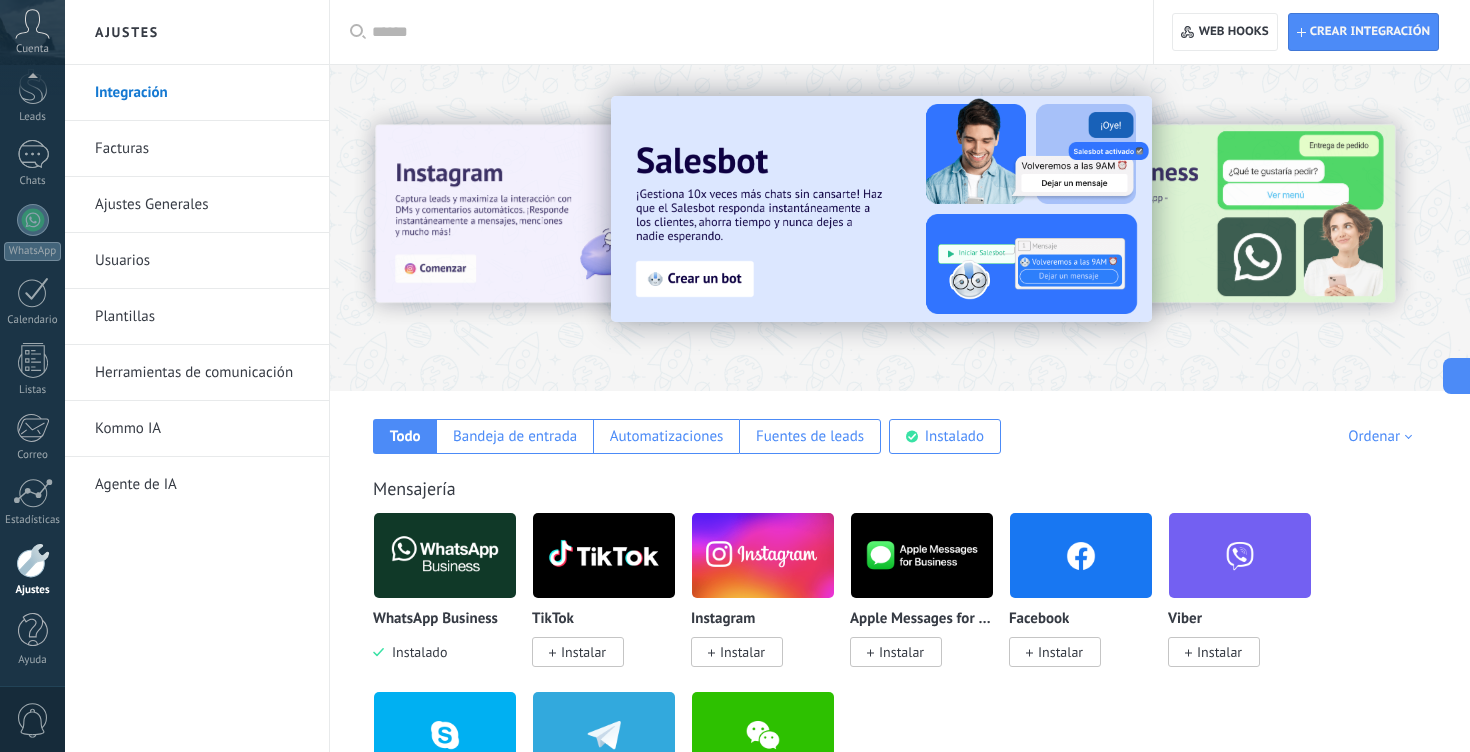 click at bounding box center (410, 227) 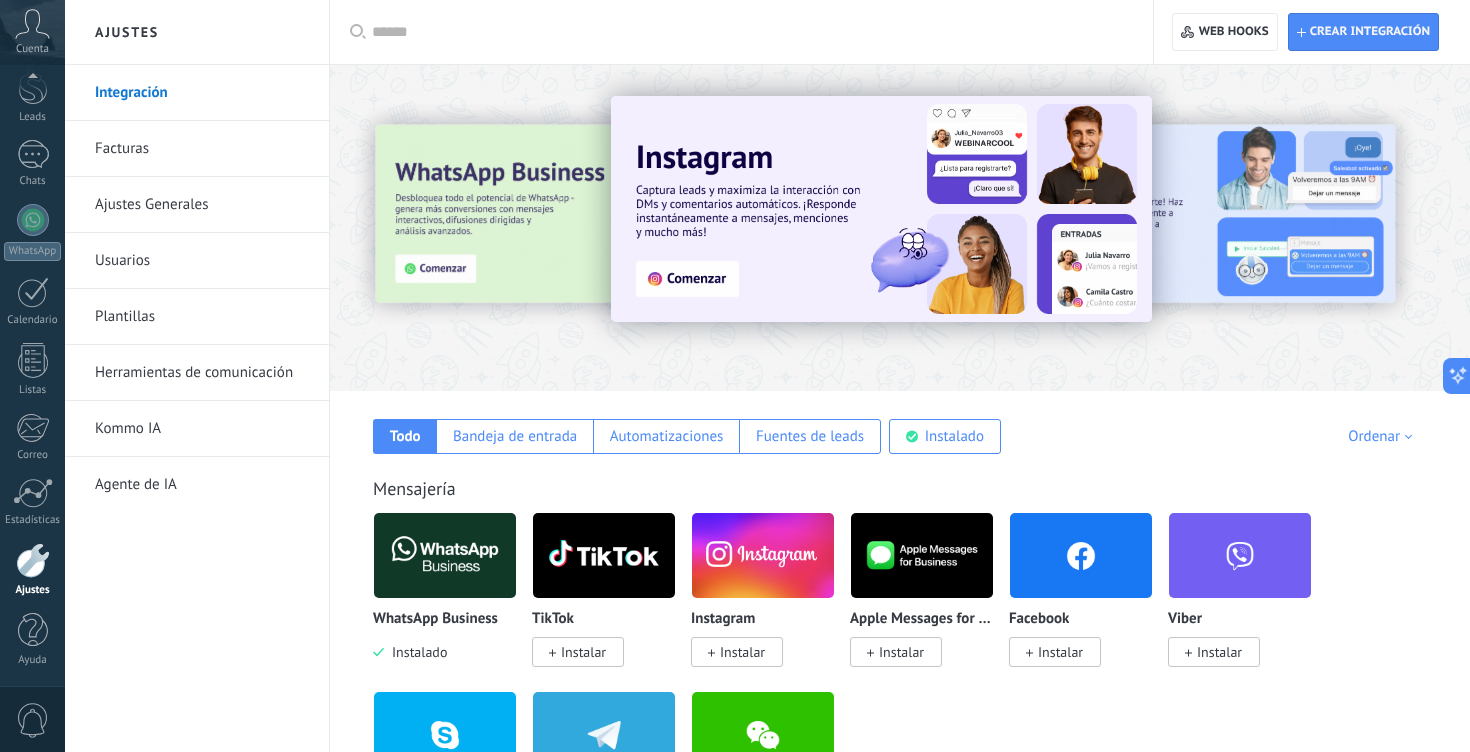 click at bounding box center (410, 227) 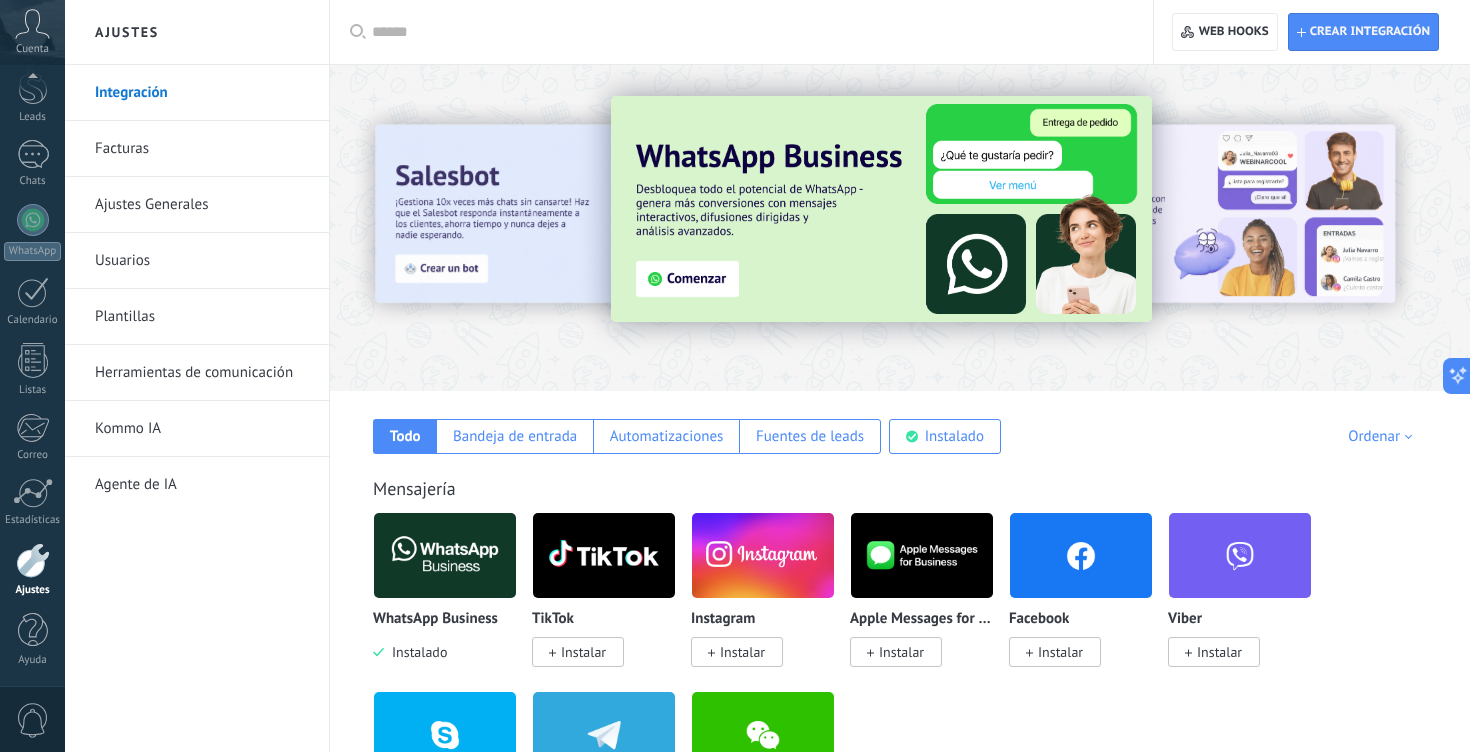 click on "Facturas" at bounding box center (202, 149) 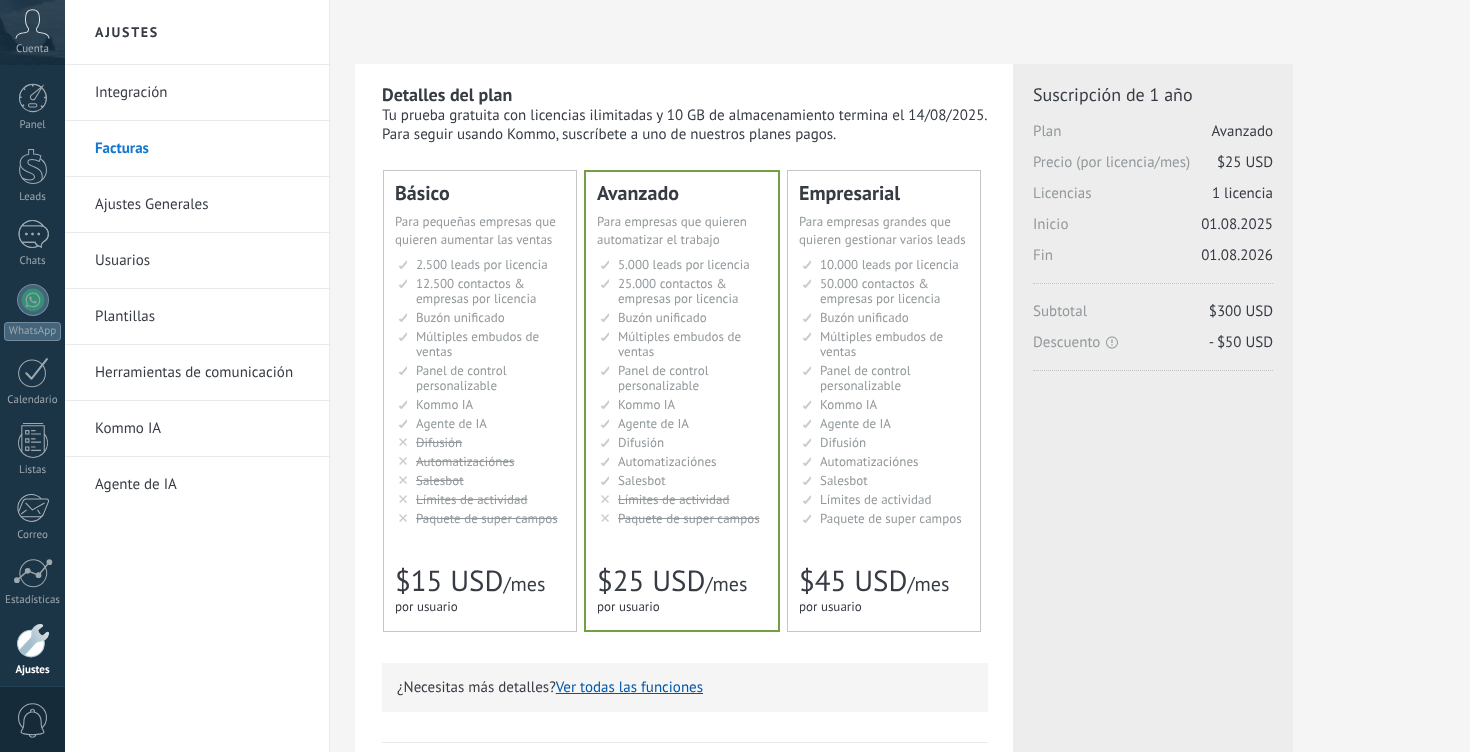 scroll, scrollTop: 0, scrollLeft: 0, axis: both 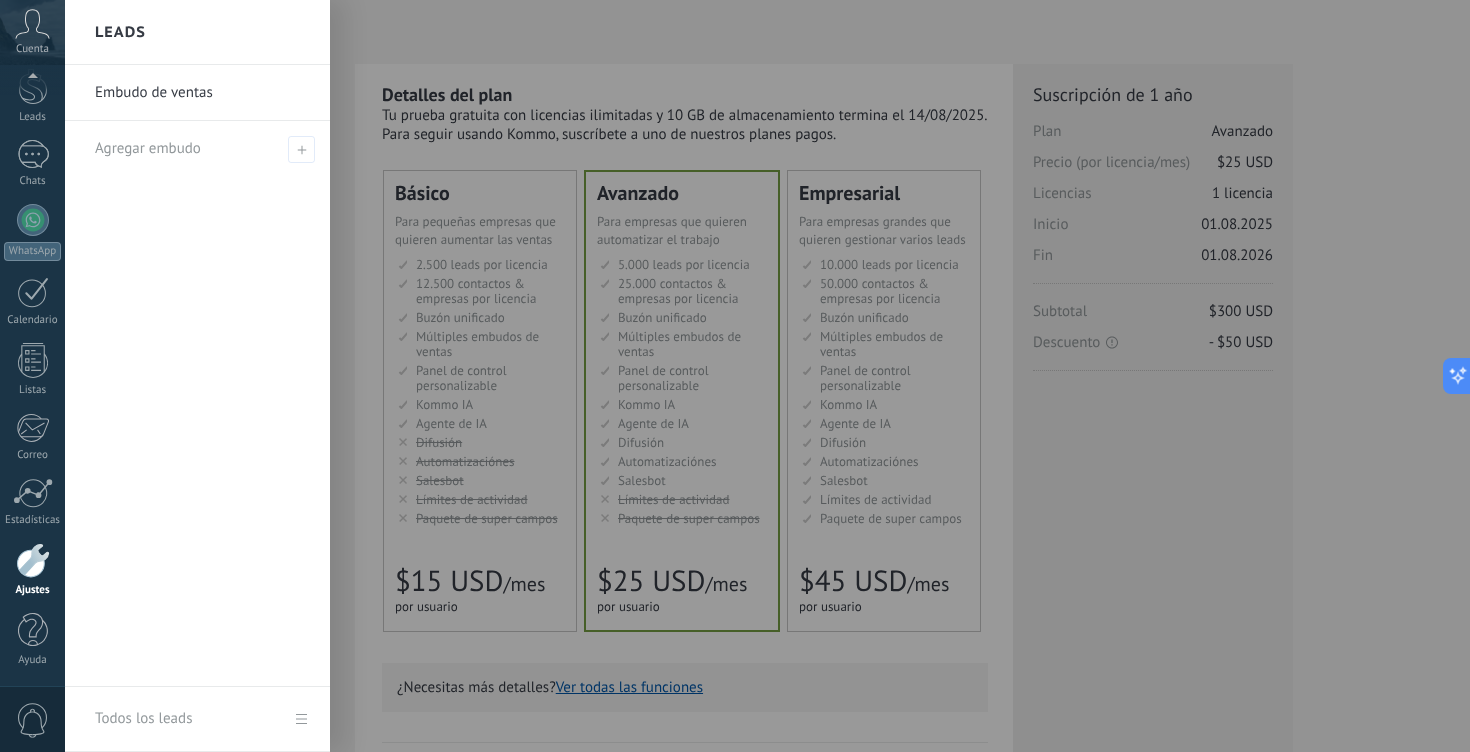 click at bounding box center [800, 376] 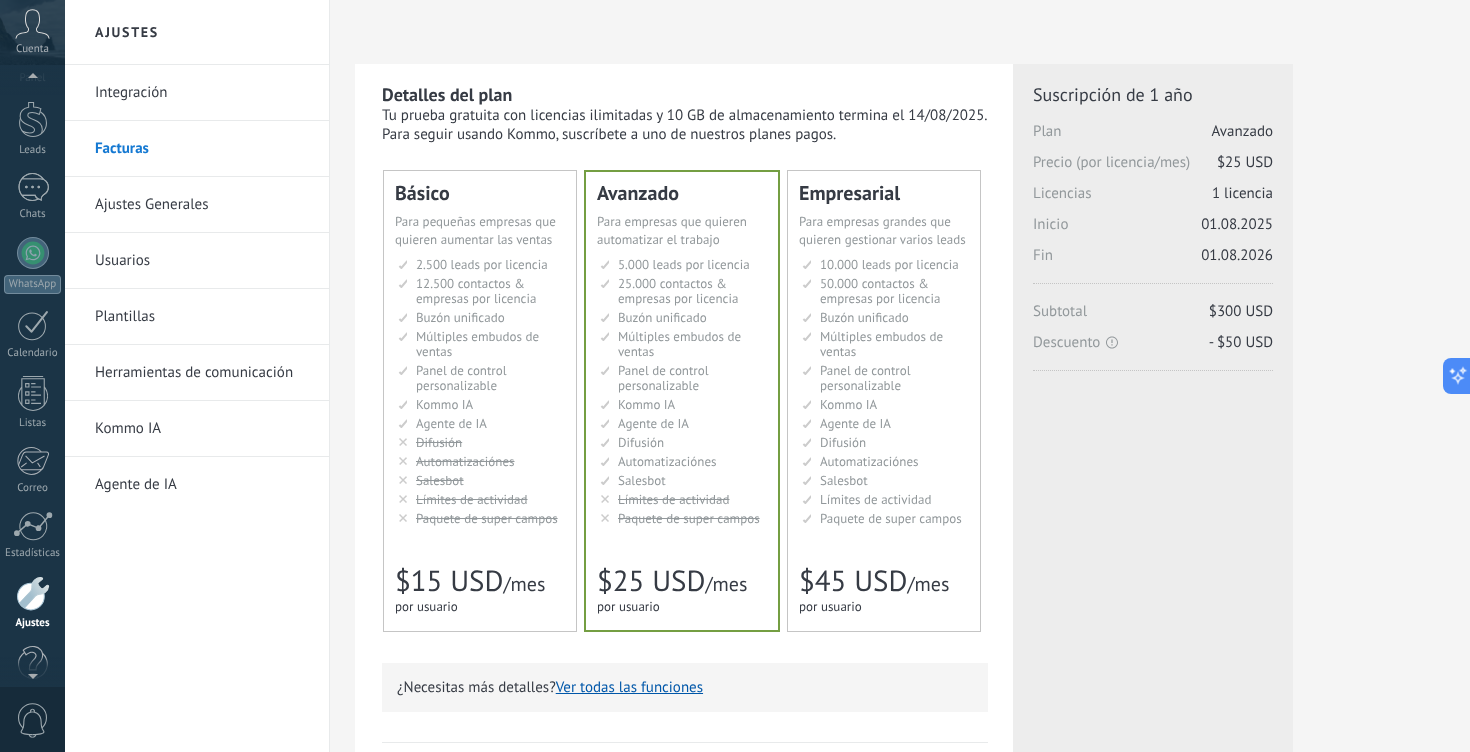scroll, scrollTop: 80, scrollLeft: 0, axis: vertical 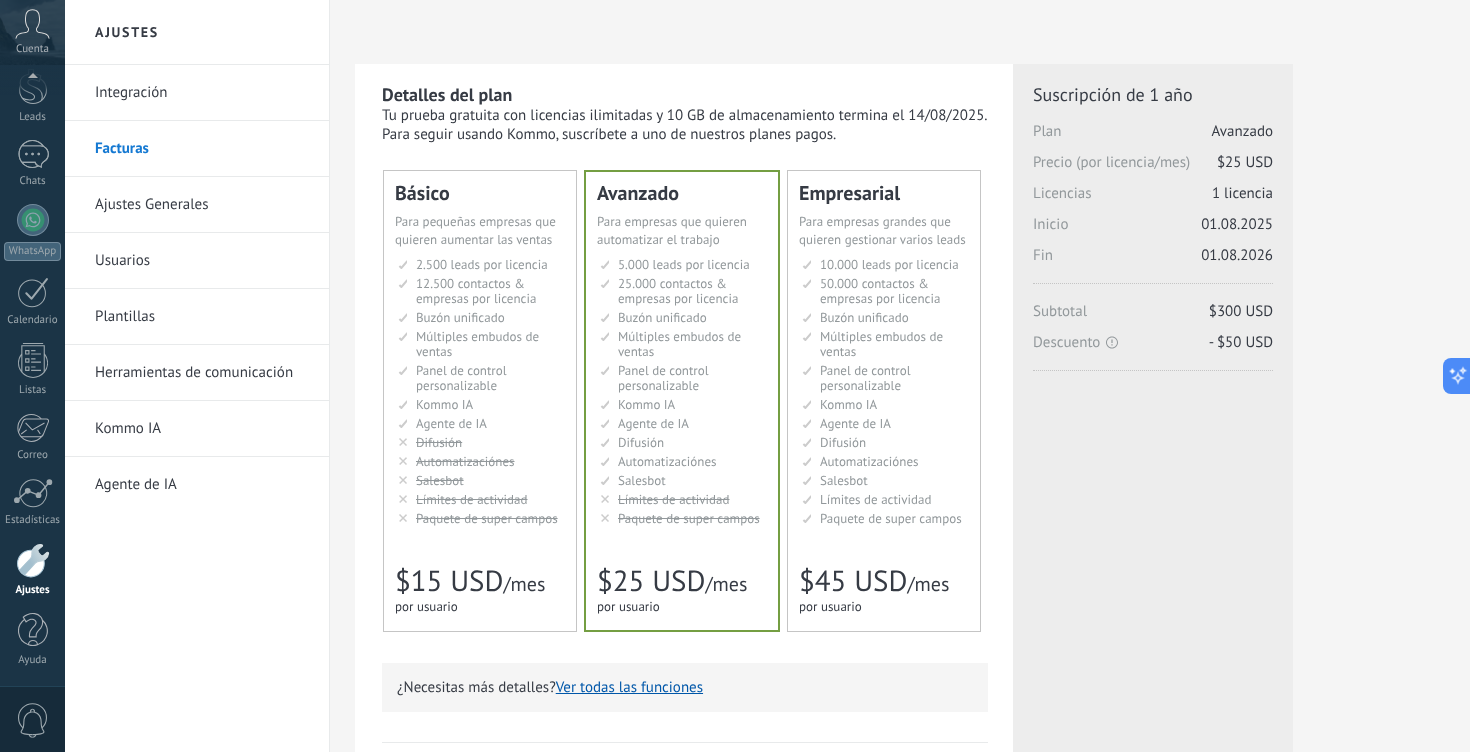 click on "Buzón unificado" at bounding box center (864, 317) 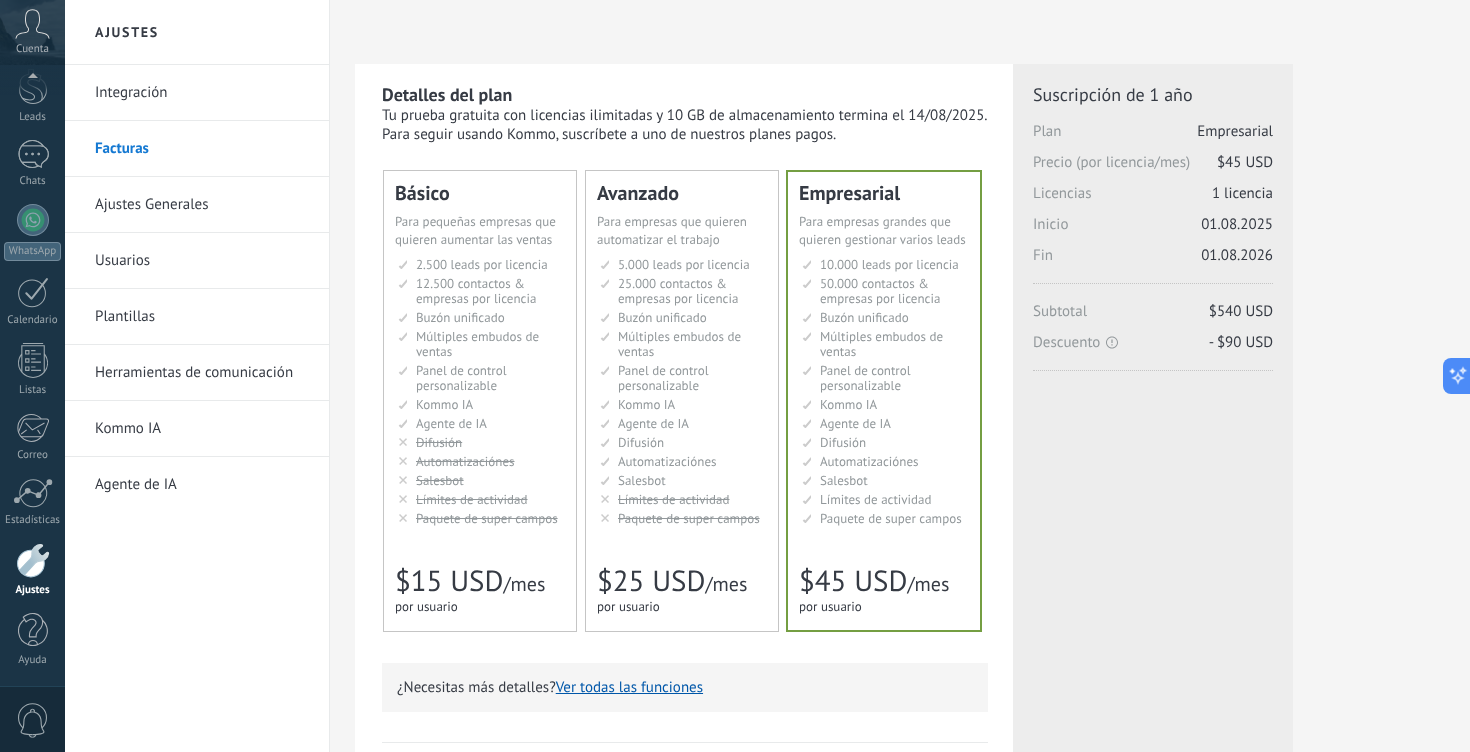 click on "25.000 contactos & empresas por licencia" at bounding box center [678, 291] 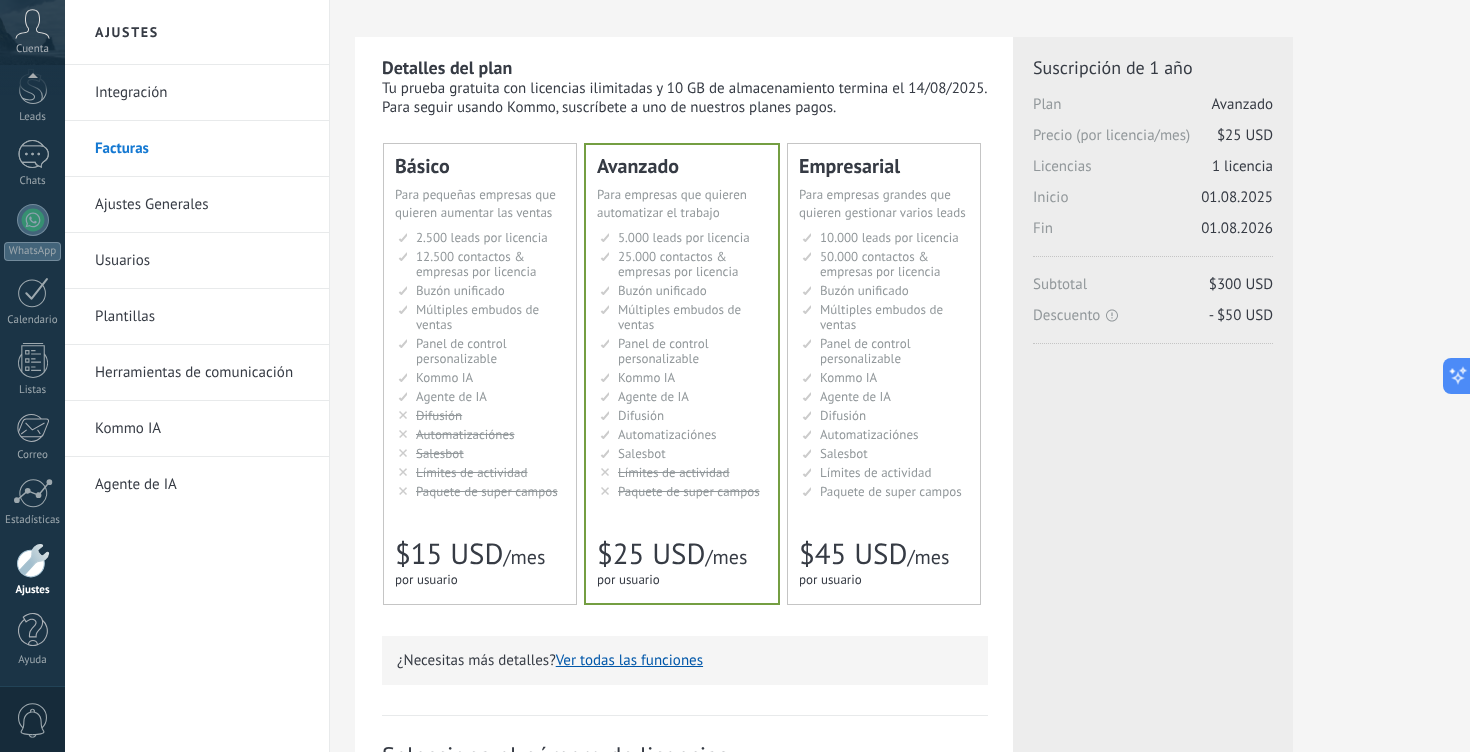 scroll, scrollTop: 0, scrollLeft: 0, axis: both 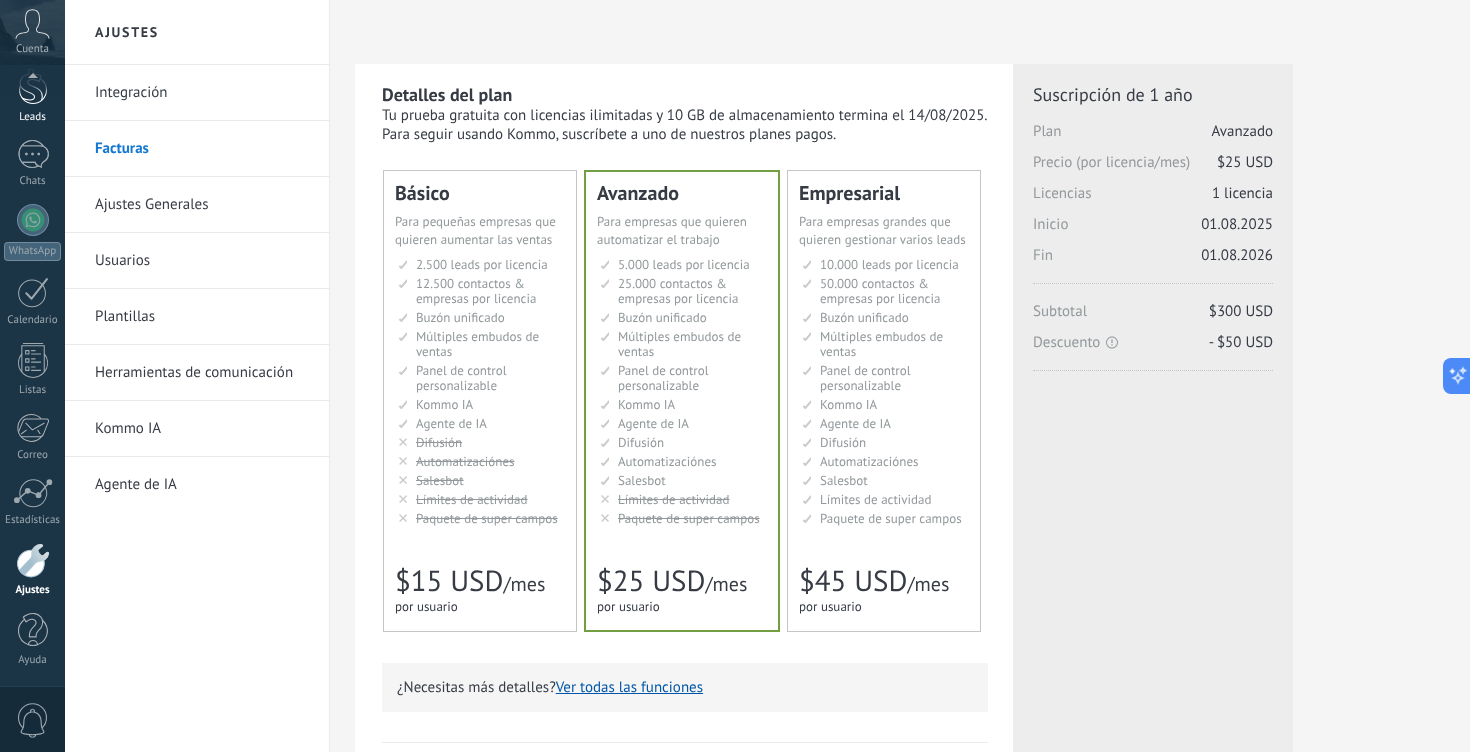 click on "Leads" at bounding box center [33, 117] 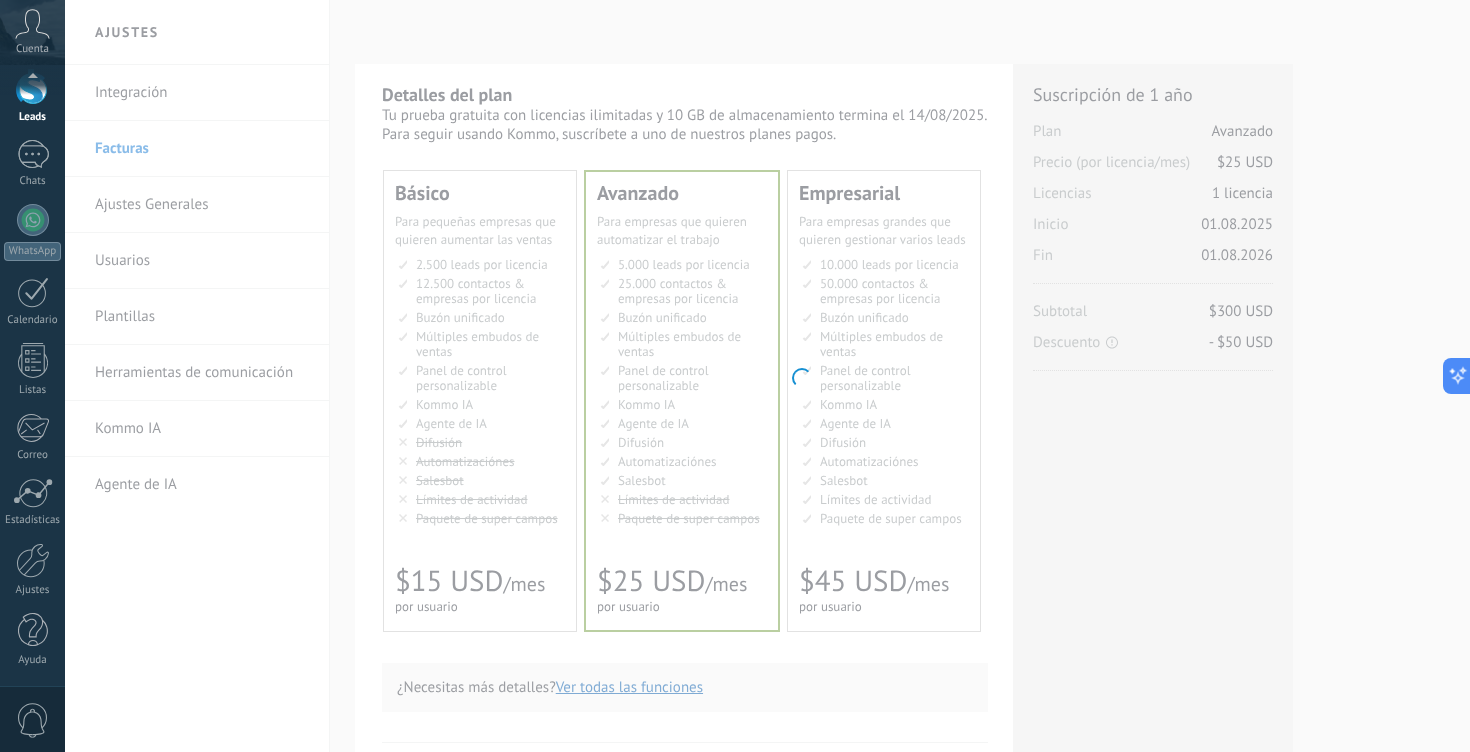 scroll, scrollTop: 0, scrollLeft: 0, axis: both 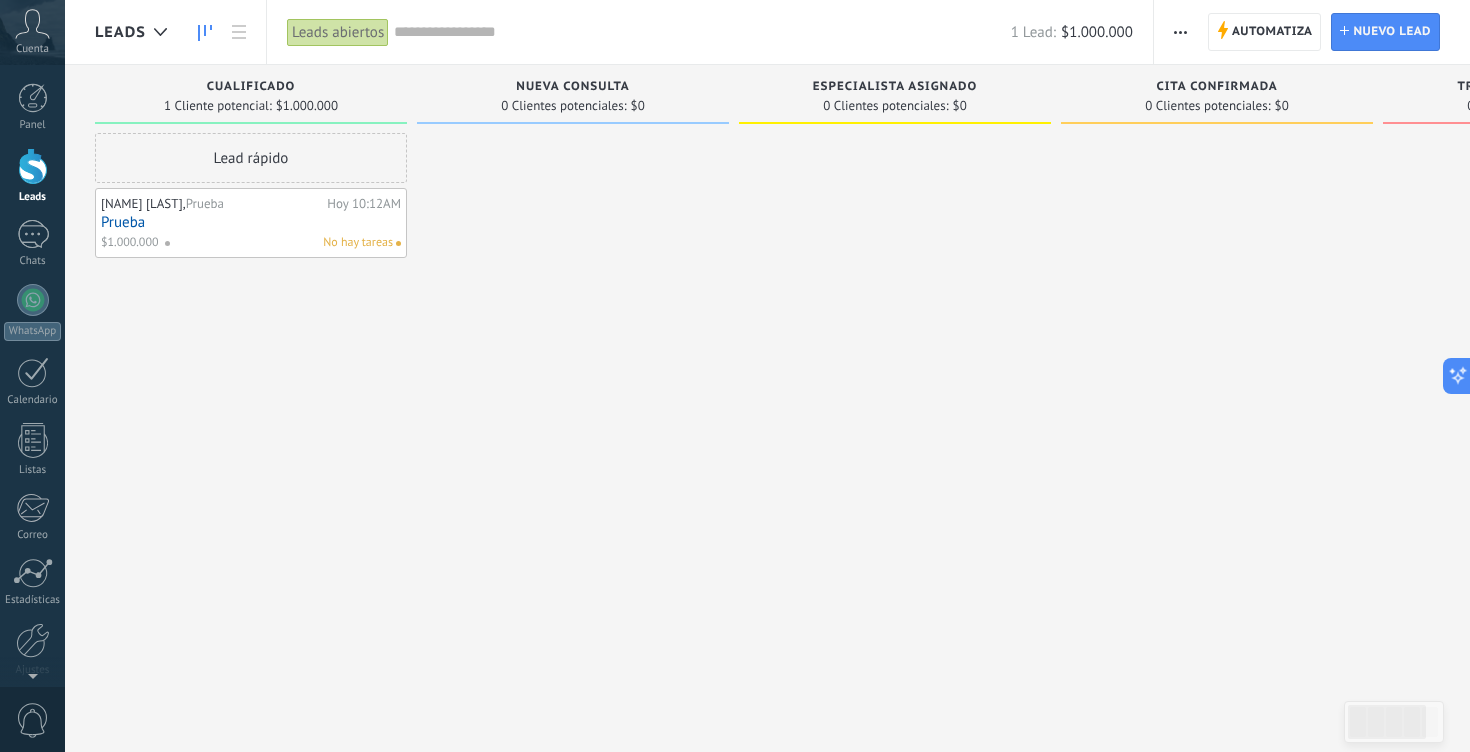 click on "[NAME] [LAST],  [WORD]" at bounding box center [211, 204] 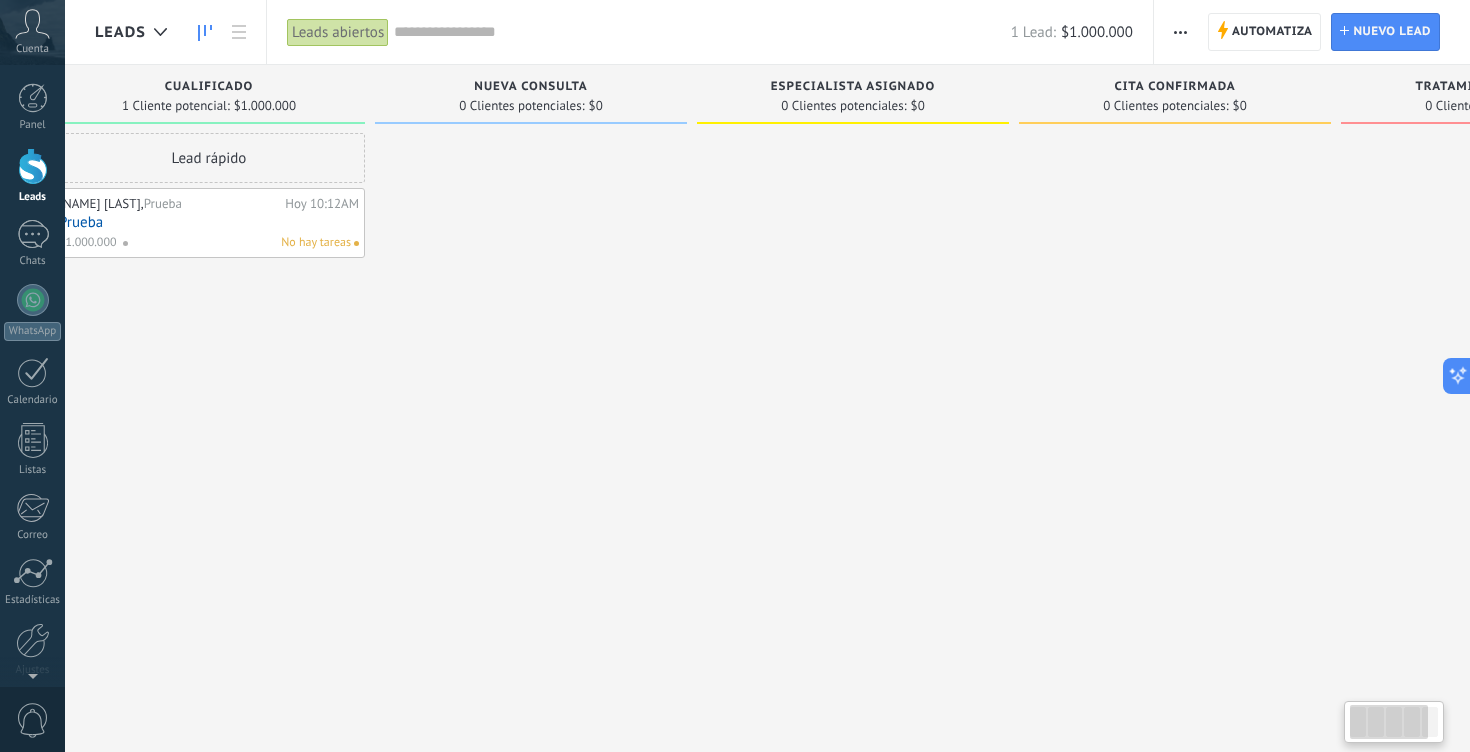 scroll, scrollTop: 0, scrollLeft: 35, axis: horizontal 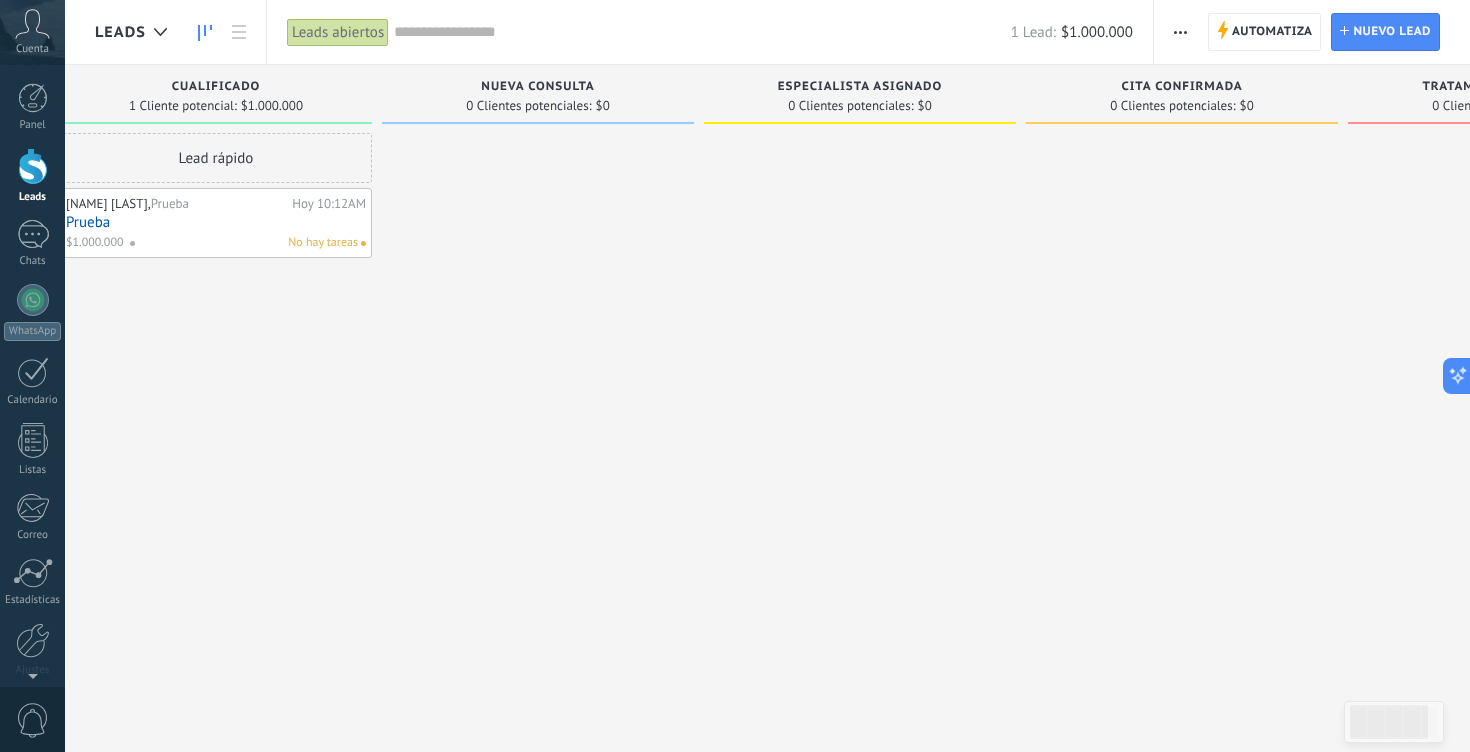 click at bounding box center (860, 378) 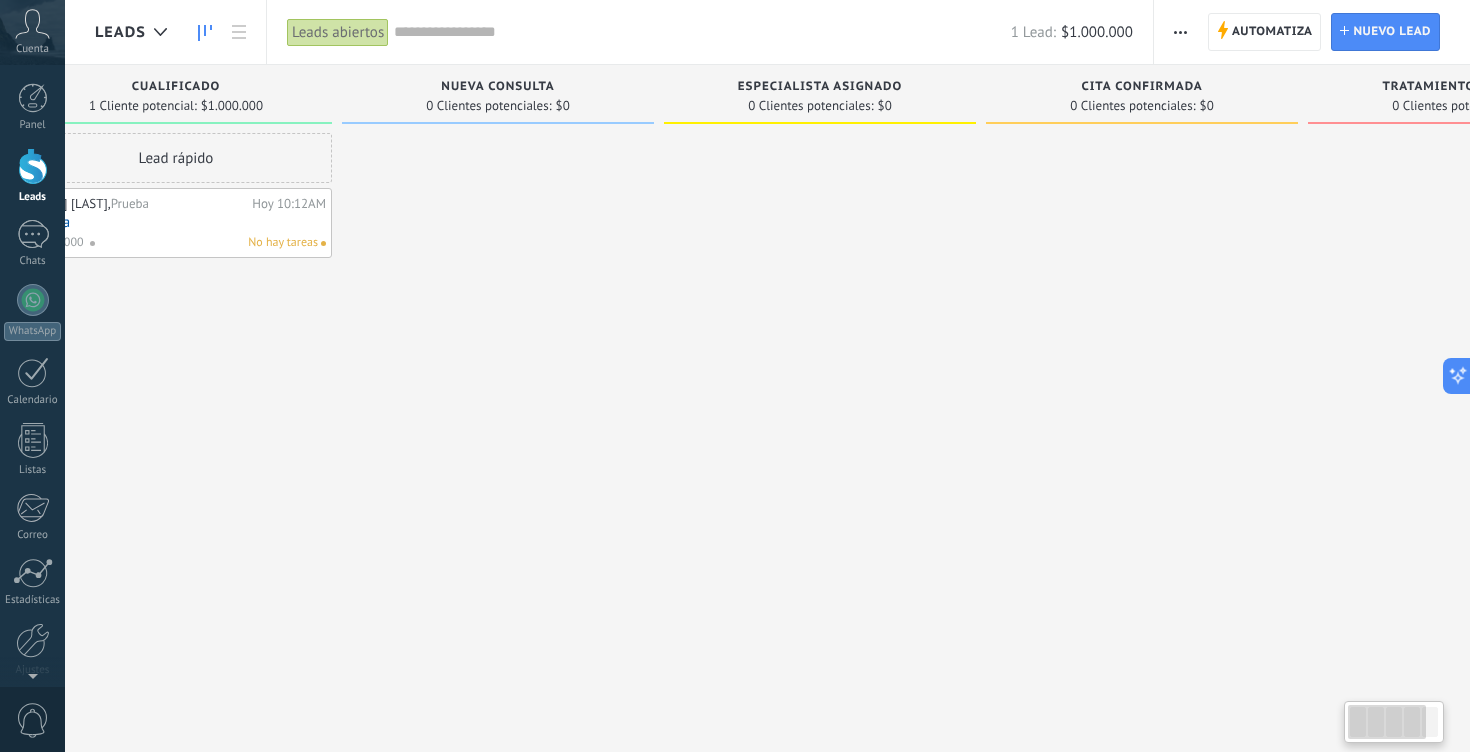 scroll, scrollTop: 0, scrollLeft: 0, axis: both 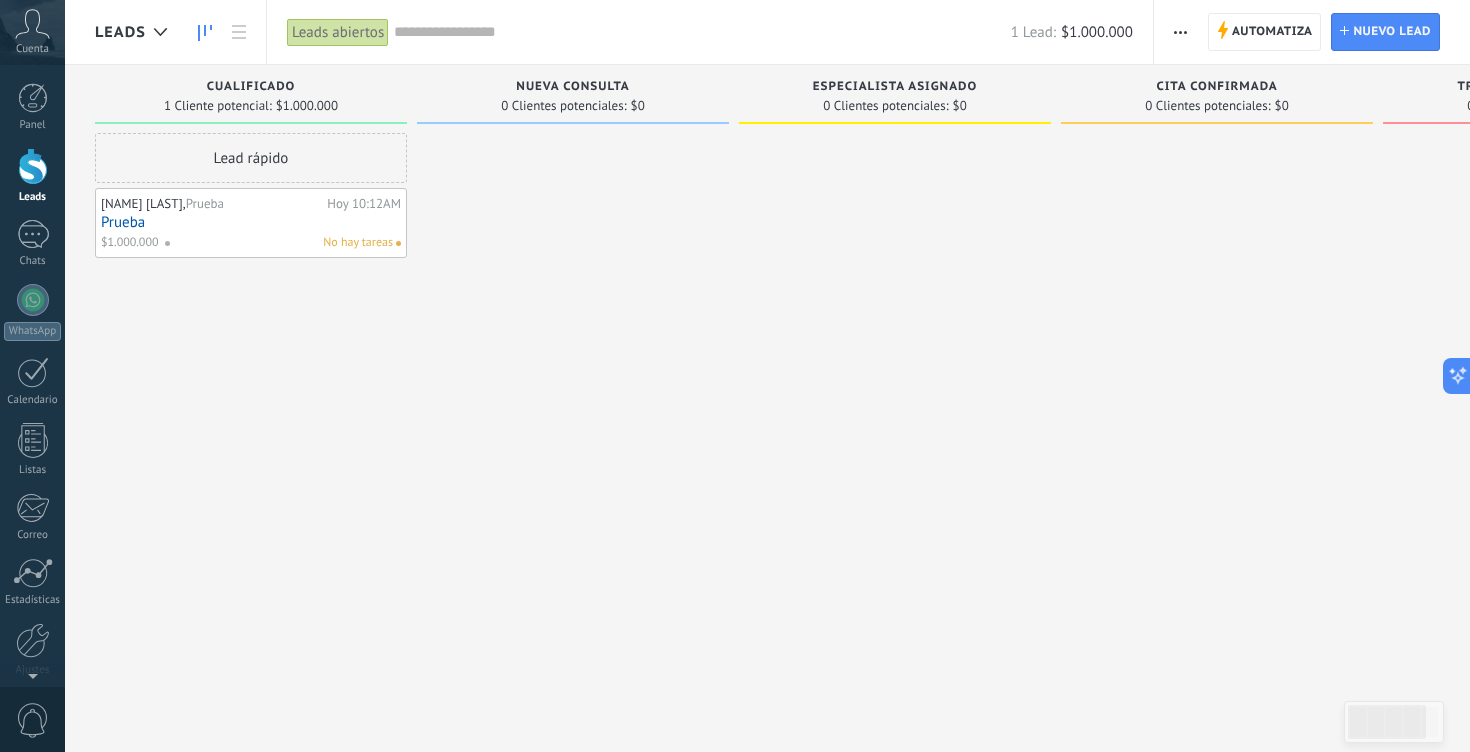 click at bounding box center (573, 378) 